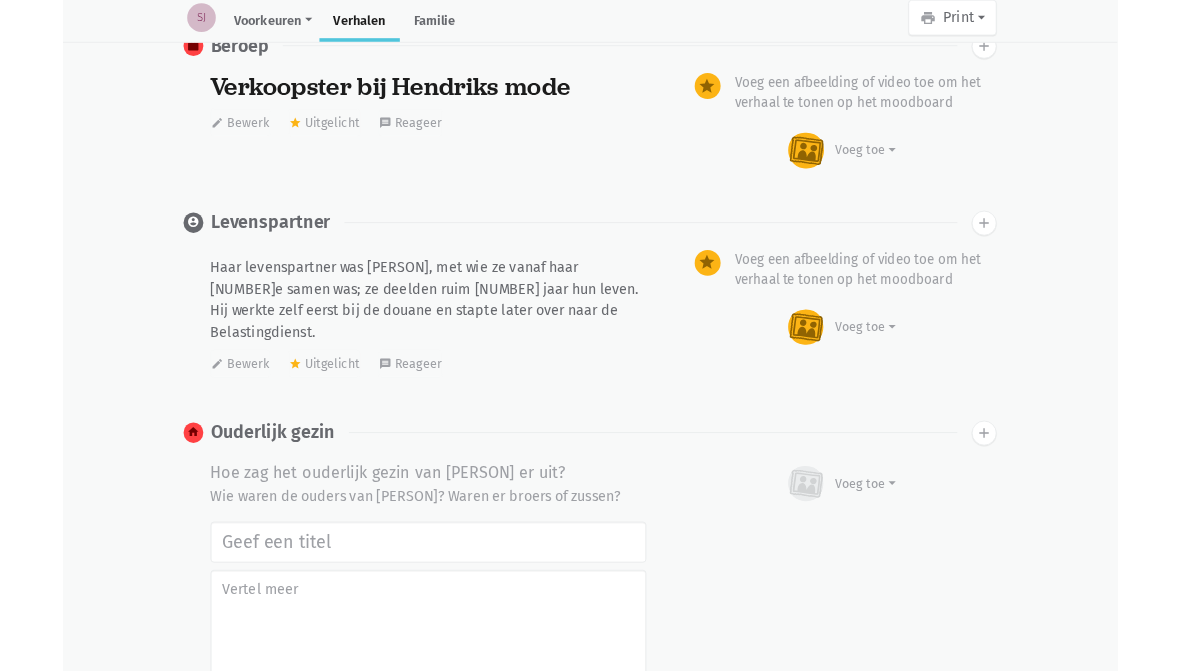 scroll, scrollTop: 944, scrollLeft: 0, axis: vertical 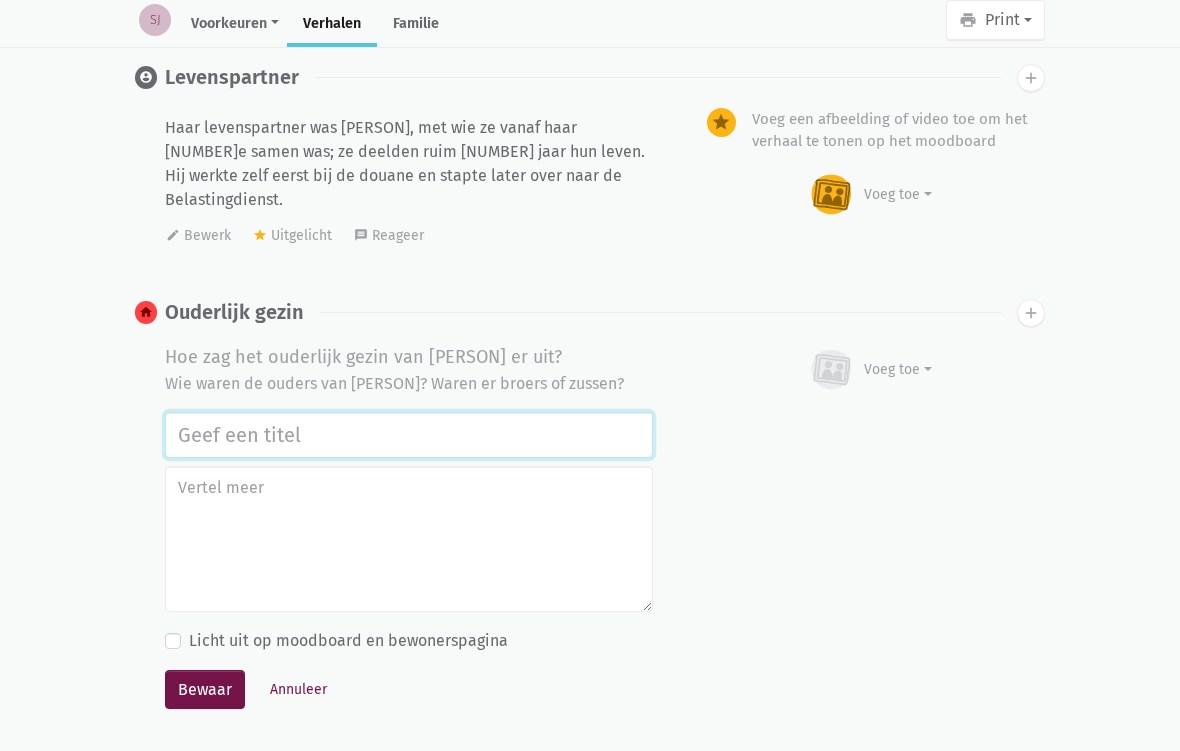 click at bounding box center (409, 435) 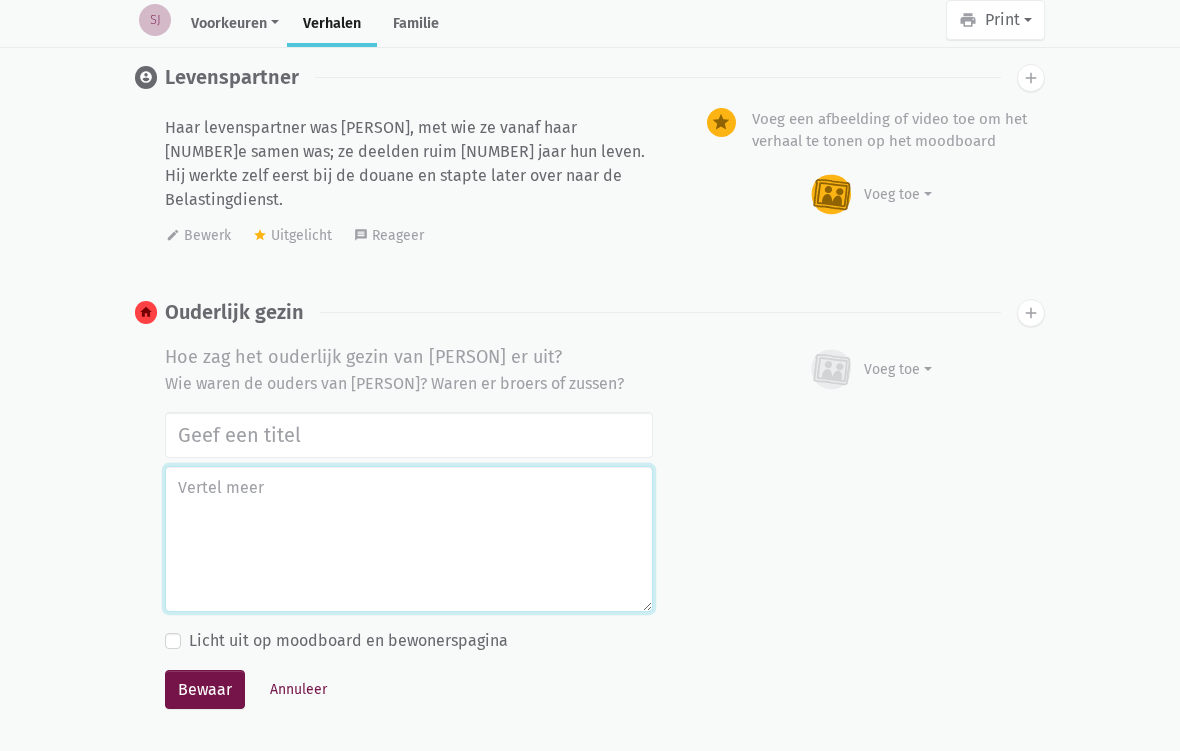 click at bounding box center [409, 539] 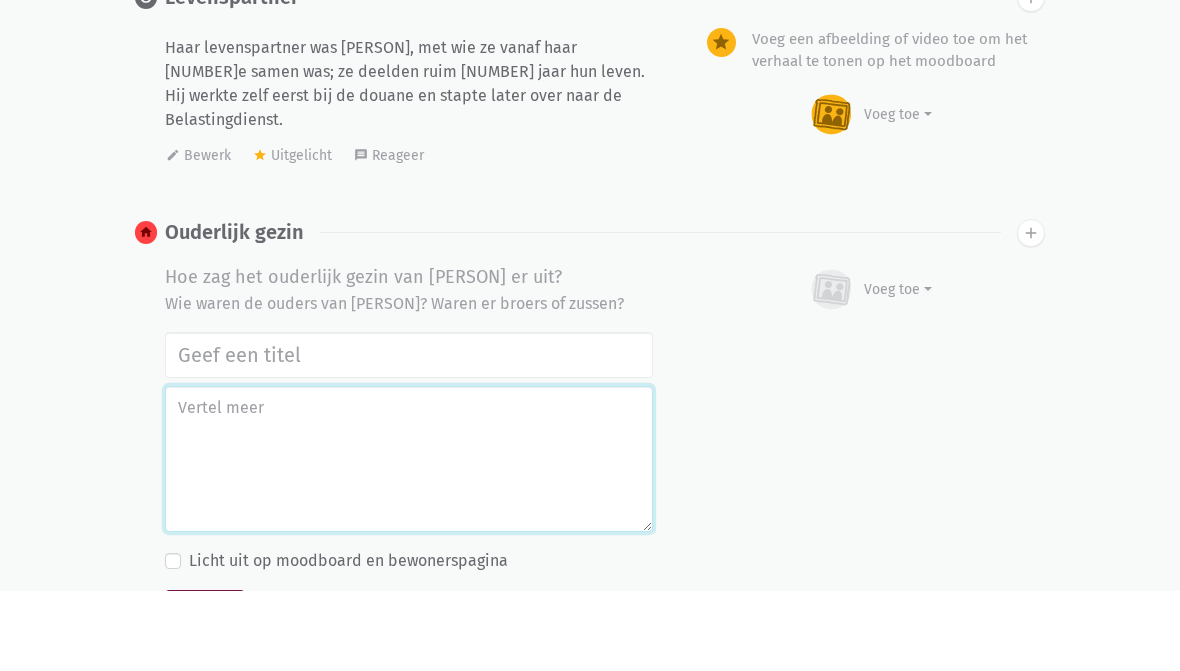 scroll, scrollTop: 1024, scrollLeft: 0, axis: vertical 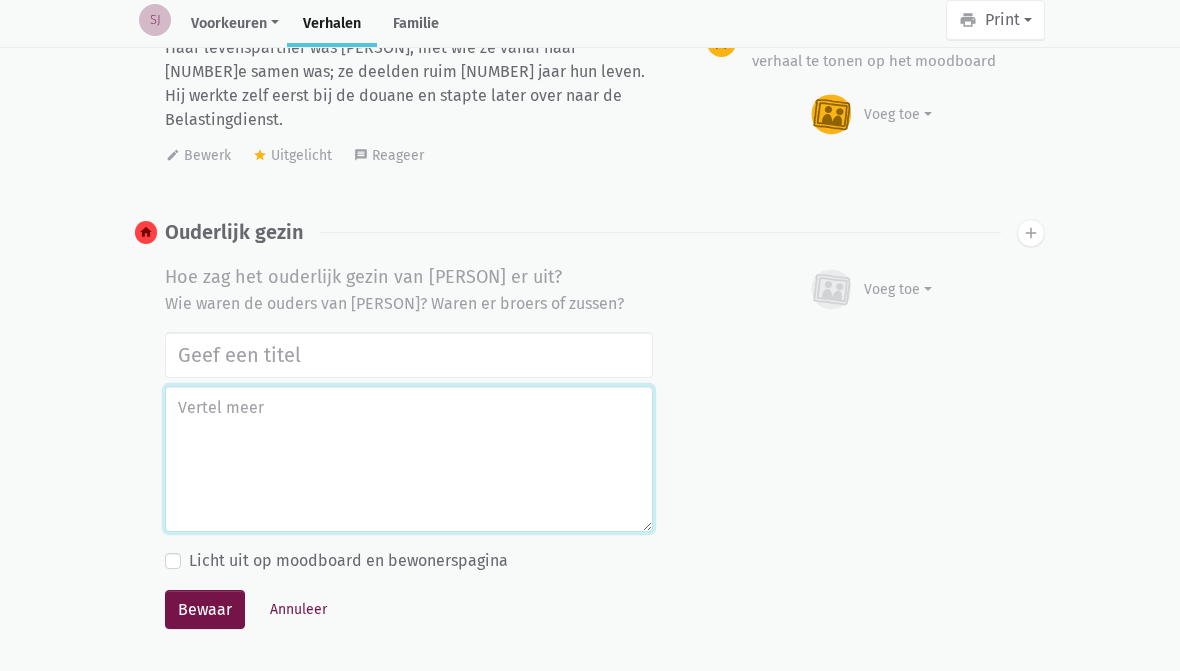 click at bounding box center [409, 459] 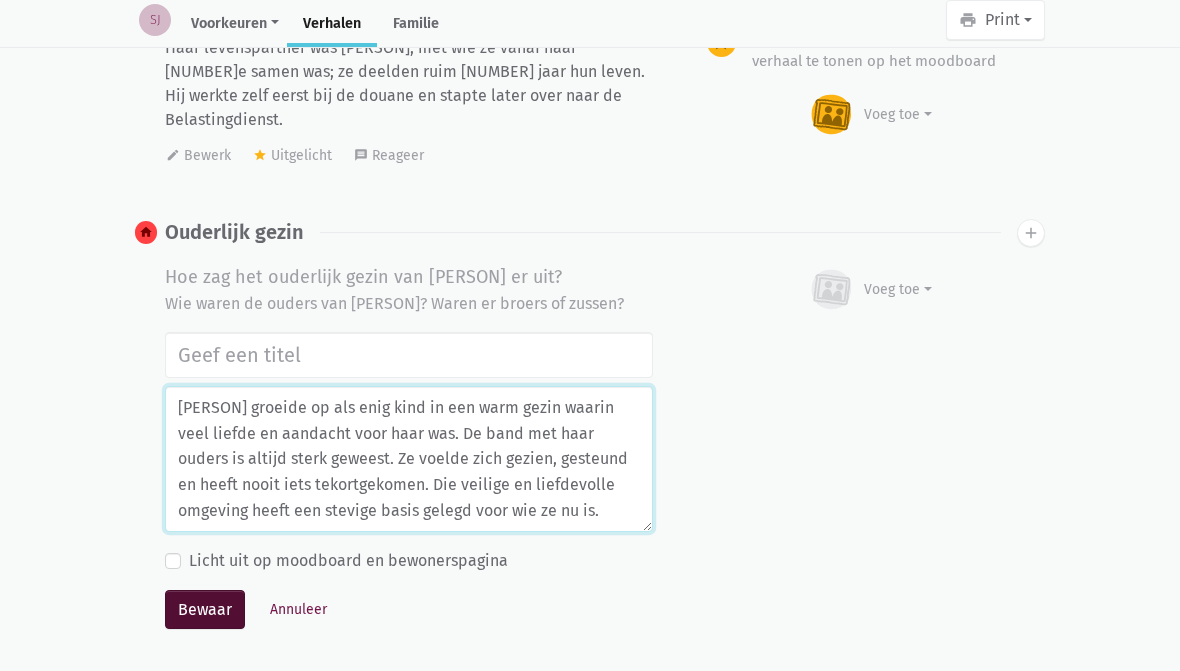 type on "[FIRST] groeide op als enig kind in een warm gezin waarin veel liefde en aandacht voor haar was. De band met haar ouders is altijd sterk geweest. Ze voelde zich gezien, gesteund en heeft nooit iets tekortgekomen. Die veilige en liefdevolle omgeving heeft een stevige basis gelegd voor wie ze nu is." 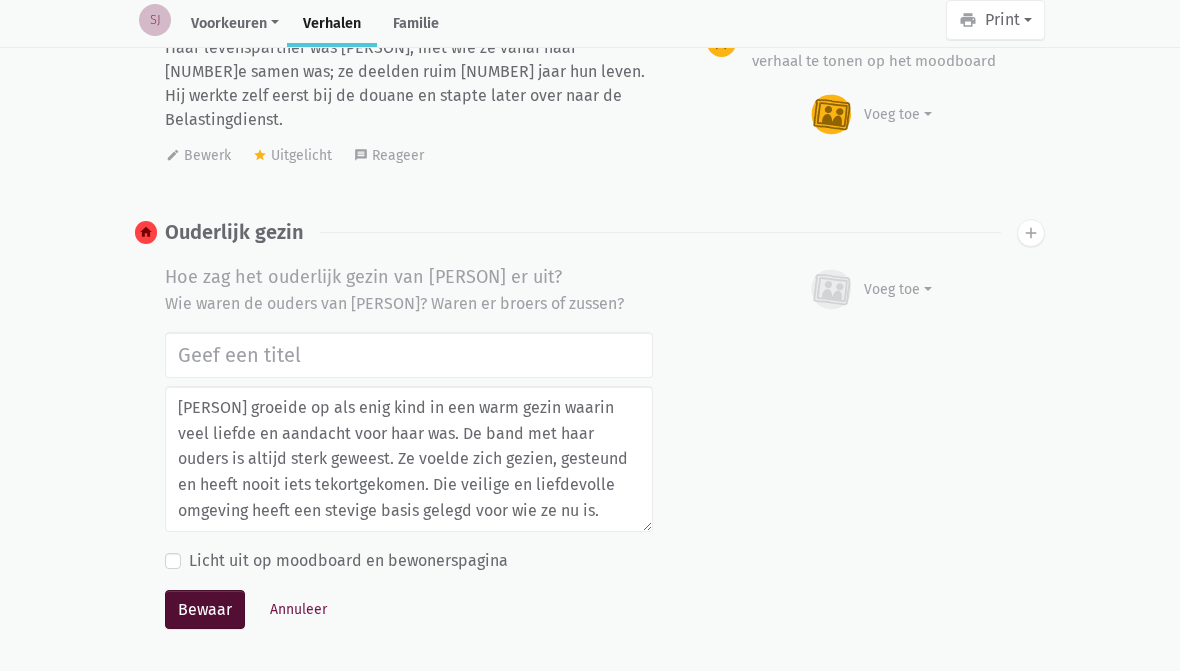 click on "Bewaar" at bounding box center (205, 610) 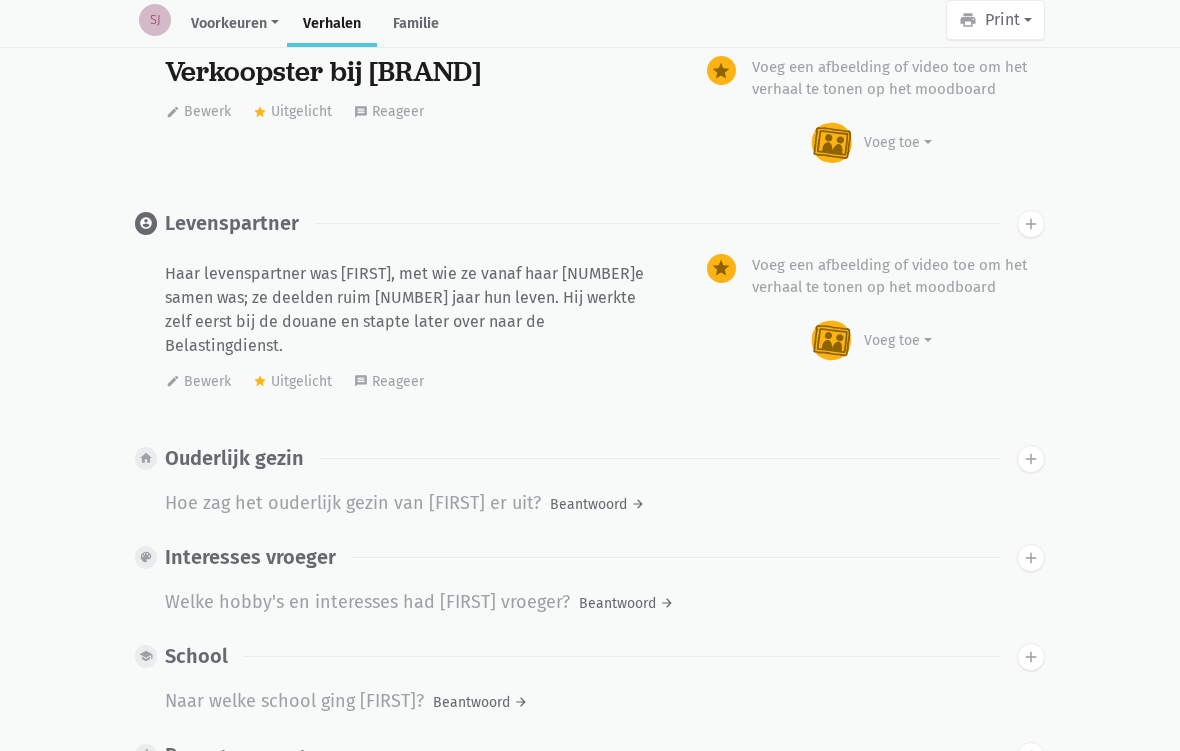 scroll, scrollTop: 877, scrollLeft: 0, axis: vertical 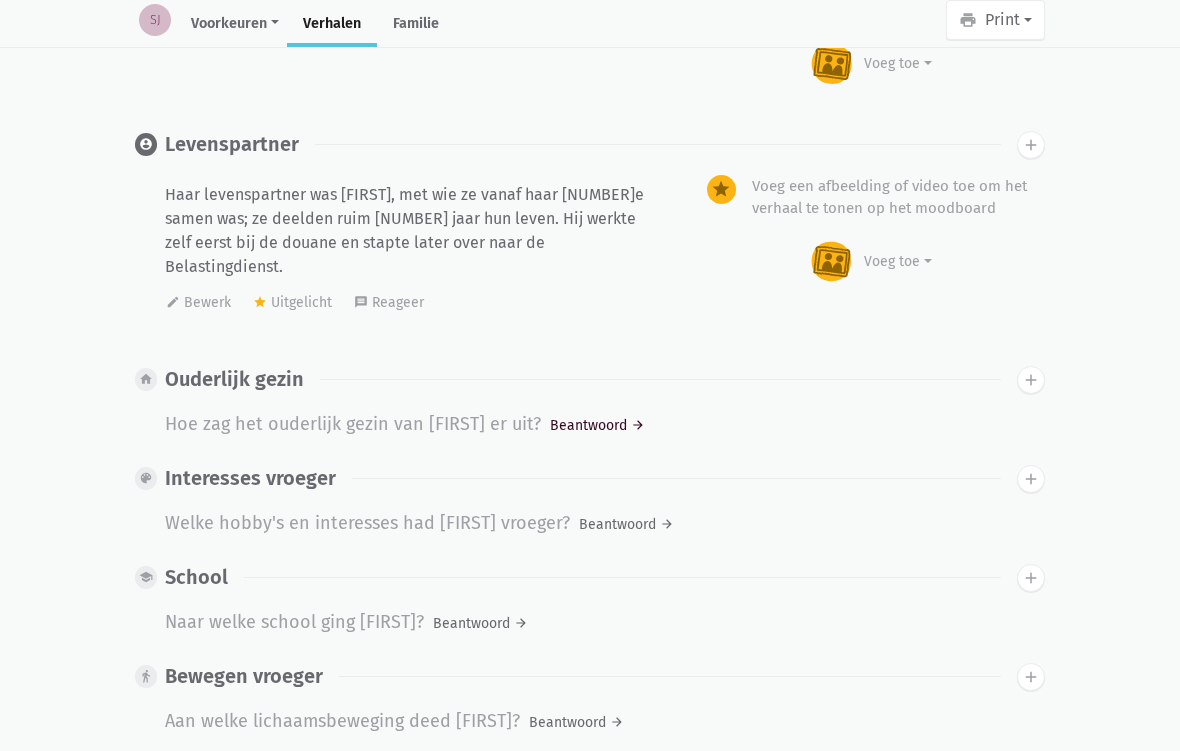 click on "Beantwoord
arrow_forward" at bounding box center [597, 425] 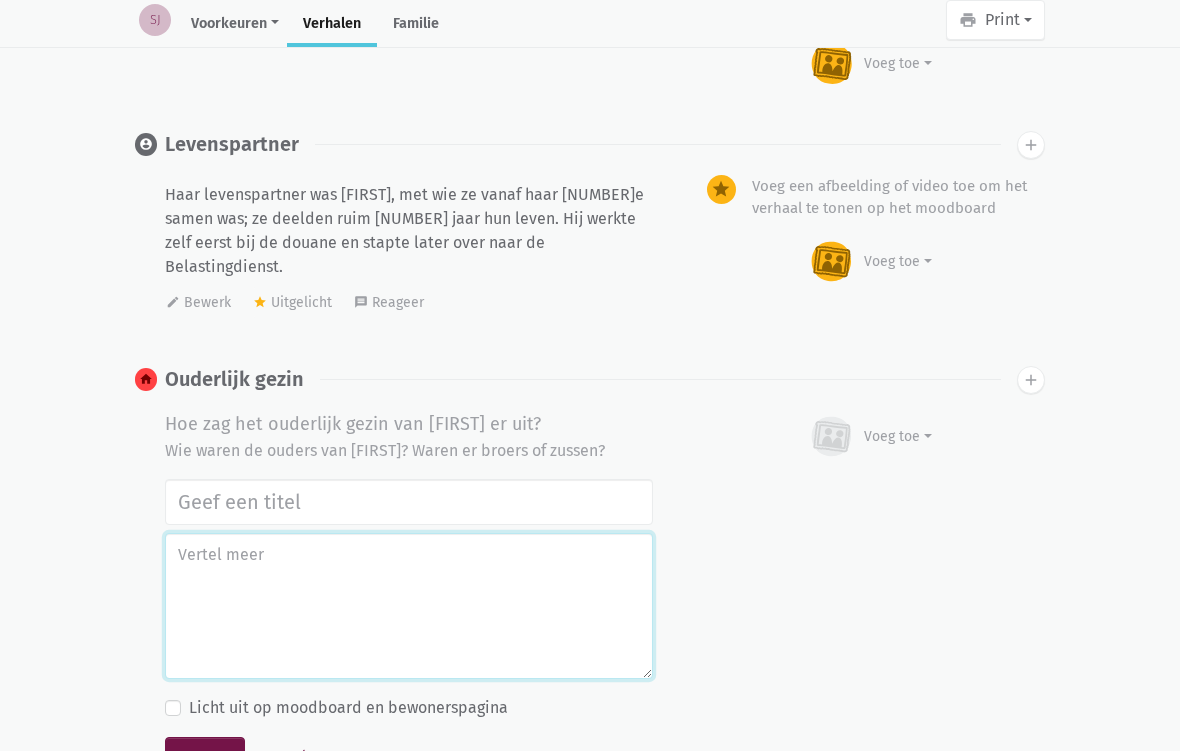 click at bounding box center (409, 606) 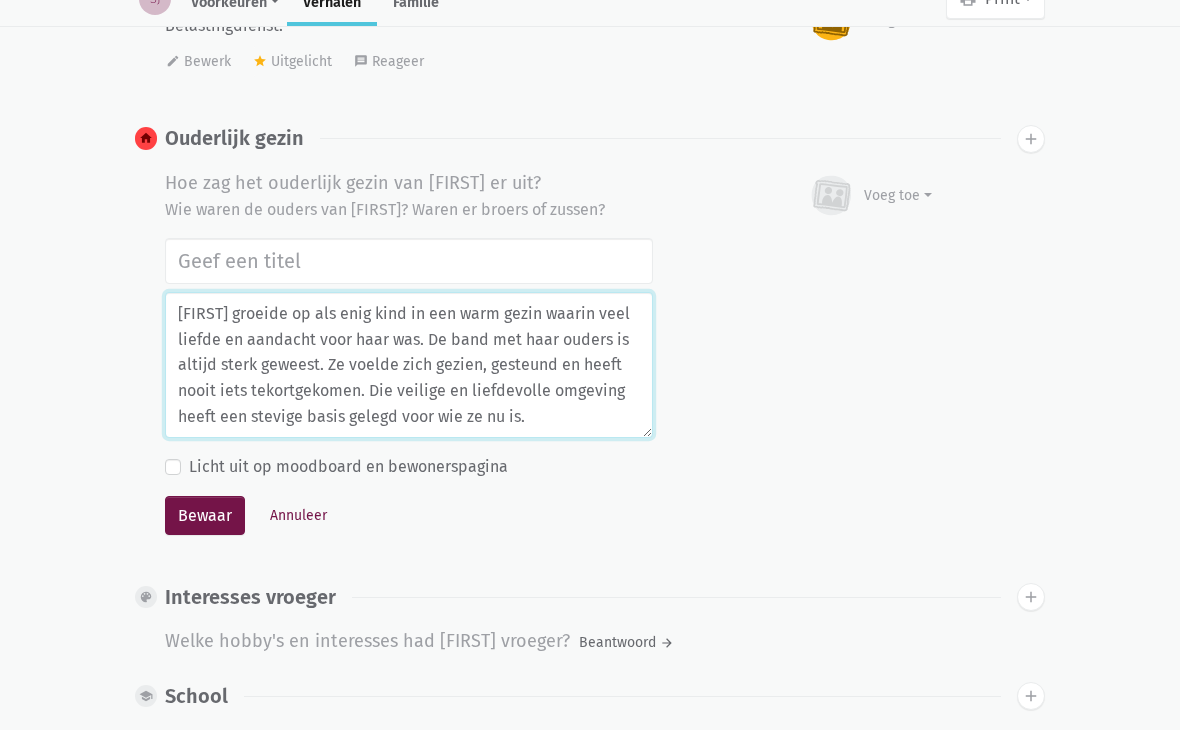 scroll, scrollTop: 1096, scrollLeft: 0, axis: vertical 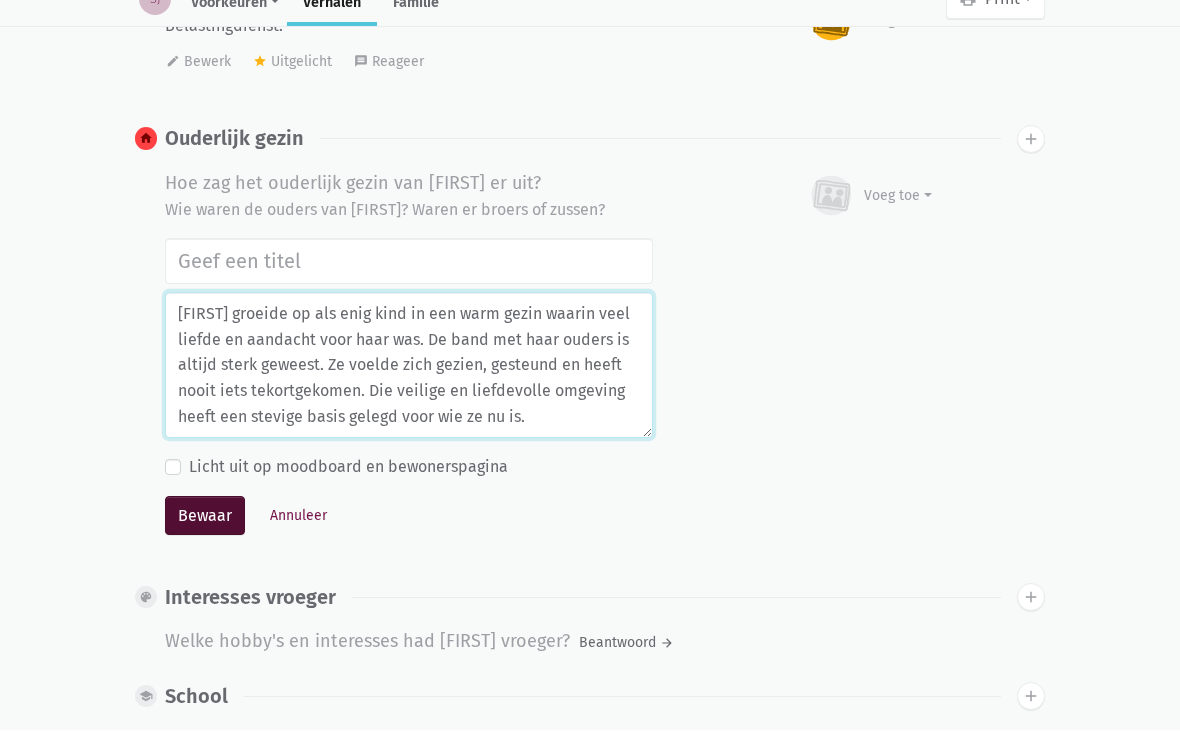type on "[FIRST] groeide op als enig kind in een warm gezin waarin veel liefde en aandacht voor haar was. De band met haar ouders is altijd sterk geweest. Ze voelde zich gezien, gesteund en heeft nooit iets tekortgekomen. Die veilige en liefdevolle omgeving heeft een stevige basis gelegd voor wie ze nu is." 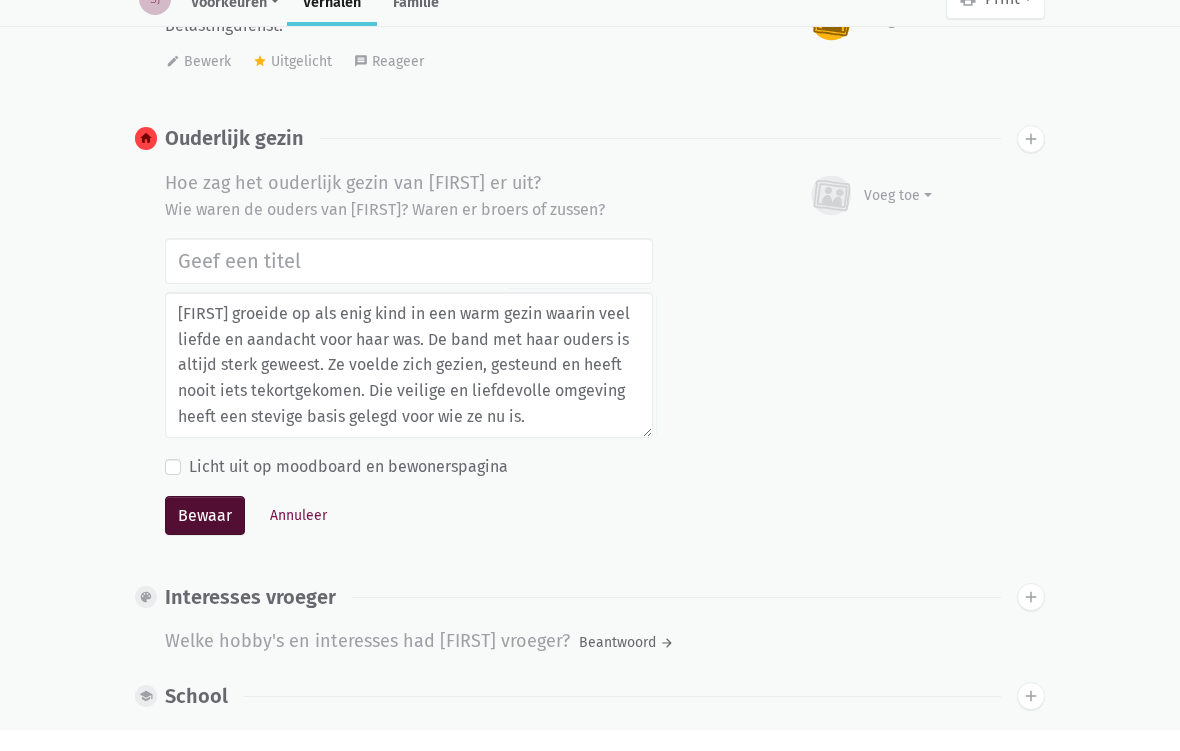 click on "Bewaar" at bounding box center [205, 538] 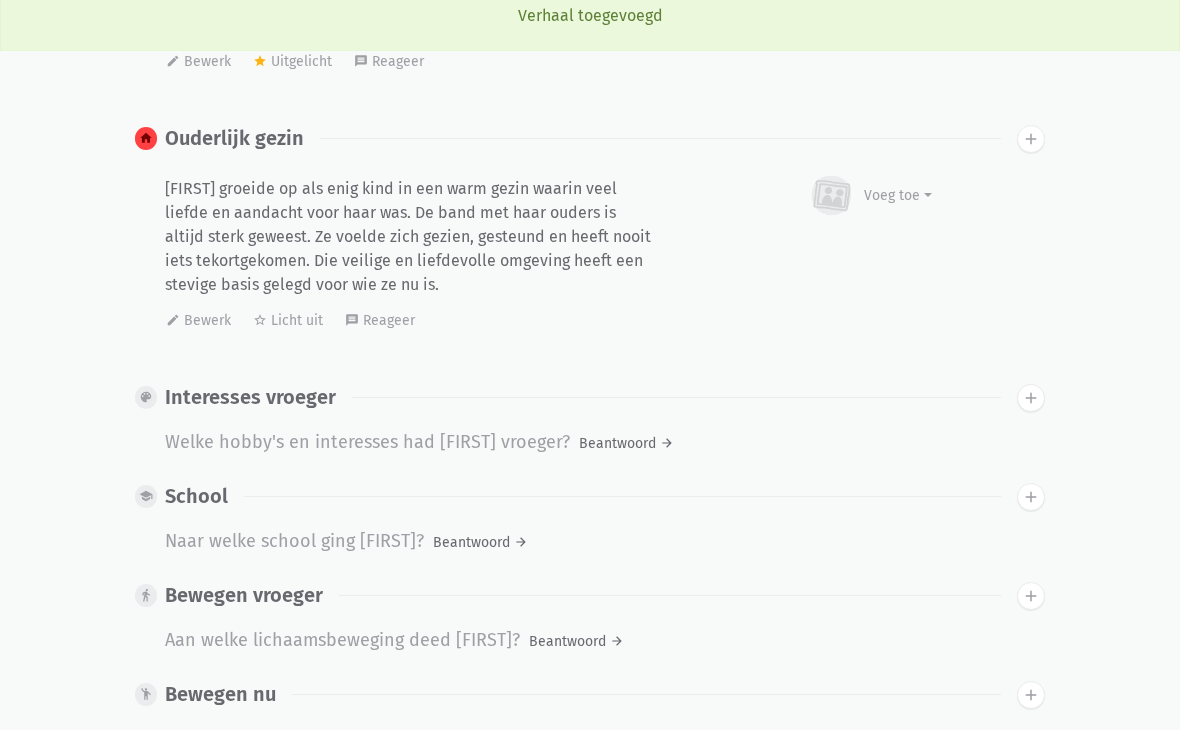 scroll, scrollTop: 1118, scrollLeft: 0, axis: vertical 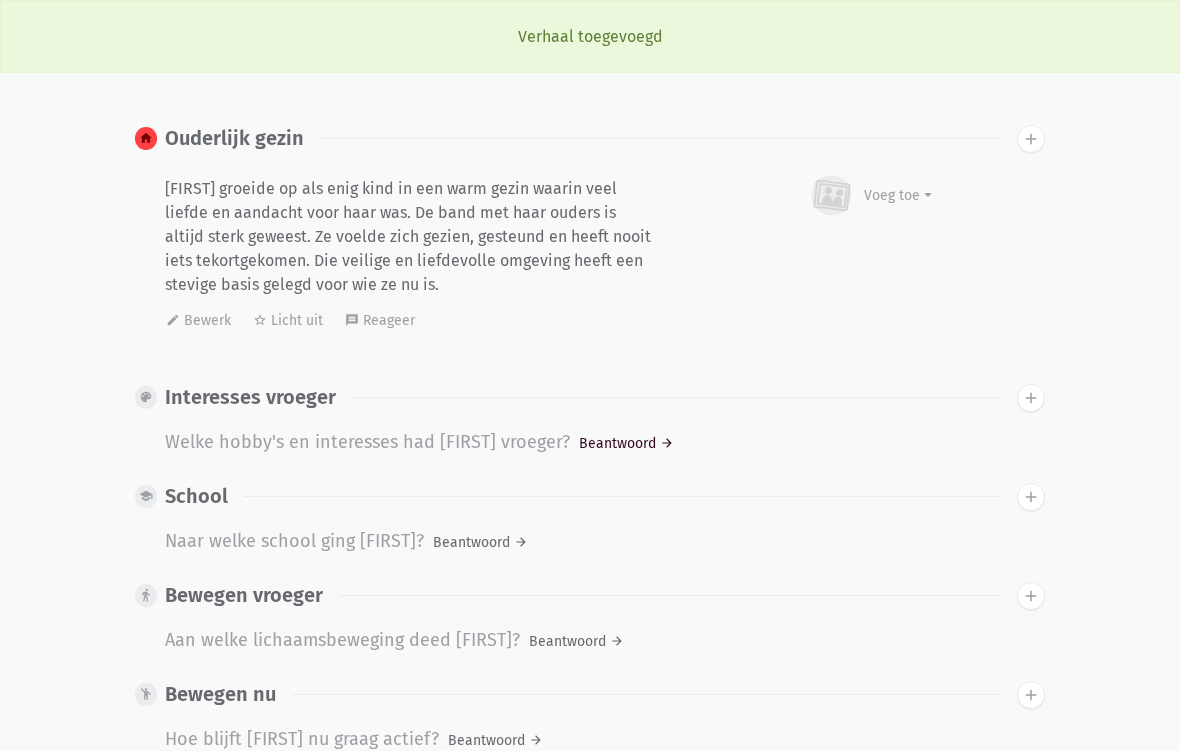 click on "Beantwoord
arrow_forward" at bounding box center [626, 443] 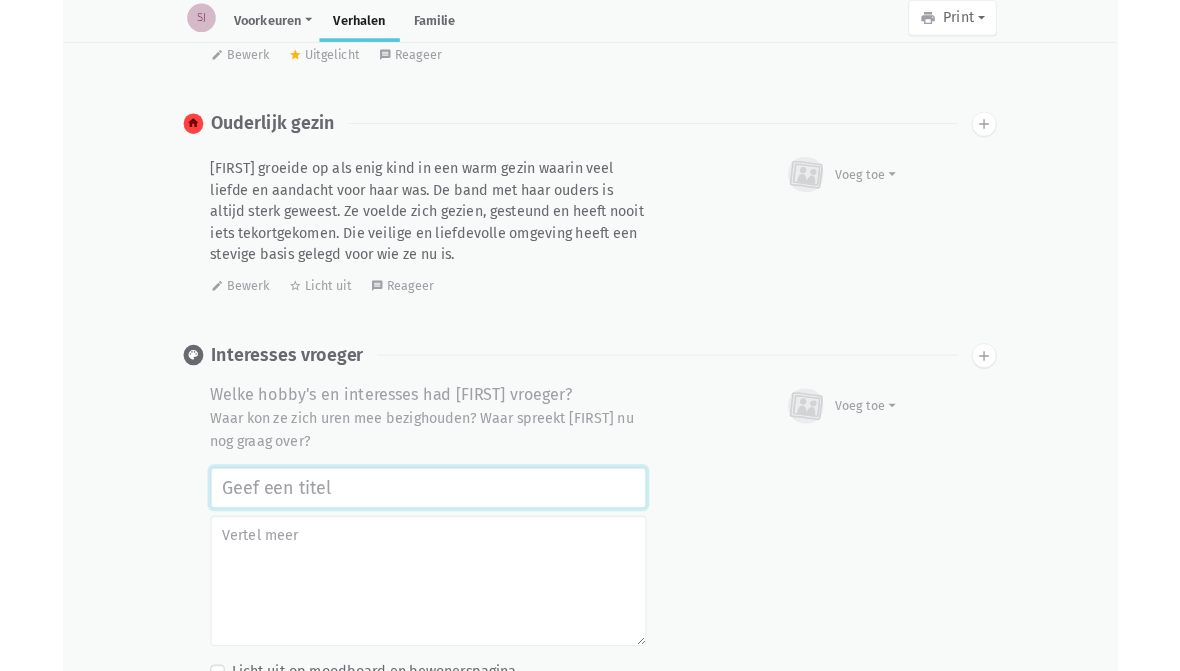 scroll, scrollTop: 1198, scrollLeft: 0, axis: vertical 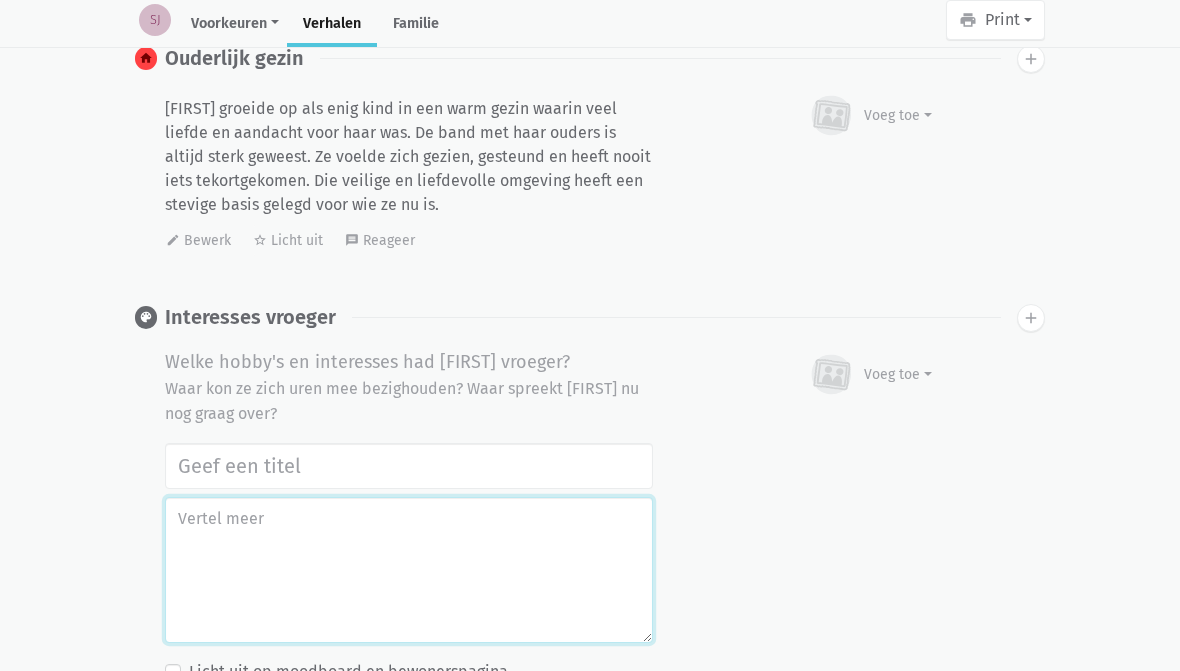 click at bounding box center (409, 570) 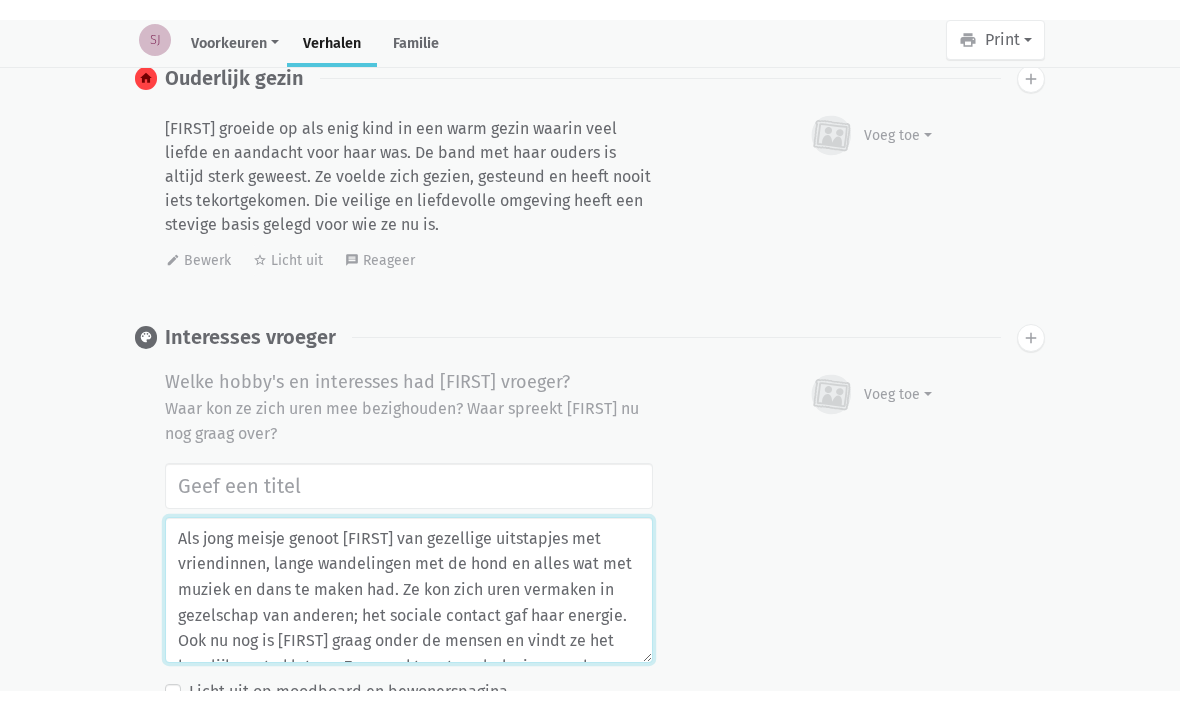scroll, scrollTop: 97, scrollLeft: 0, axis: vertical 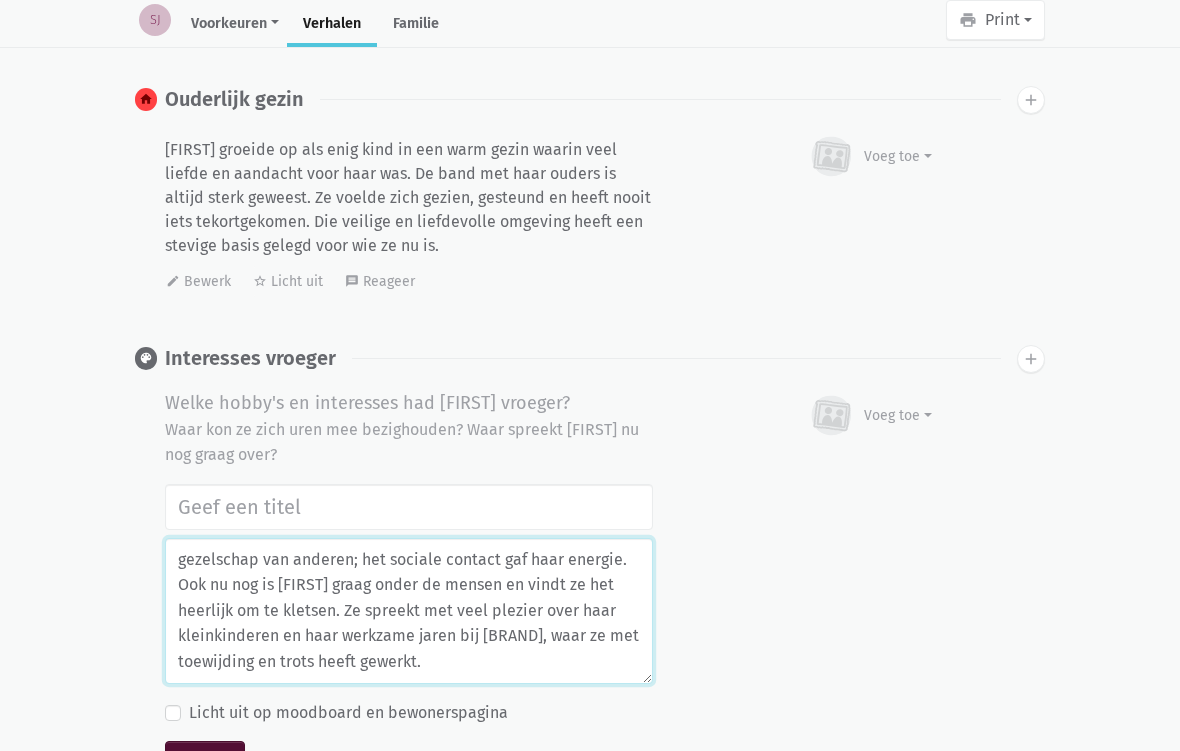 type on "Als jong meisje genoot [FIRST] van gezellige uitstapjes met vriendinnen, lange wandelingen met de hond en alles wat met muziek en dans te maken had. Ze kon zich uren vermaken in gezelschap van anderen; het sociale contact gaf haar energie. Ook nu nog is [FIRST] graag onder de mensen en vindt ze het heerlijk om te kletsen. Ze spreekt met veel plezier over haar kleinkinderen en haar werkzame jaren bij [BRAND], waar ze met toewijding en trots heeft gewerkt." 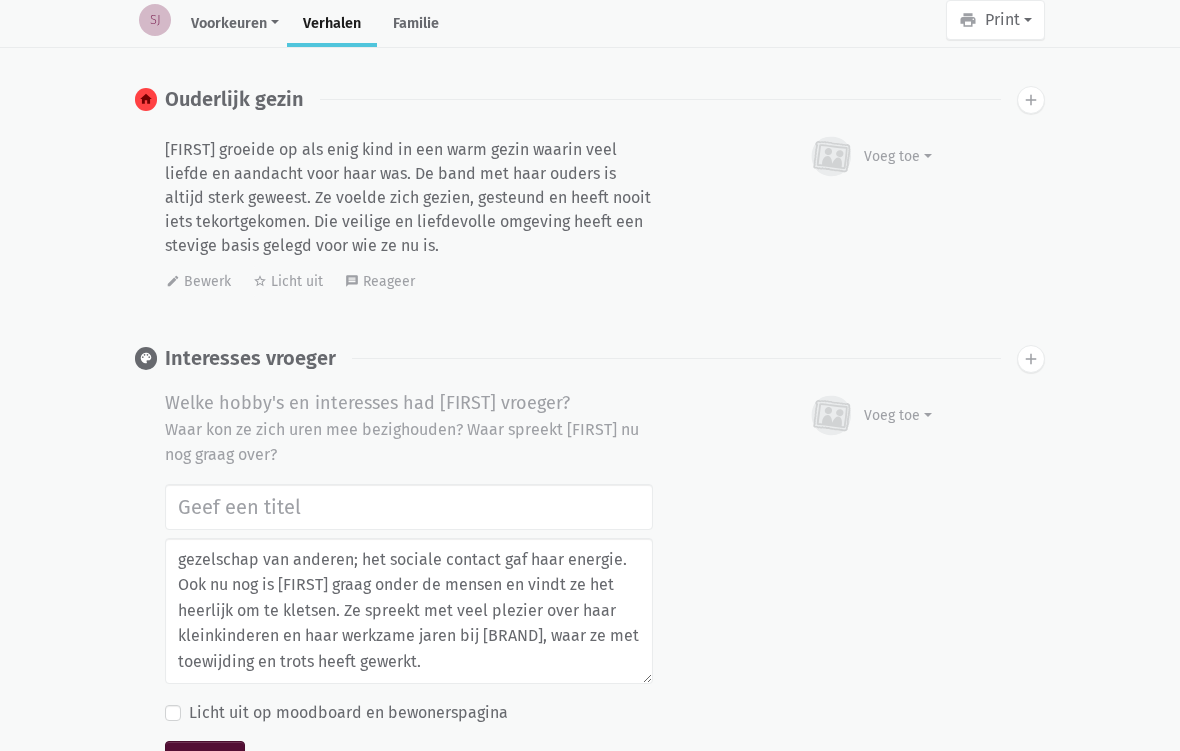 click on "Bewaar" at bounding box center [205, 761] 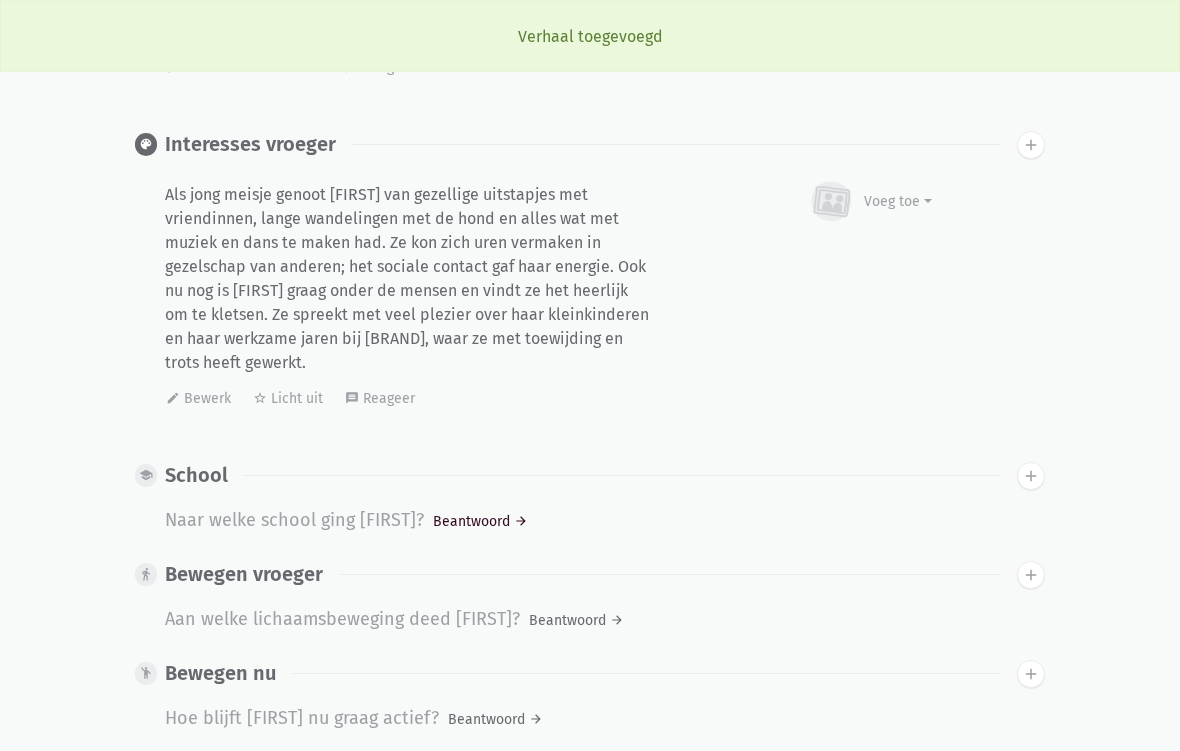 scroll, scrollTop: 1371, scrollLeft: 0, axis: vertical 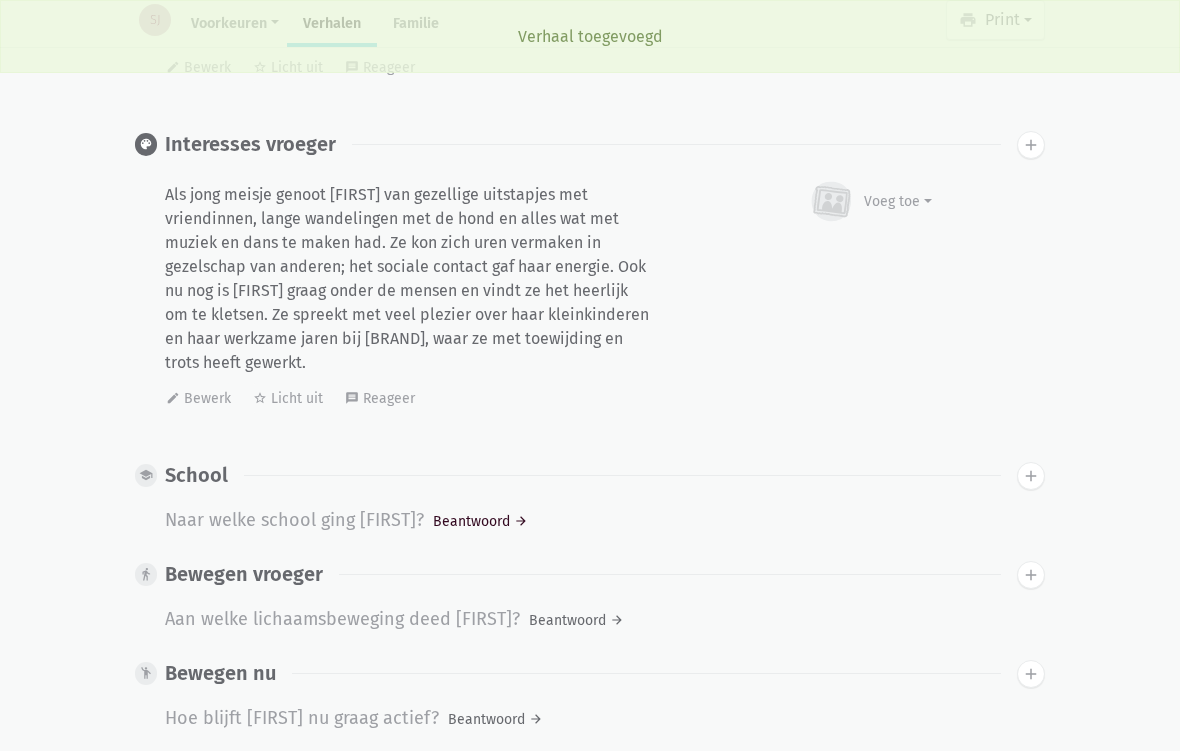 click on "Beantwoord
arrow_forward" at bounding box center (480, 521) 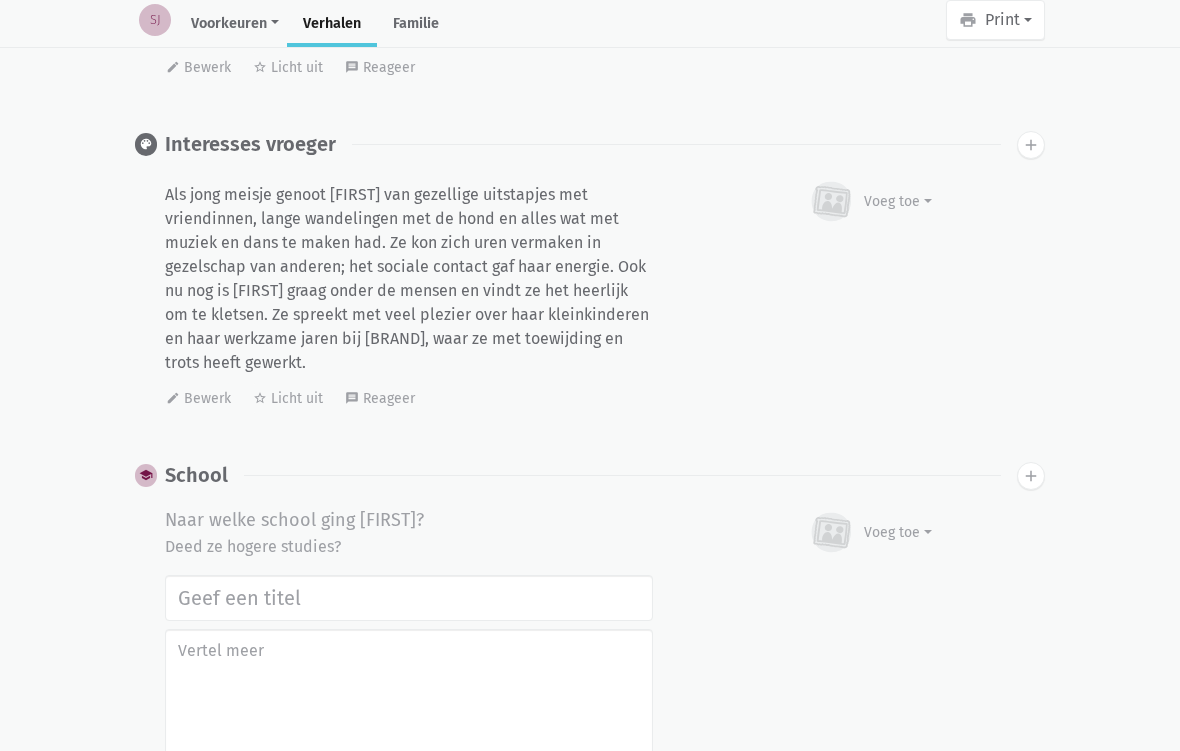scroll, scrollTop: 1370, scrollLeft: 0, axis: vertical 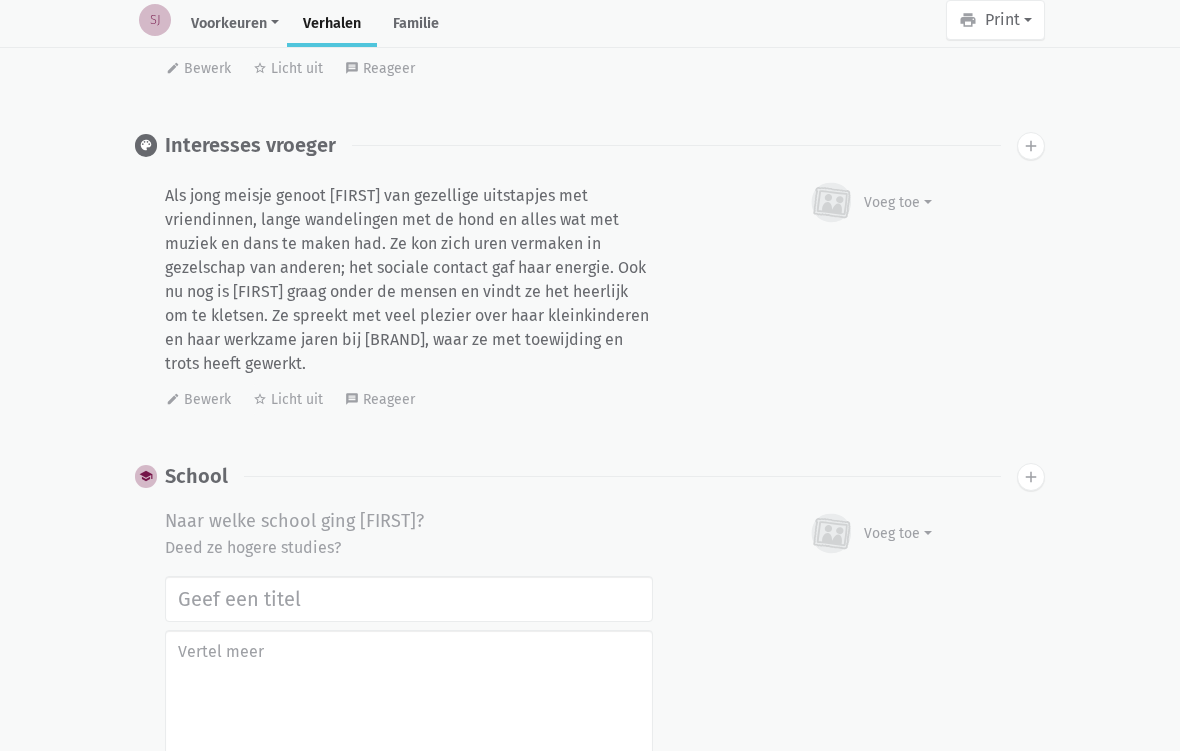 click on "Titel
Beschrijving
Licht uit op moodboard en bewonerspagina
Bewaar
Annuleer" at bounding box center (409, 724) 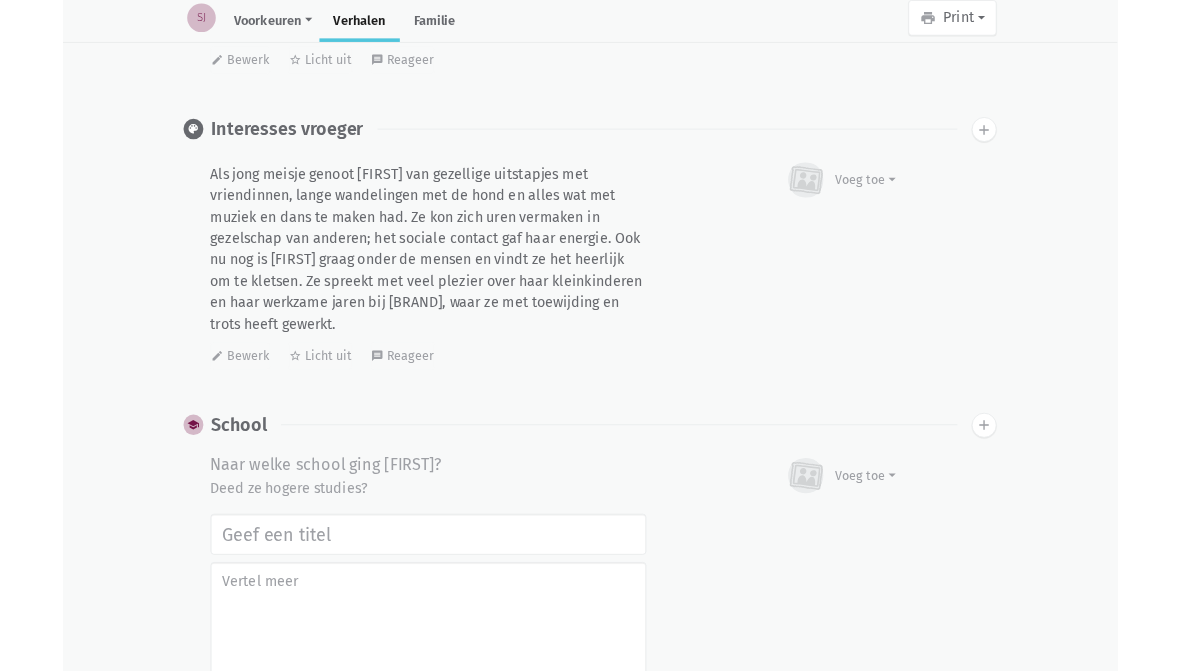 scroll, scrollTop: 1451, scrollLeft: 0, axis: vertical 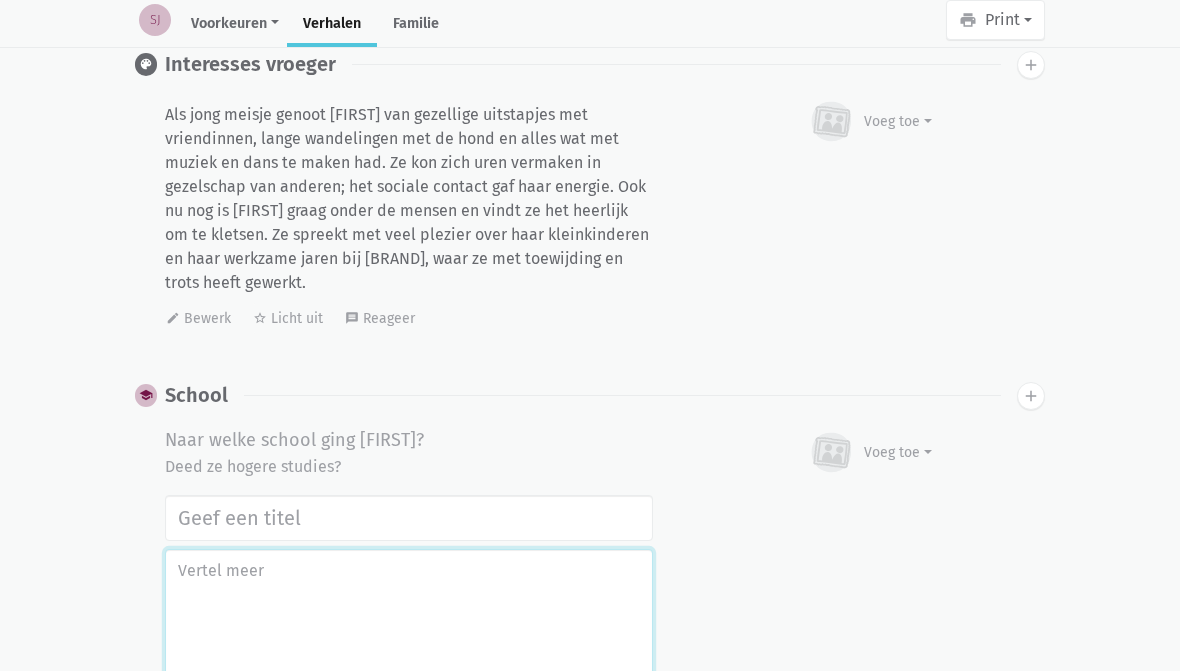 click at bounding box center [409, 622] 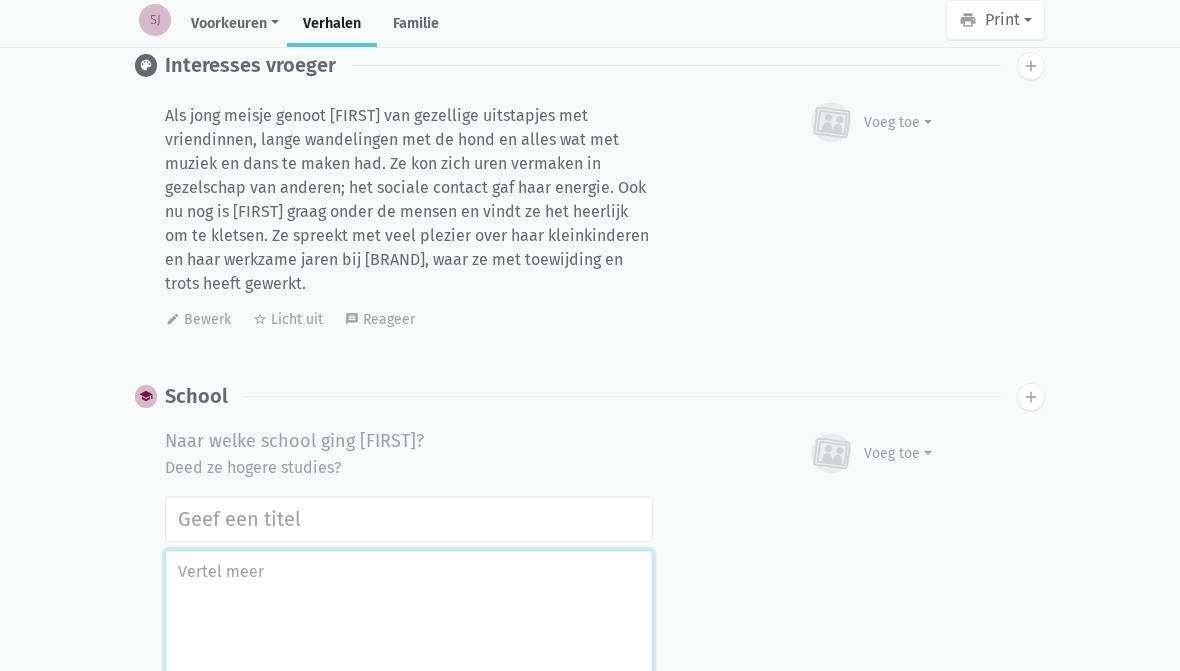 paste on "[FIRST] ging als meisje naar de MULO, waar ze met plezier naar school ging en zich goed kon redden. Na de MULO koos ze ervoor om niet verder te studeren, maar al snel aan het werk te gaan. Ze was praktisch ingesteld en leerde vooral door te doen – iets wat goed bij haar paste." 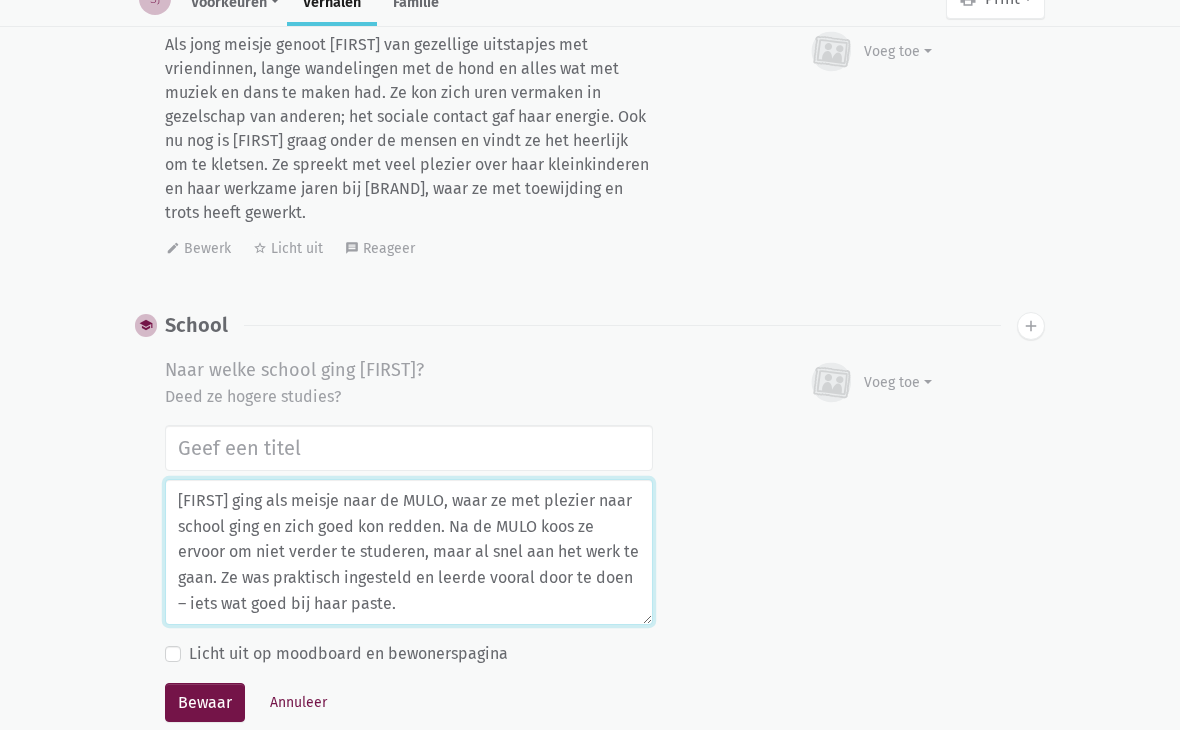 scroll, scrollTop: 1568, scrollLeft: 0, axis: vertical 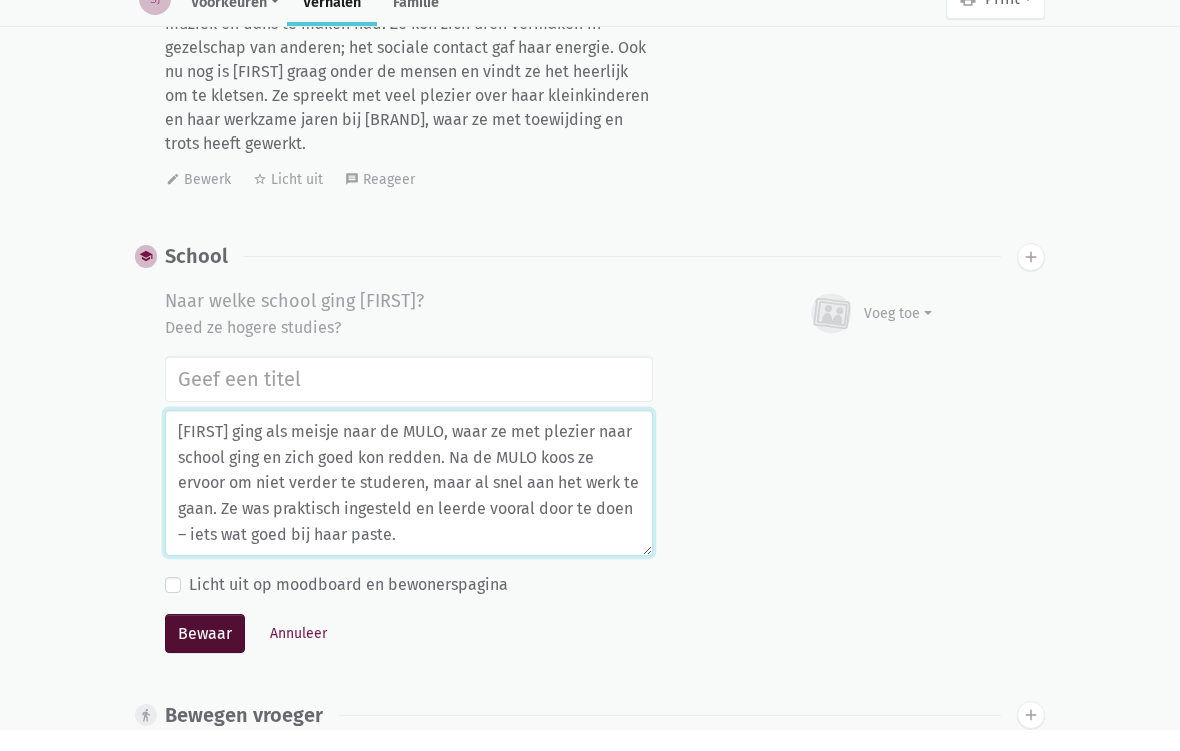 type on "[FIRST] ging als meisje naar de MULO, waar ze met plezier naar school ging en zich goed kon redden. Na de MULO koos ze ervoor om niet verder te studeren, maar al snel aan het werk te gaan. Ze was praktisch ingesteld en leerde vooral door te doen – iets wat goed bij haar paste." 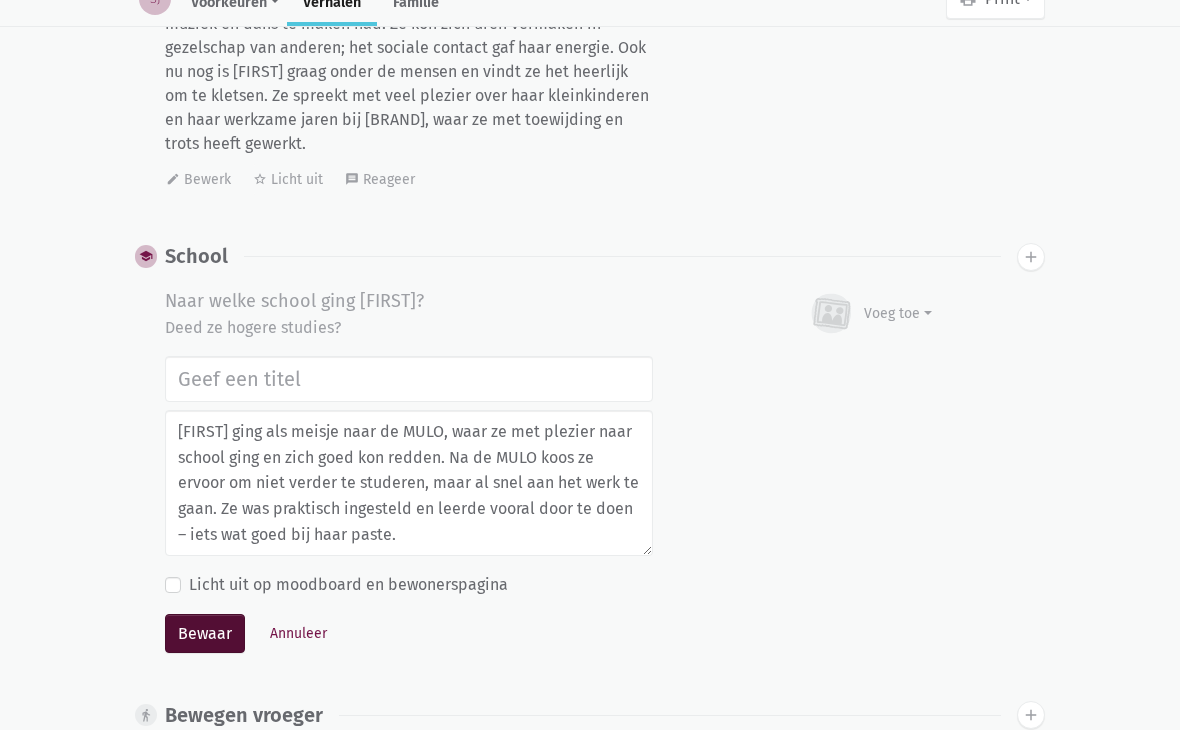 click on "Bewaar" at bounding box center [205, 656] 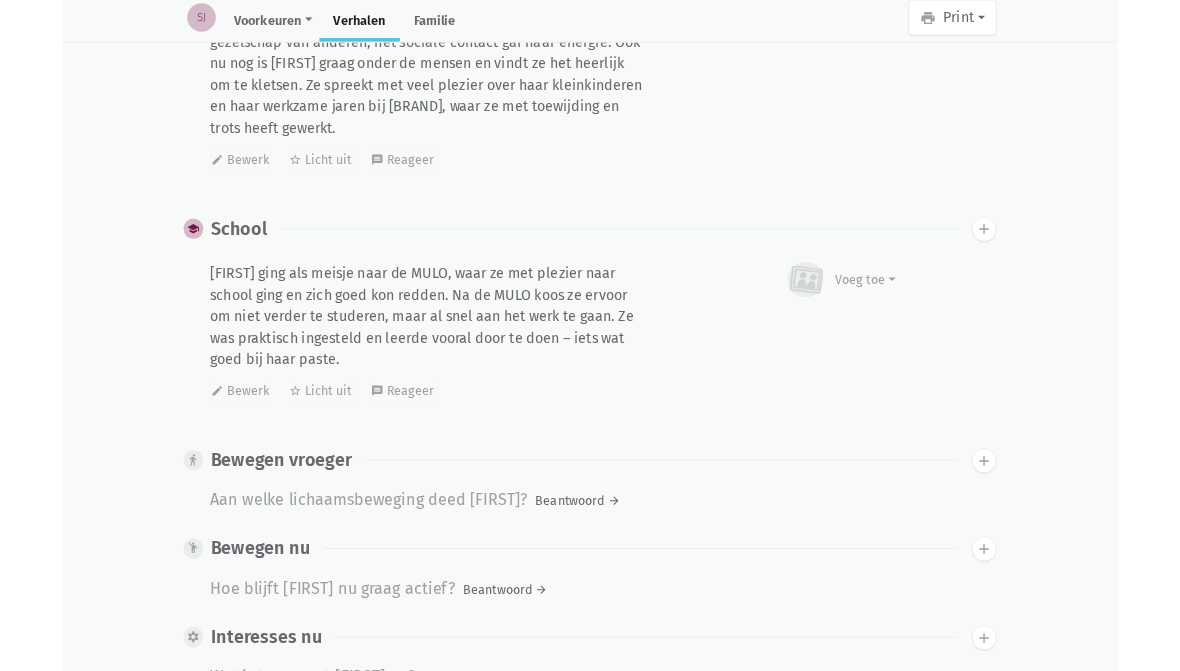 scroll, scrollTop: 1670, scrollLeft: 0, axis: vertical 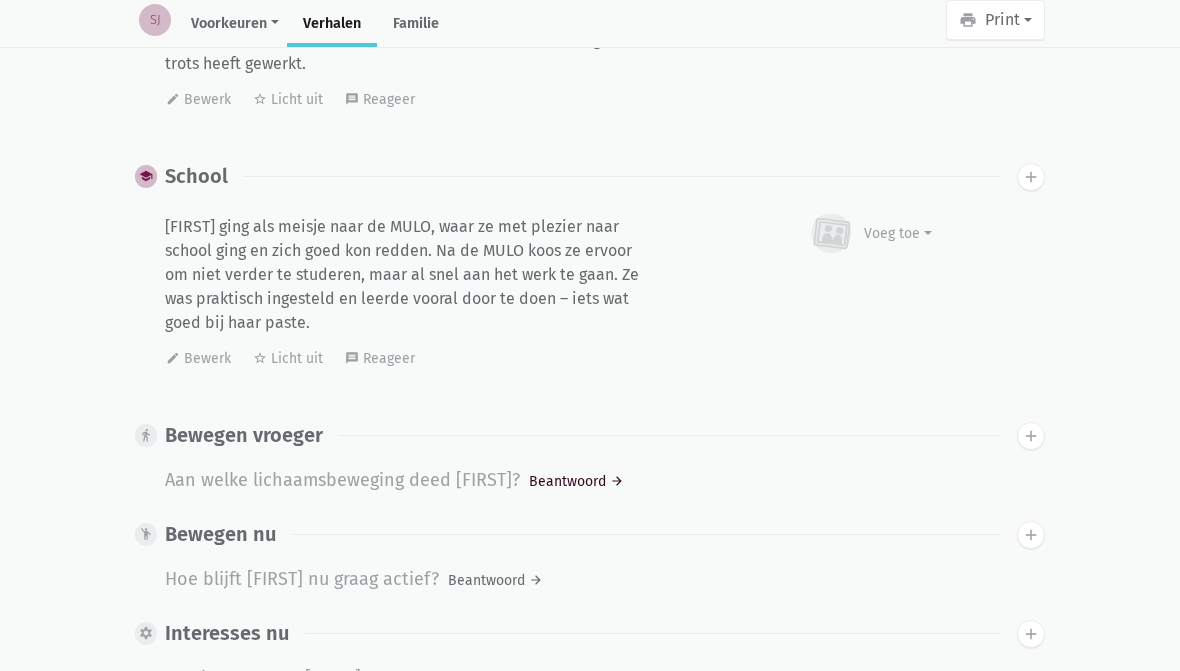 click on "Beantwoord
arrow_forward" at bounding box center [576, 481] 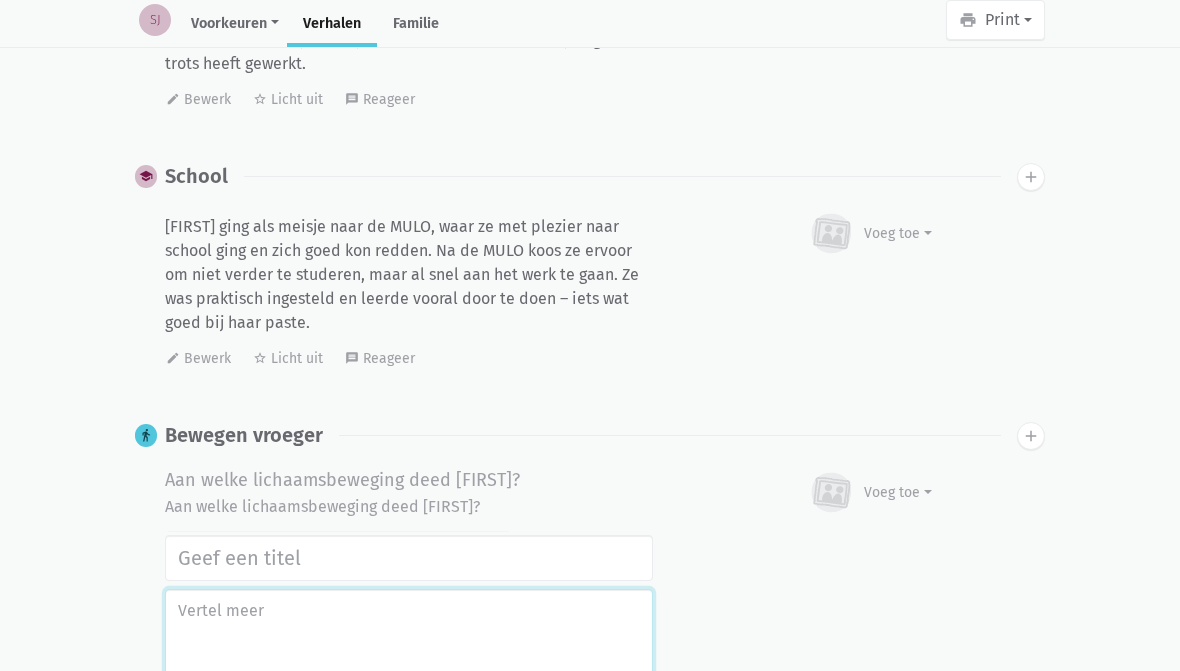 drag, startPoint x: 282, startPoint y: 630, endPoint x: 283, endPoint y: 964, distance: 334.0015 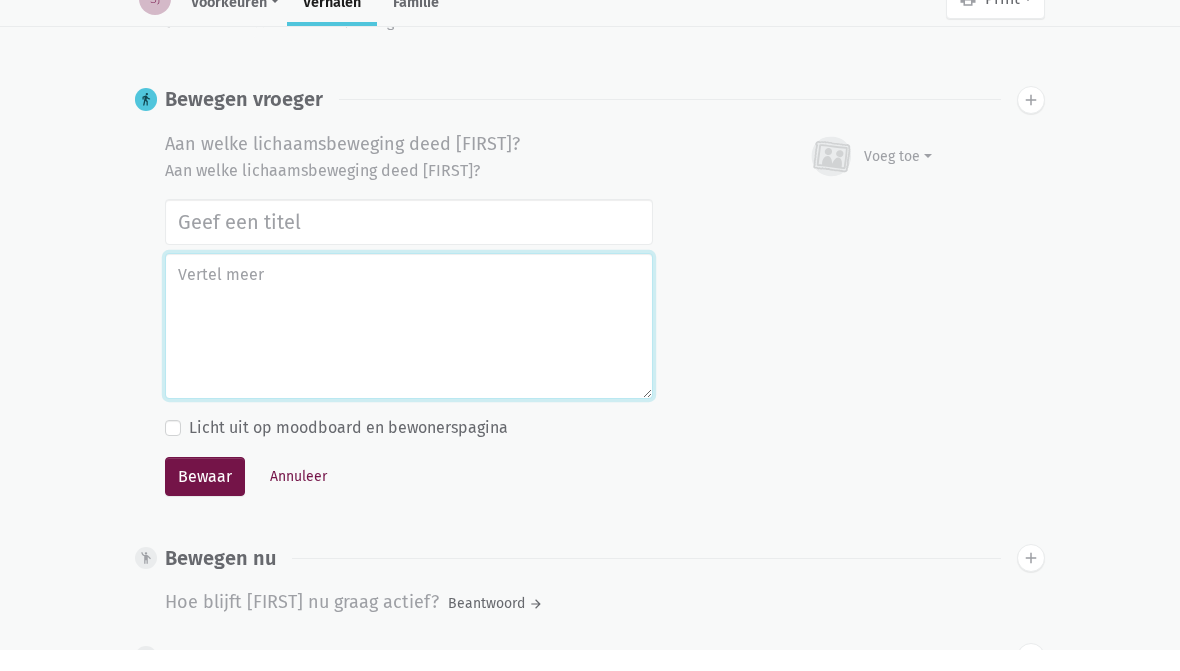 paste on "[FIRST] was altijd graag in beweging. Ze hield ervan om te wandelen en maakte vaak fietstochten in de omgeving. Sport deed ze niet in verenigingsverband, maar ze bleef op een natuurlijke manier actief door dagelijkse bezigheden. Buiten zijn en in beweging blijven gaven haar een gevoel van vrijheid en ontspanning." 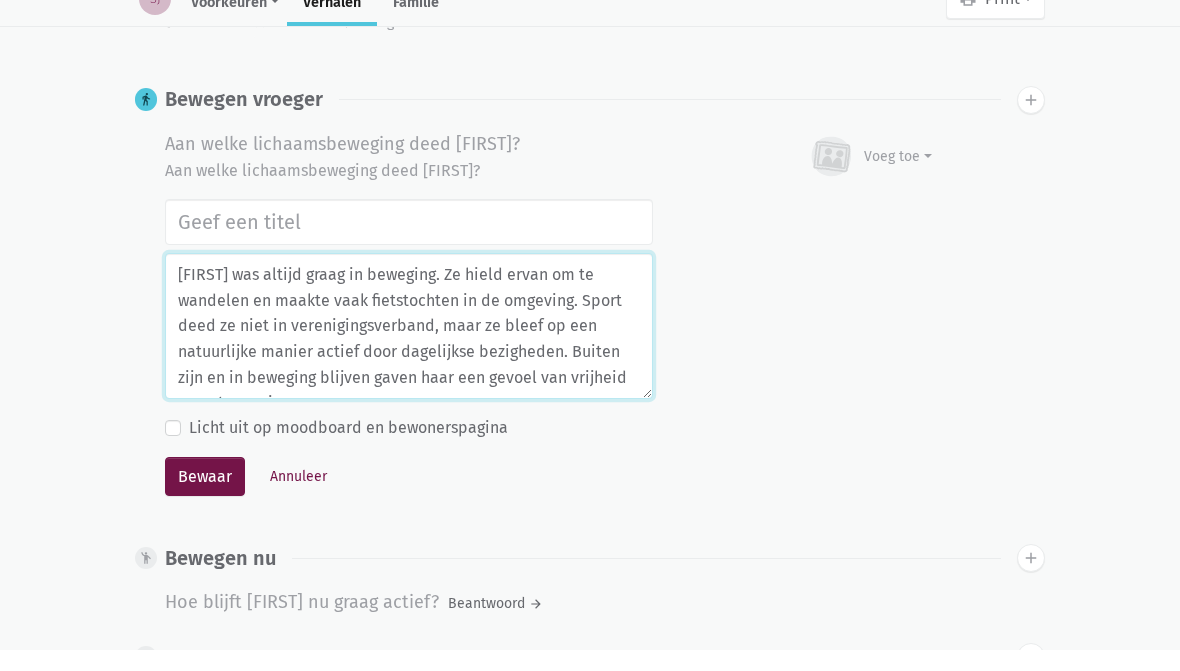 scroll, scrollTop: 11, scrollLeft: 0, axis: vertical 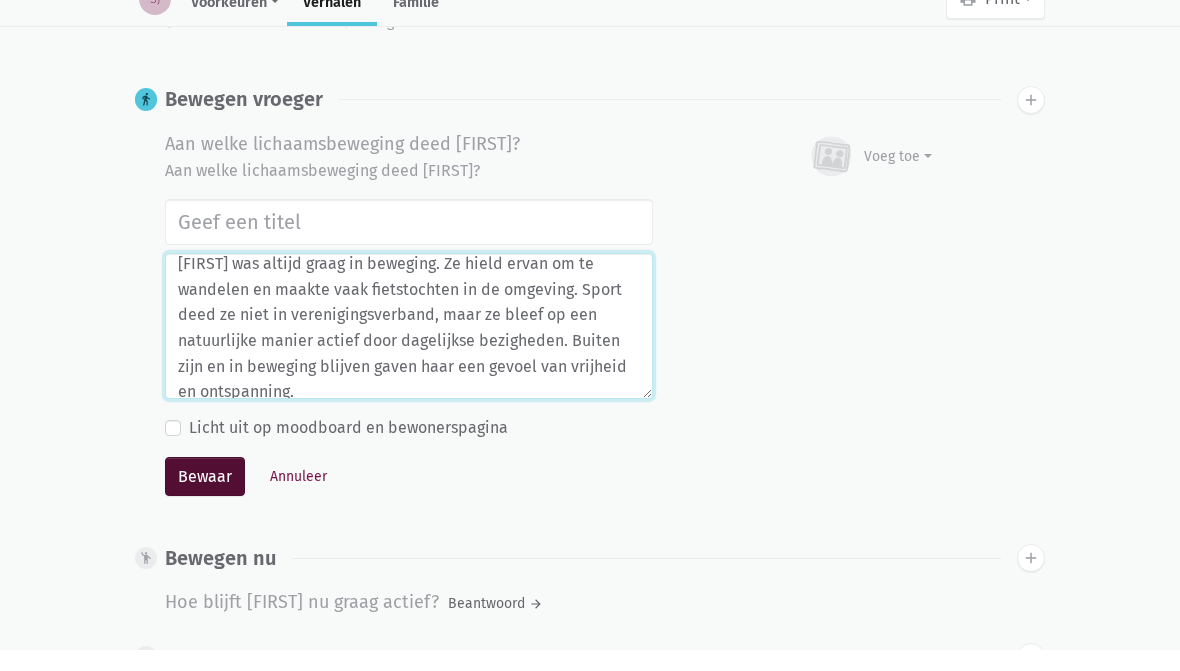 type on "[FIRST] was altijd graag in beweging. Ze hield ervan om te wandelen en maakte vaak fietstochten in de omgeving. Sport deed ze niet in verenigingsverband, maar ze bleef op een natuurlijke manier actief door dagelijkse bezigheden. Buiten zijn en in beweging blijven gaven haar een gevoel van vrijheid en ontspanning." 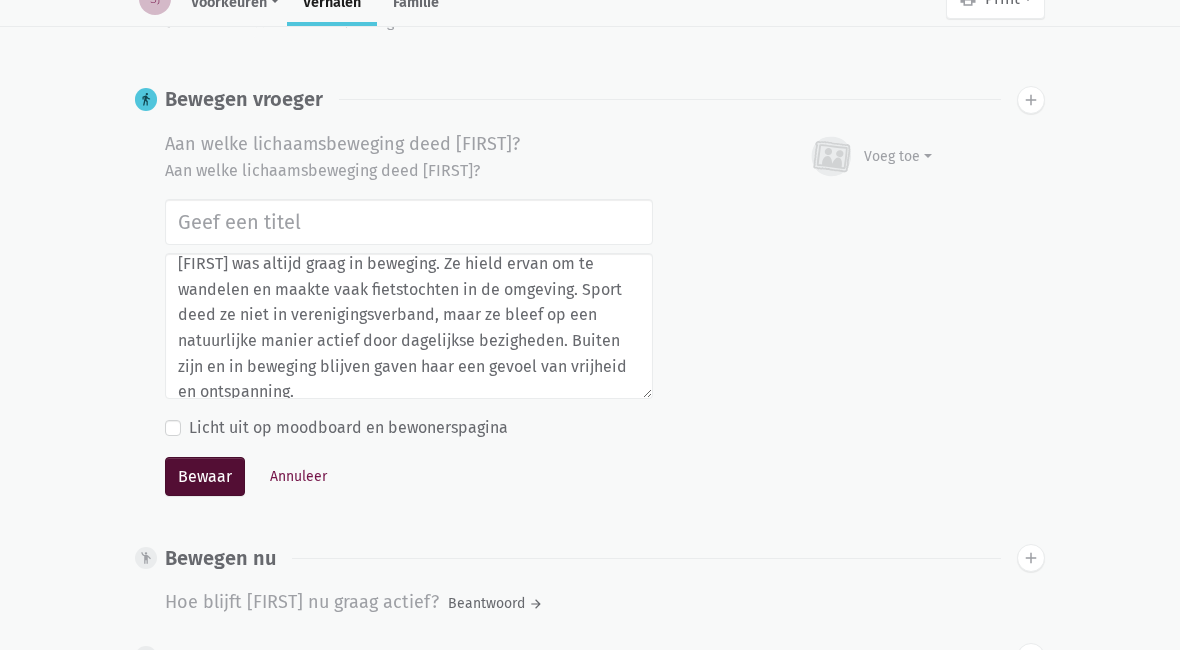click on "Bewaar" at bounding box center (205, 499) 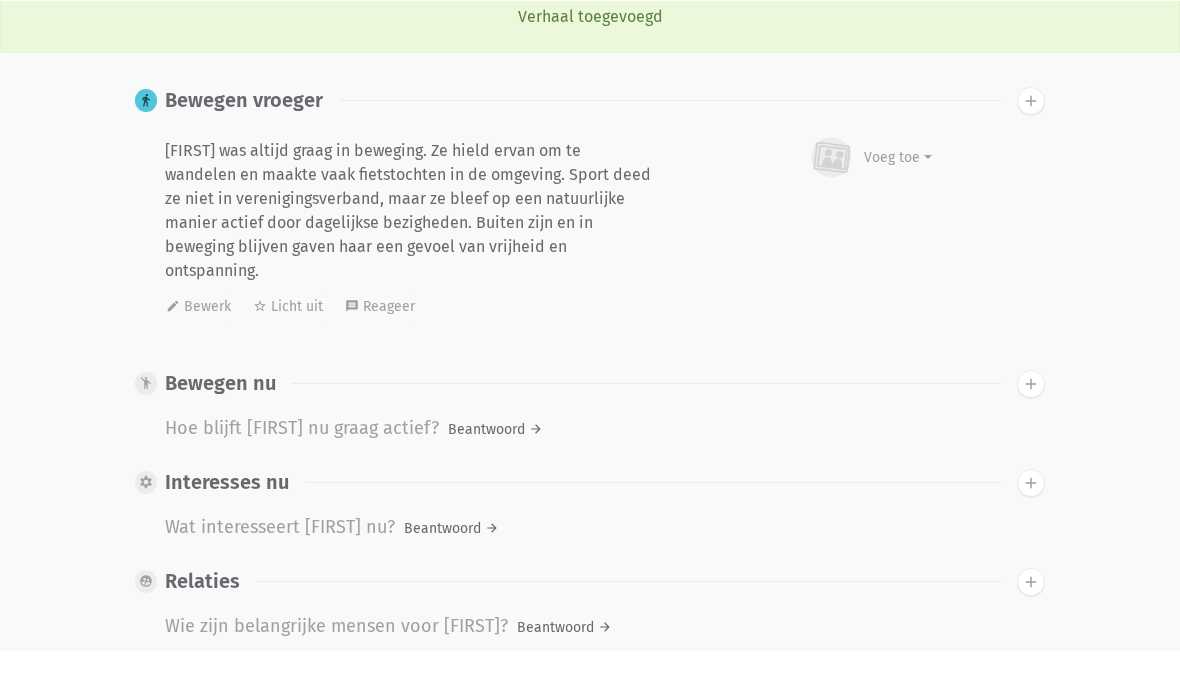 scroll, scrollTop: 2006, scrollLeft: 0, axis: vertical 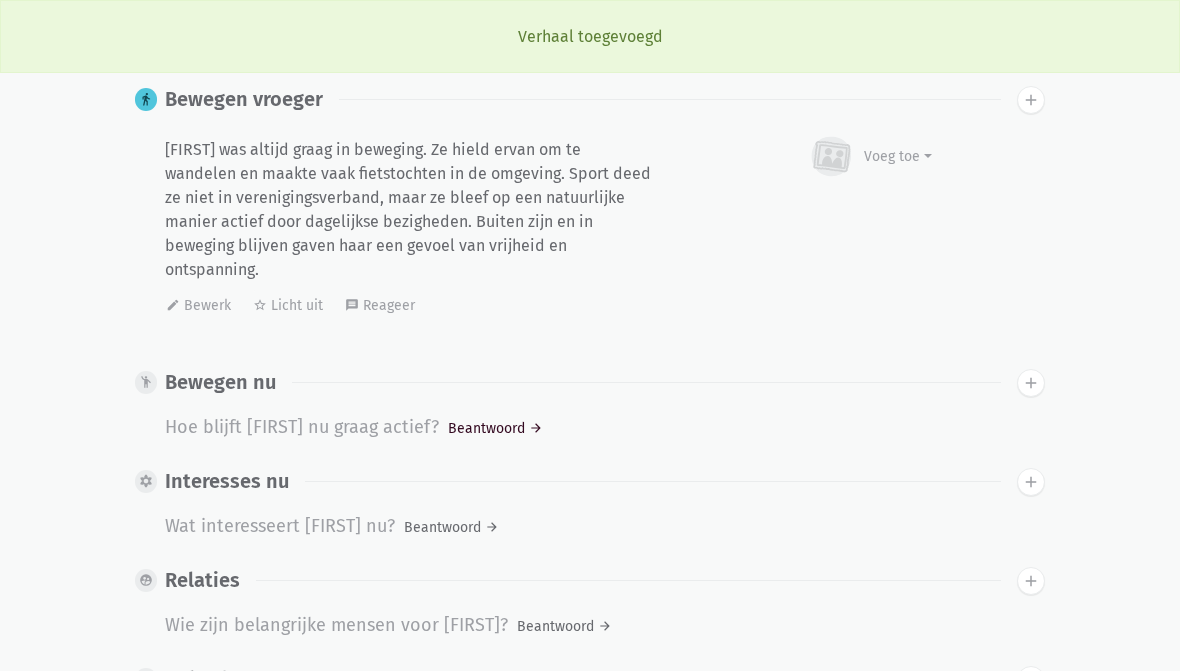 click on "Beantwoord
arrow_forward" at bounding box center [495, 428] 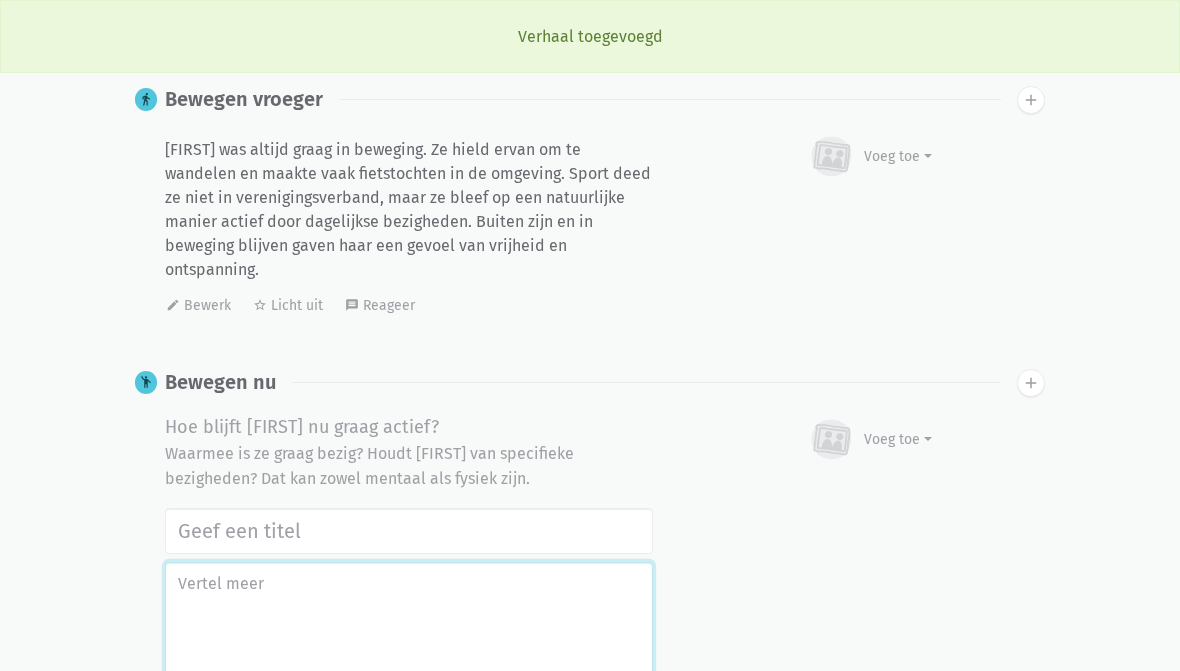 click at bounding box center (409, 635) 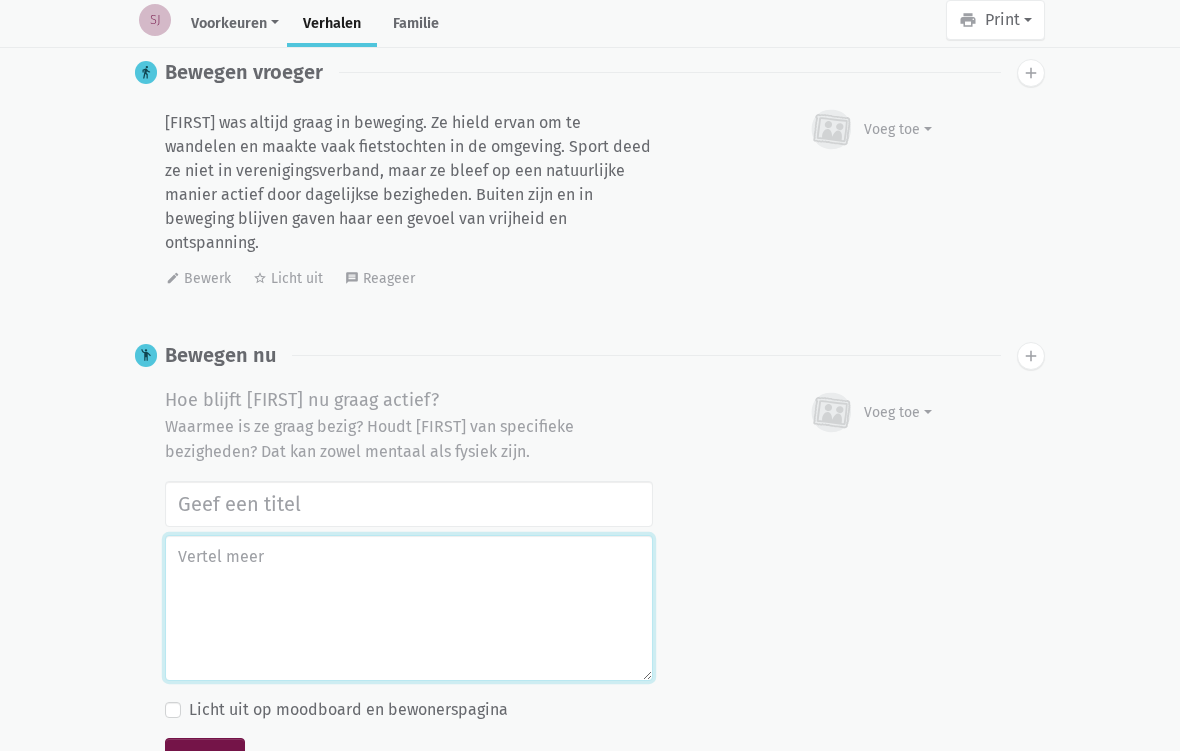 scroll, scrollTop: 2069, scrollLeft: 0, axis: vertical 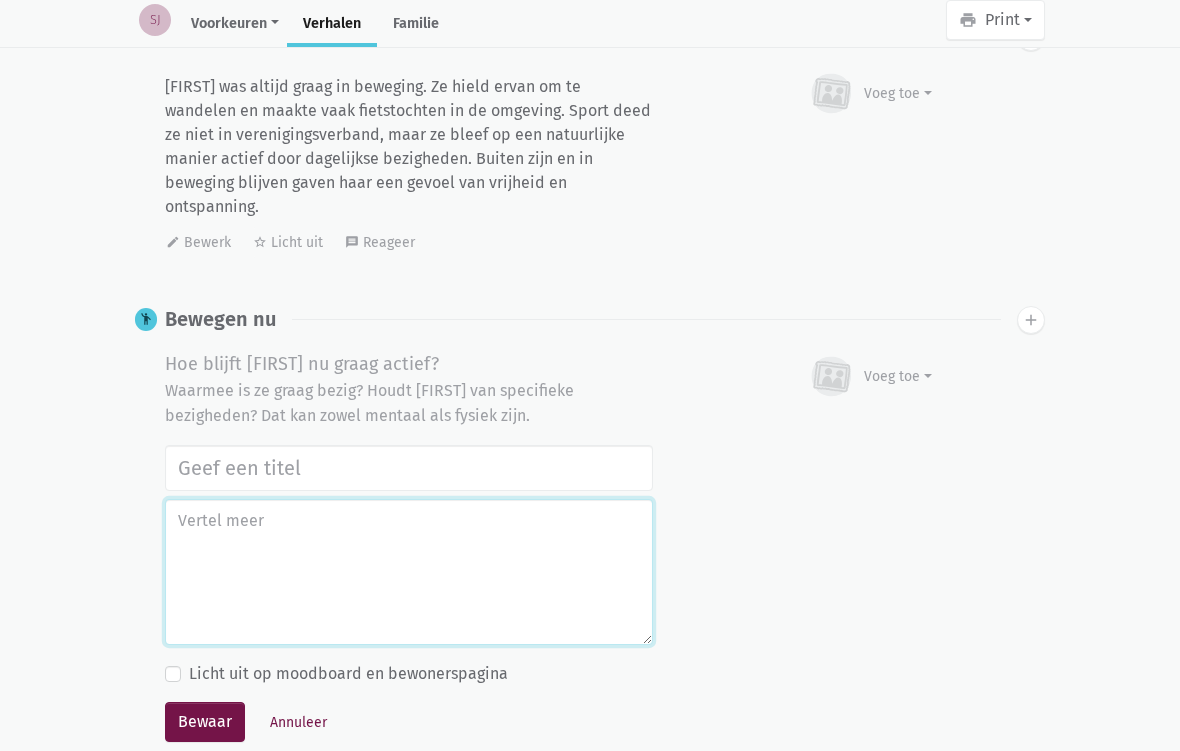 paste on "Tegenwoordig blijft [FIRST] graag actief door te wandelen met haar hond [PET_NAME], met wie ze een hechte band heeft. Fietsen doet ze niet meer, omdat dit te risicovol is geworden, maar het dagelijkse rondje met [PET_NAME] houdt haar in beweging én in contact met de buurt. Daarnaast geniet ze van gezelschap en een goed gesprek – sociaal contact blijft voor haar een belangrijke mentale stimulans. Ze vindt het fijn om betrokken te zijn en ergens bij te horen." 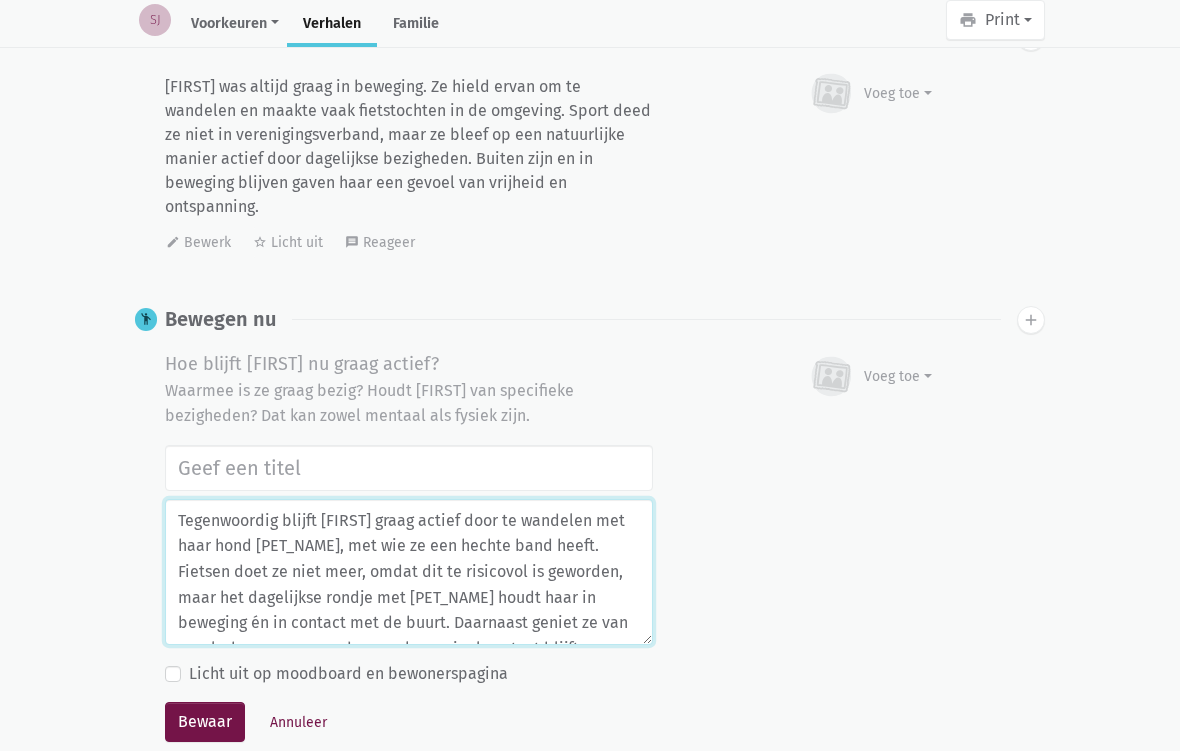 scroll, scrollTop: 172, scrollLeft: 0, axis: vertical 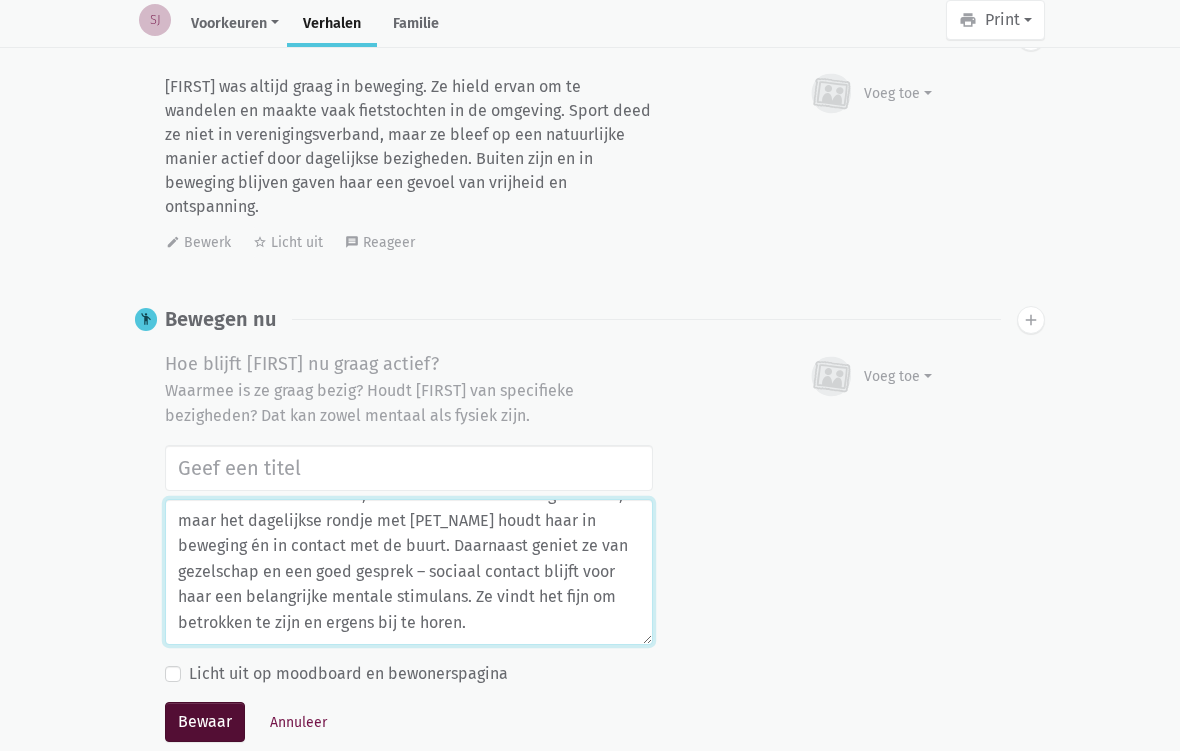 type on "Tegenwoordig blijft [FIRST] graag actief door te wandelen met haar hond [PET_NAME], met wie ze een hechte band heeft. Fietsen doet ze niet meer, omdat dit te risicovol is geworden, maar het dagelijkse rondje met [PET_NAME] houdt haar in beweging én in contact met de buurt. Daarnaast geniet ze van gezelschap en een goed gesprek – sociaal contact blijft voor haar een belangrijke mentale stimulans. Ze vindt het fijn om betrokken te zijn en ergens bij te horen." 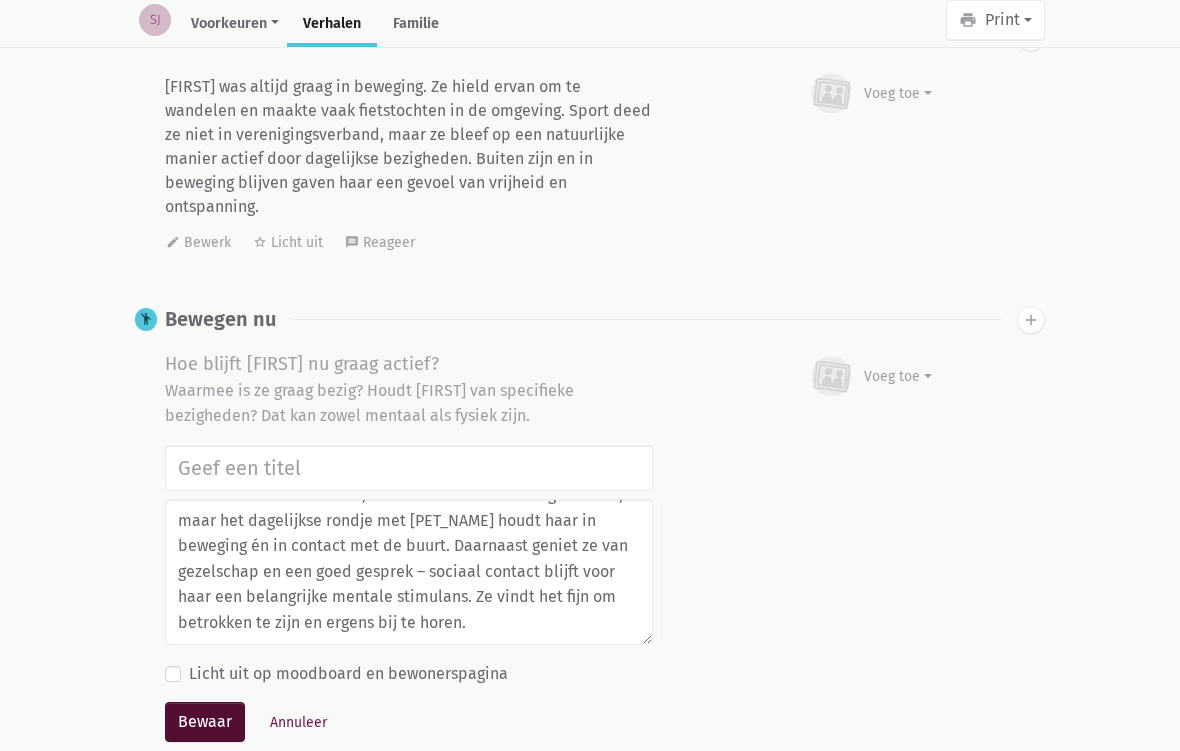 click on "Bewaar" at bounding box center (205, 722) 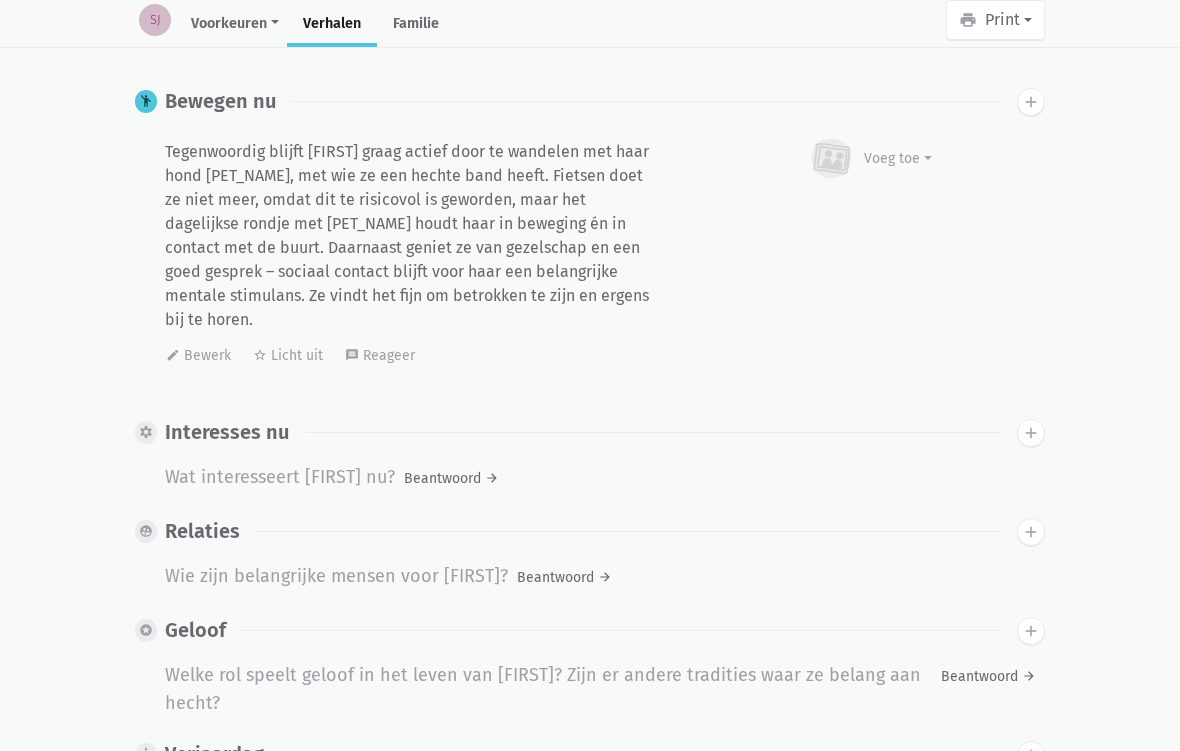 scroll, scrollTop: 2349, scrollLeft: 0, axis: vertical 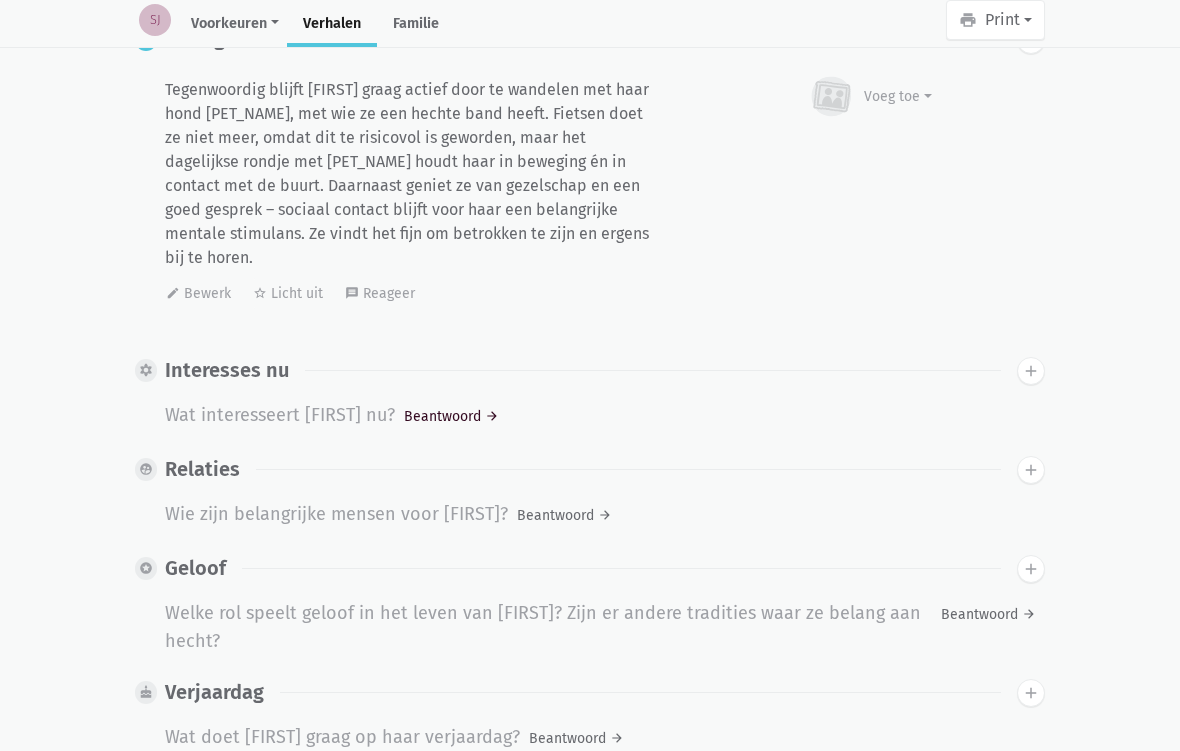click on "Beantwoord
arrow_forward" at bounding box center (451, 416) 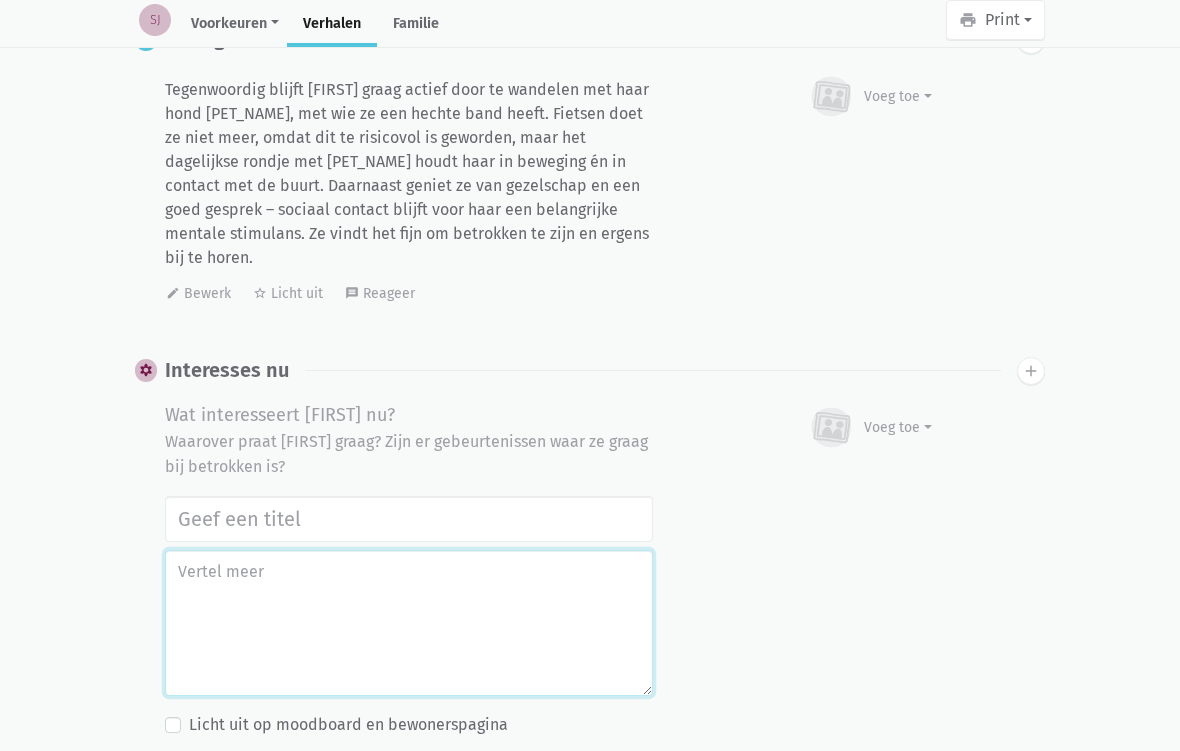 click at bounding box center (409, 623) 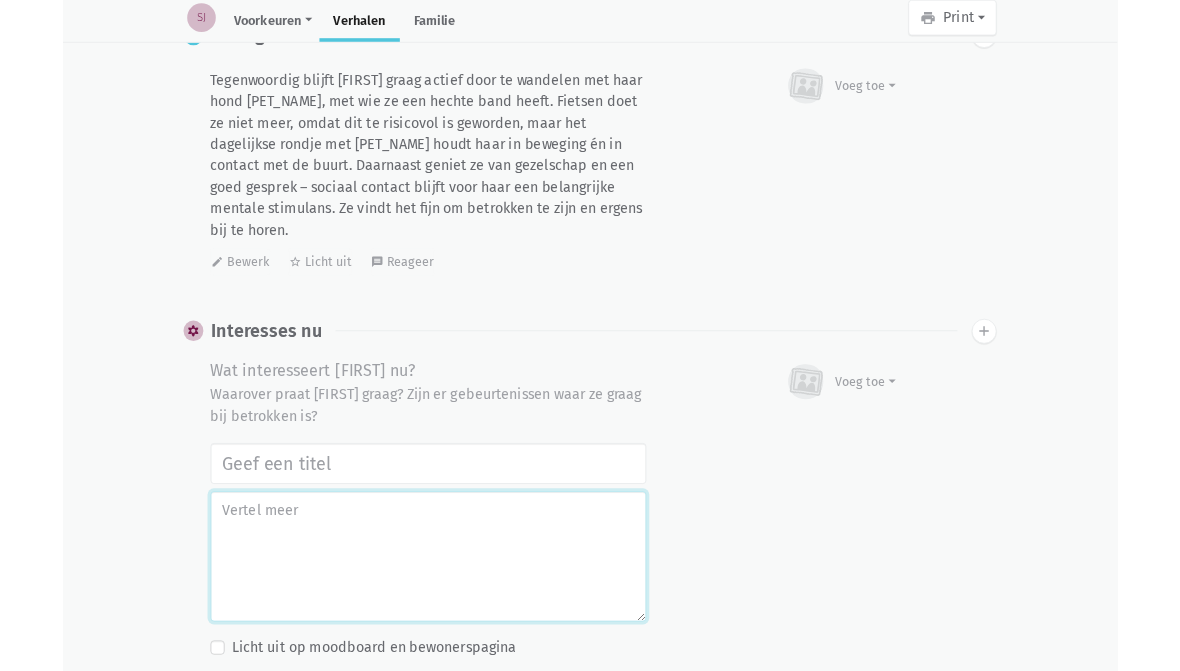 scroll, scrollTop: 2429, scrollLeft: 0, axis: vertical 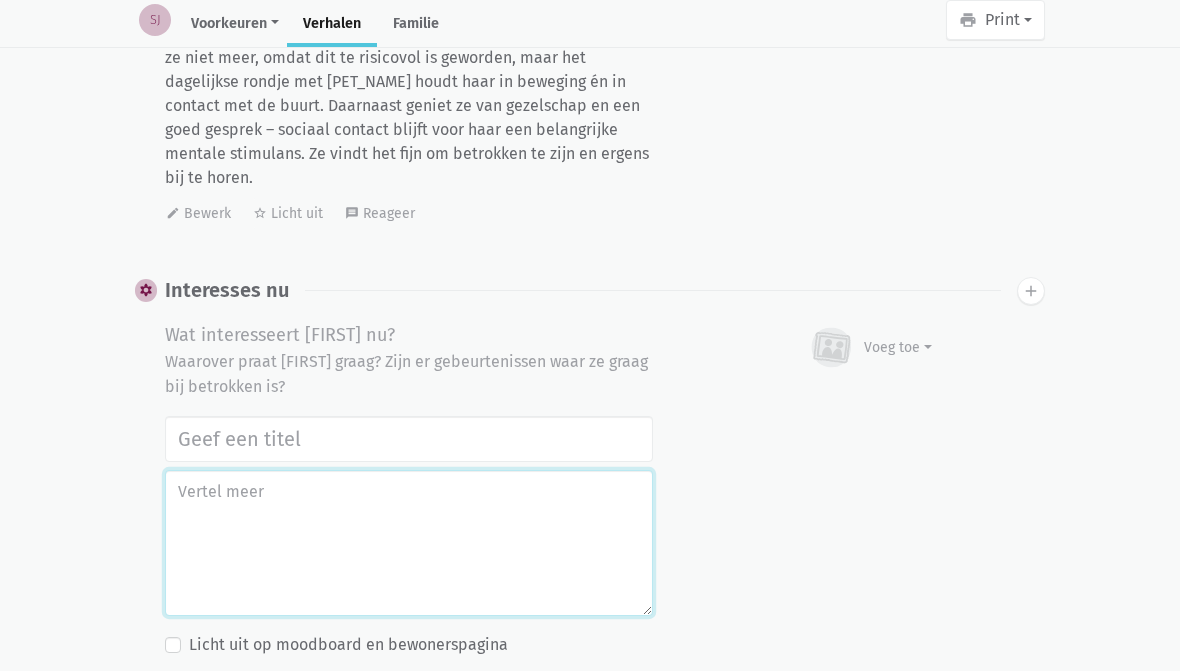 paste on "[FIRST] is nog altijd een sociaal en betrokken mens. Ze heeft oprechte interesse in anderen en praat graag met iedereen – over van alles en nog wat. Vooral haar kinderen en kleinkinderen zijn geliefde gespreksonderwerpen. Ze vindt het fijn om op de hoogte te blijven van wat er speelt en is het liefst betrokken bij leuke gebeurtenissen, zoals feestjes of familiemomenten. Daar geniet ze zichtbaar van." 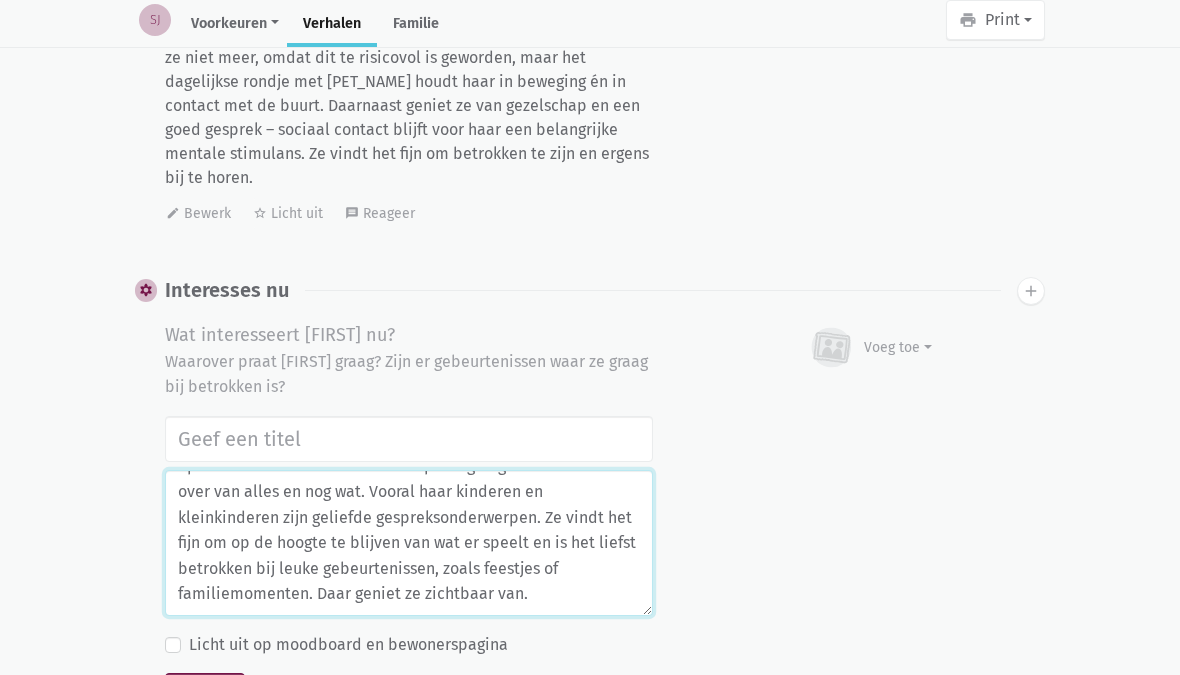 scroll, scrollTop: 51, scrollLeft: 0, axis: vertical 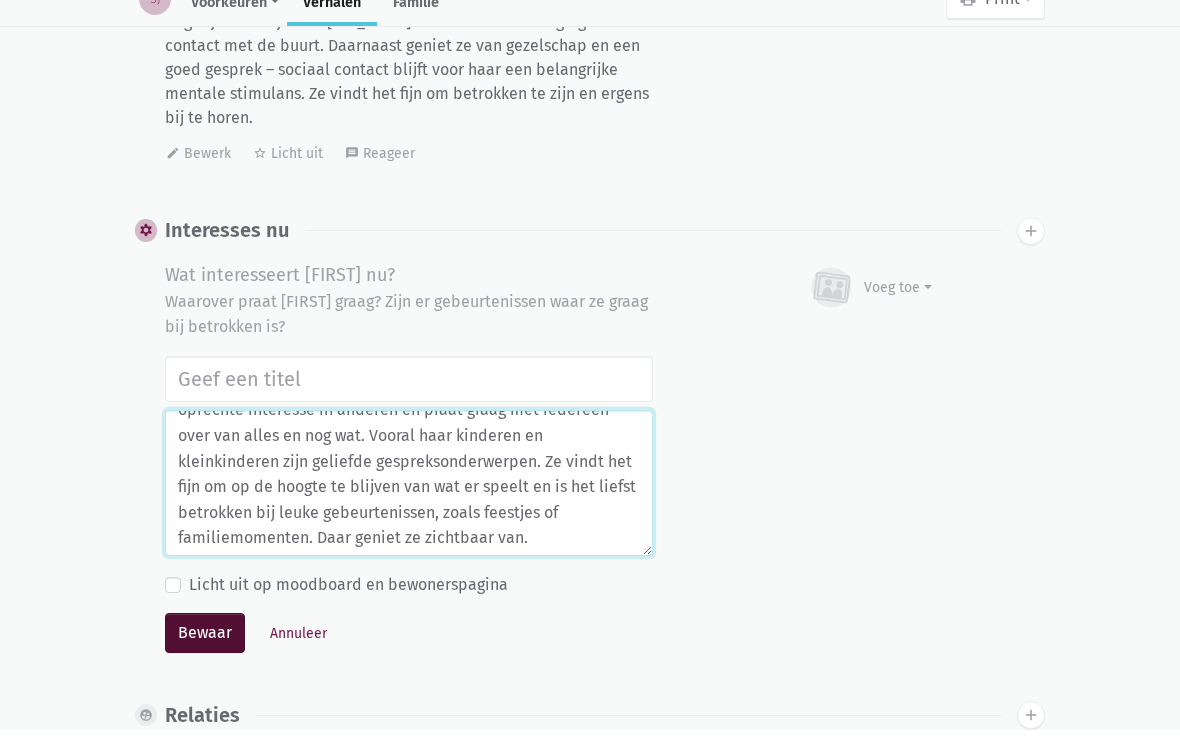 type on "[FIRST] is nog altijd een sociaal en betrokken mens. Ze heeft oprechte interesse in anderen en praat graag met iedereen – over van alles en nog wat. Vooral haar kinderen en kleinkinderen zijn geliefde gespreksonderwerpen. Ze vindt het fijn om op de hoogte te blijven van wat er speelt en is het liefst betrokken bij leuke gebeurtenissen, zoals feestjes of familiemomenten. Daar geniet ze zichtbaar van." 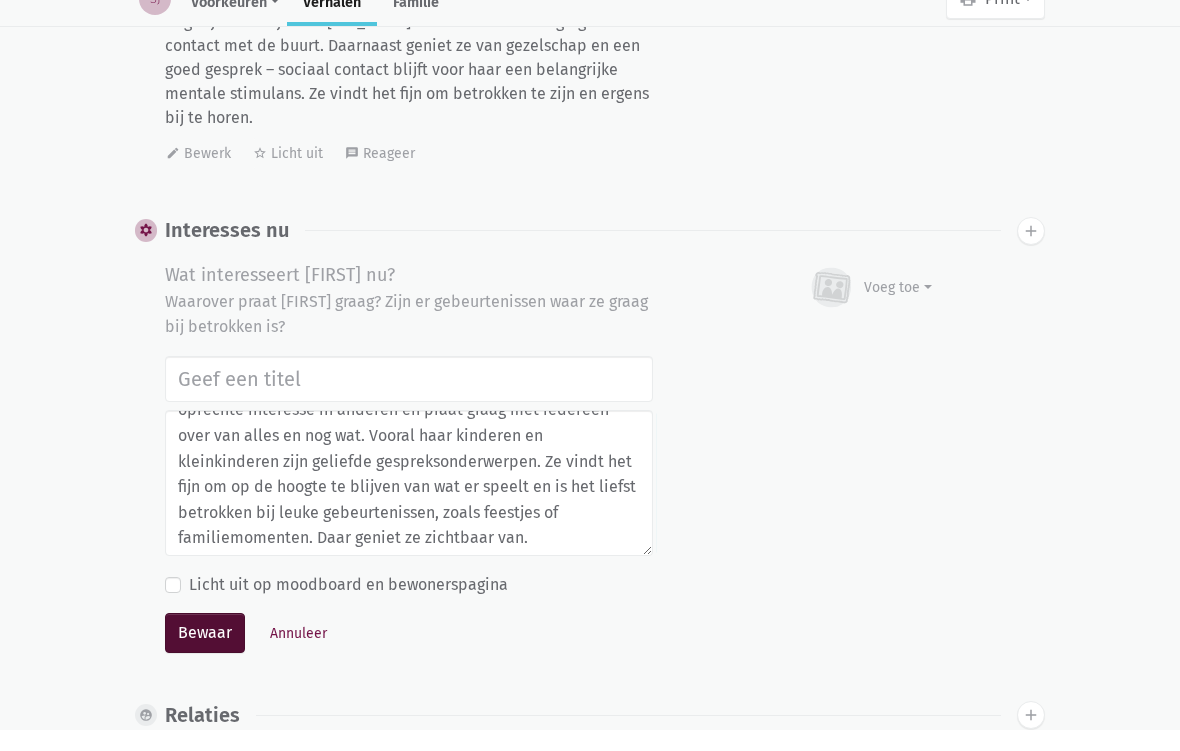 click on "Bewaar" at bounding box center (205, 655) 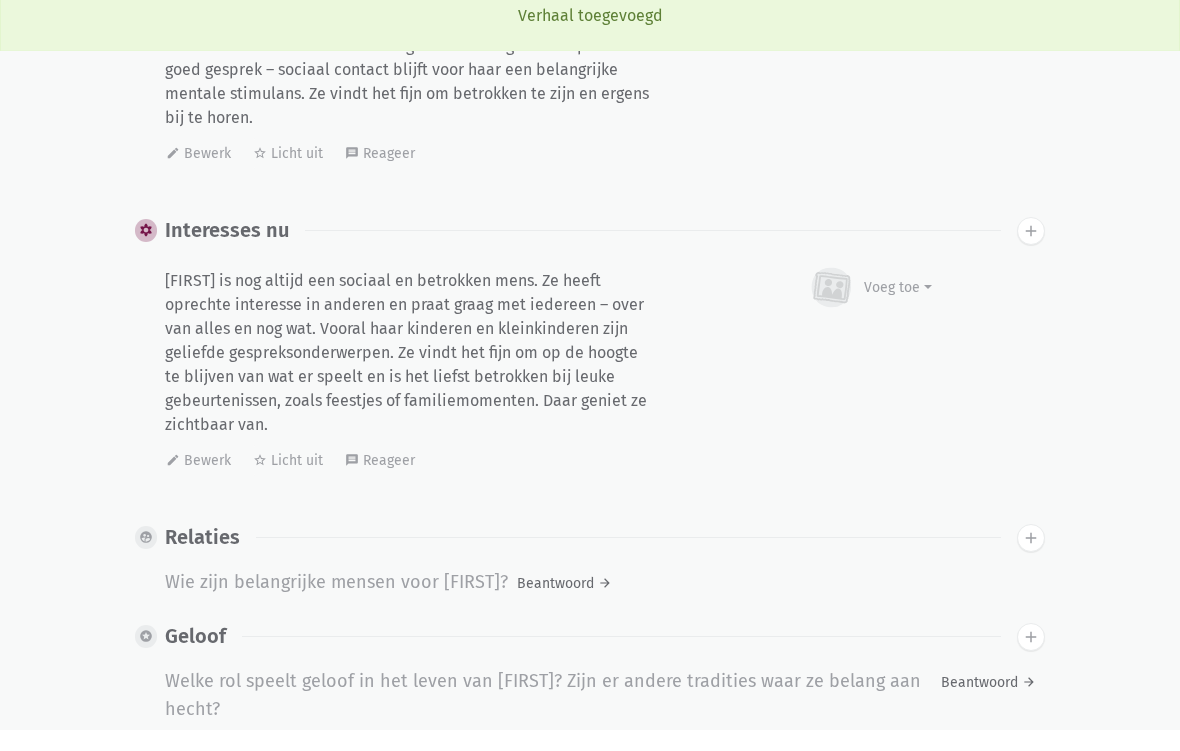 scroll, scrollTop: 2489, scrollLeft: 0, axis: vertical 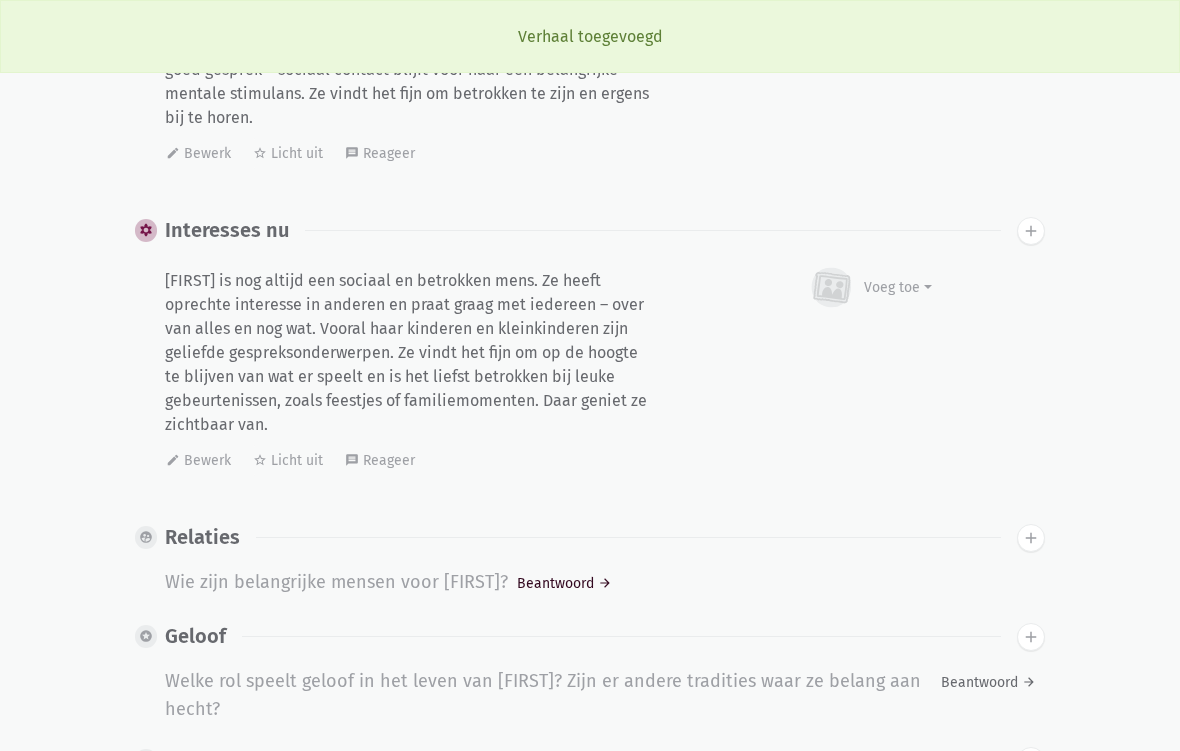 click on "Beantwoord
arrow_forward" at bounding box center [564, 583] 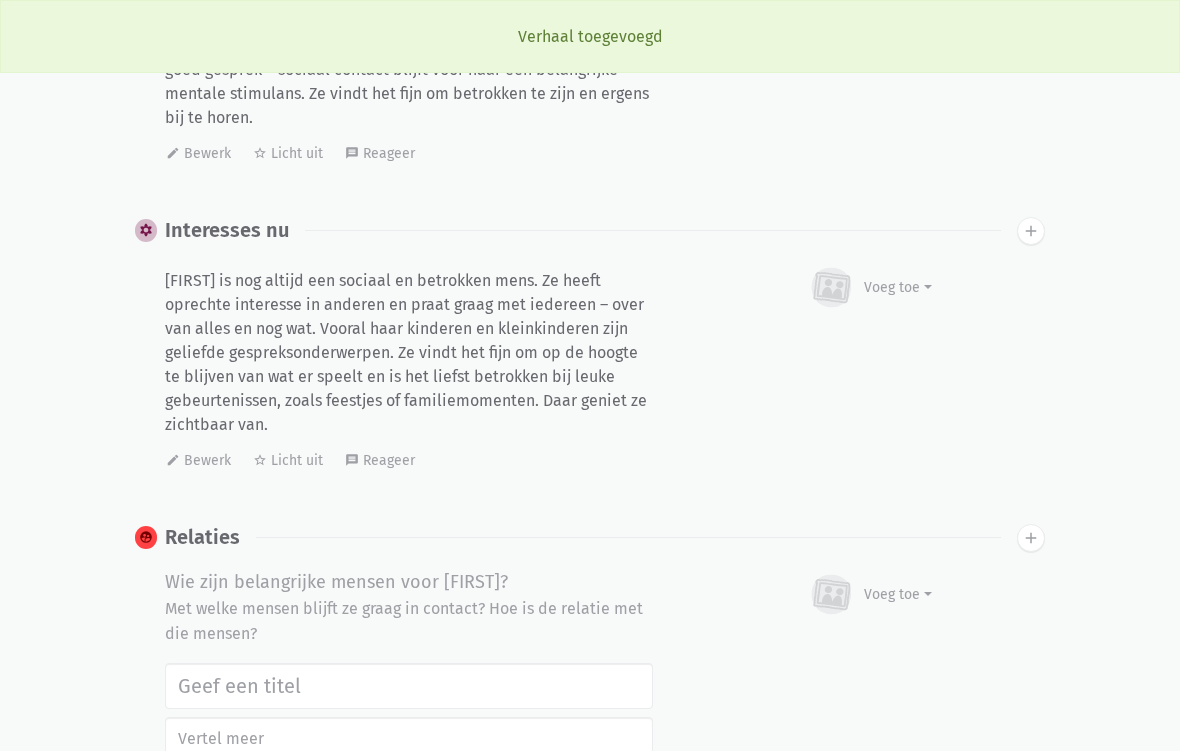 scroll, scrollTop: 2785, scrollLeft: 0, axis: vertical 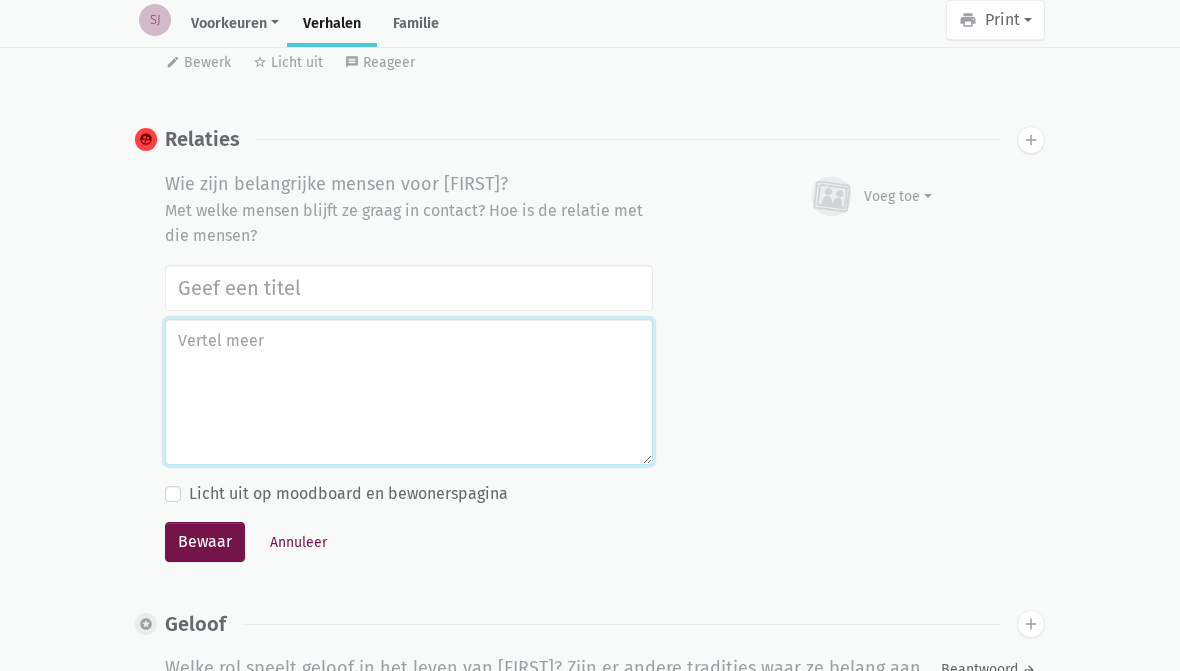 click at bounding box center [409, 392] 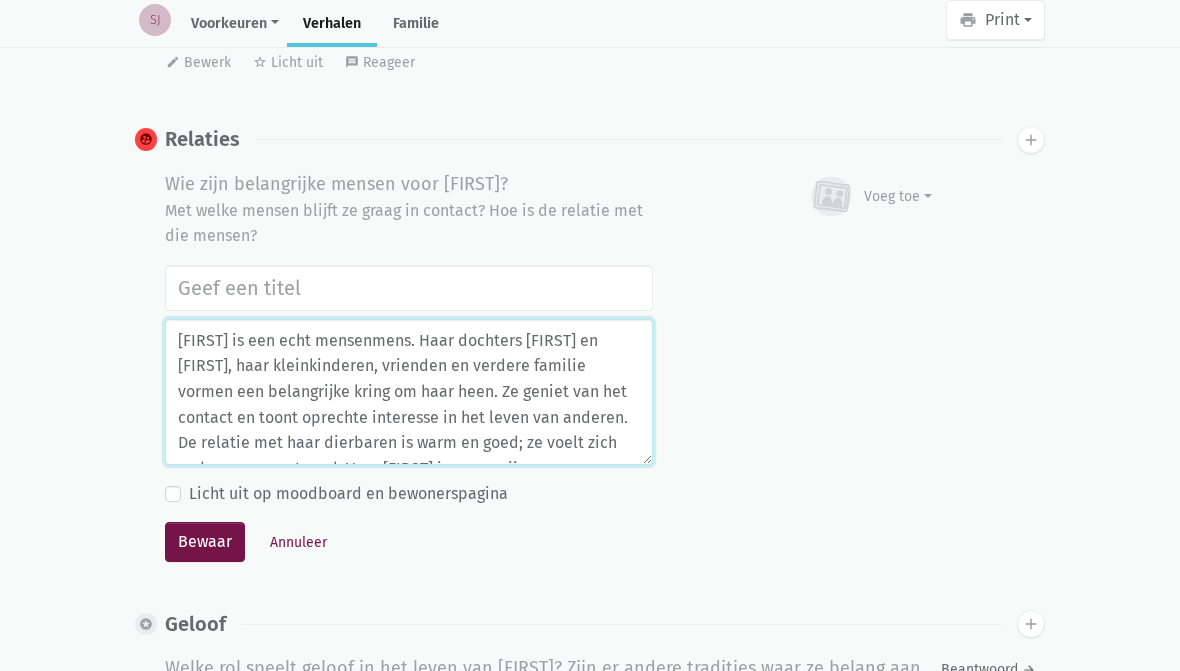 scroll, scrollTop: 172, scrollLeft: 0, axis: vertical 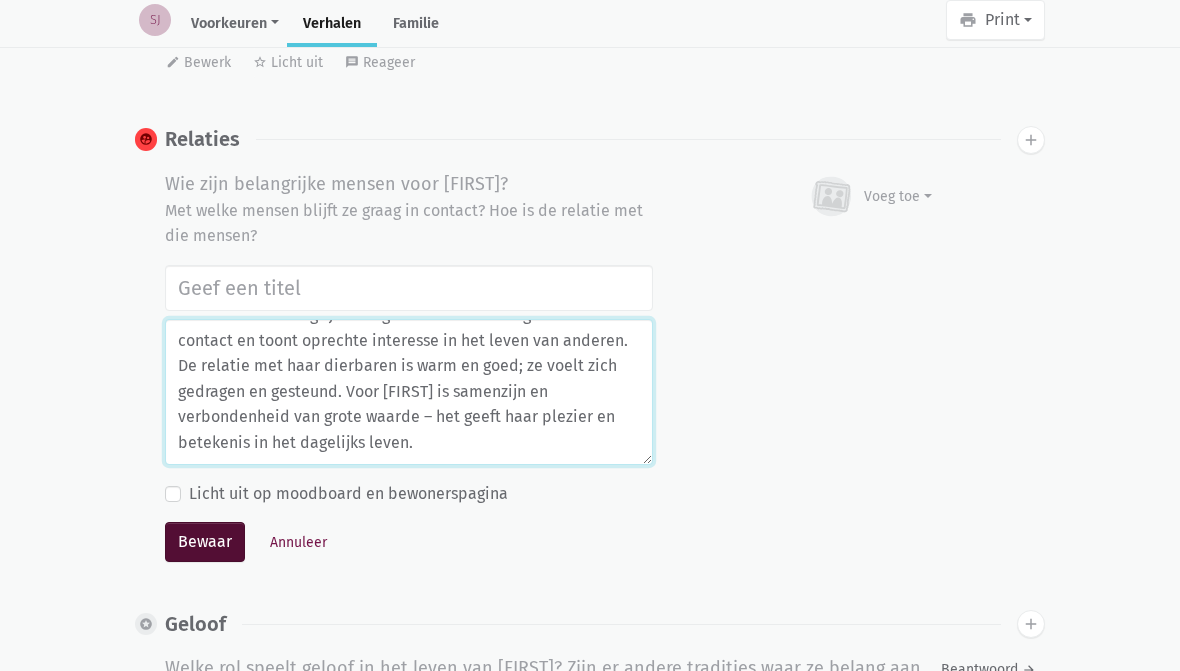 type on "[FIRST] is een echt mensenmens. Haar dochters [FIRST] en [FIRST], haar kleinkinderen, vrienden en verdere familie vormen een belangrijke kring om haar heen. Ze geniet van het contact en toont oprechte interesse in het leven van anderen. De relatie met haar dierbaren is warm en goed; ze voelt zich gedragen en gesteund. Voor [FIRST] is samenzijn en verbondenheid van grote waarde – het geeft haar plezier en betekenis in het dagelijks leven." 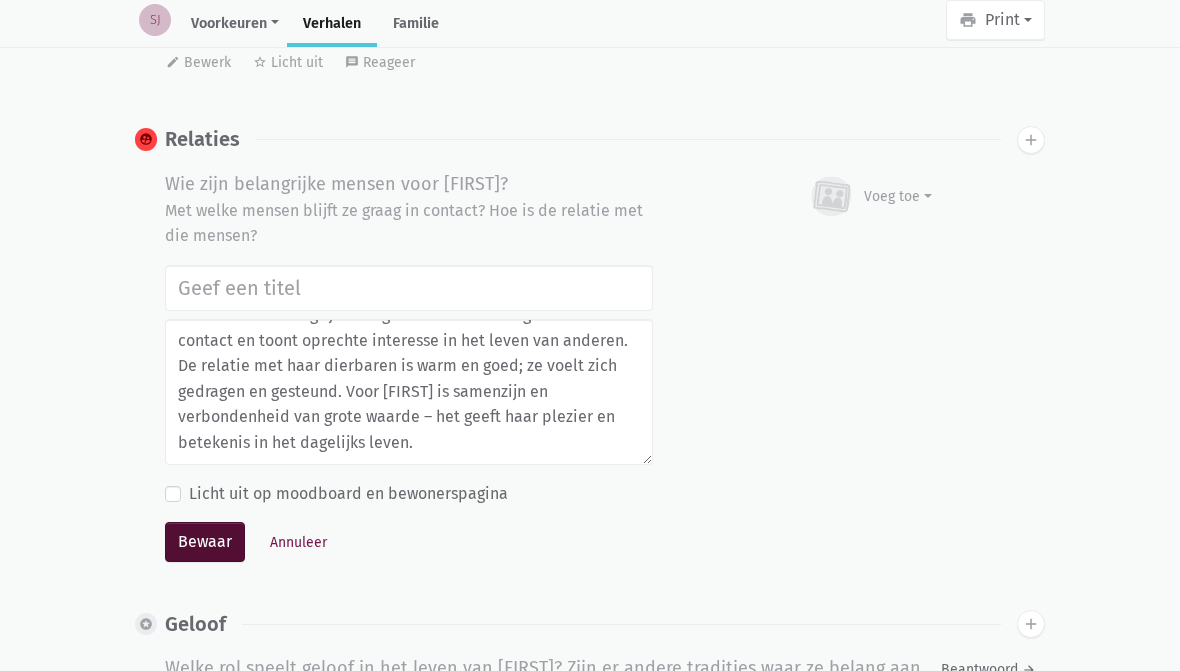 click on "Bewaar" at bounding box center [205, 542] 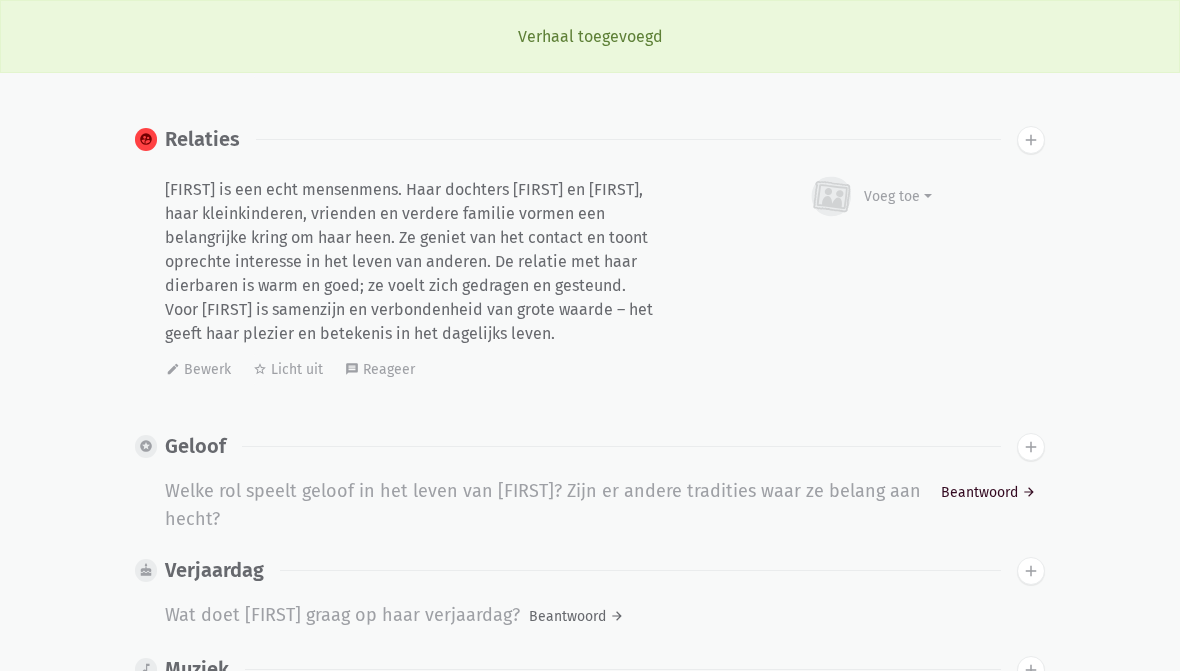 click on "Beantwoord
arrow_forward" at bounding box center (988, 492) 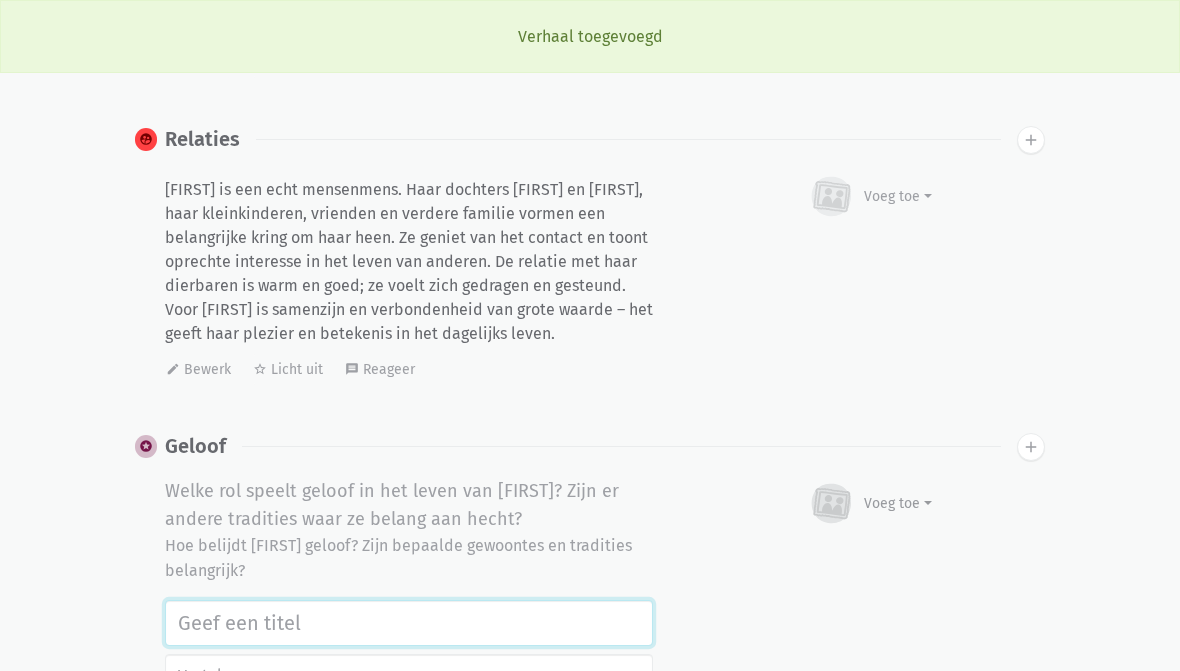 scroll, scrollTop: 3208, scrollLeft: 0, axis: vertical 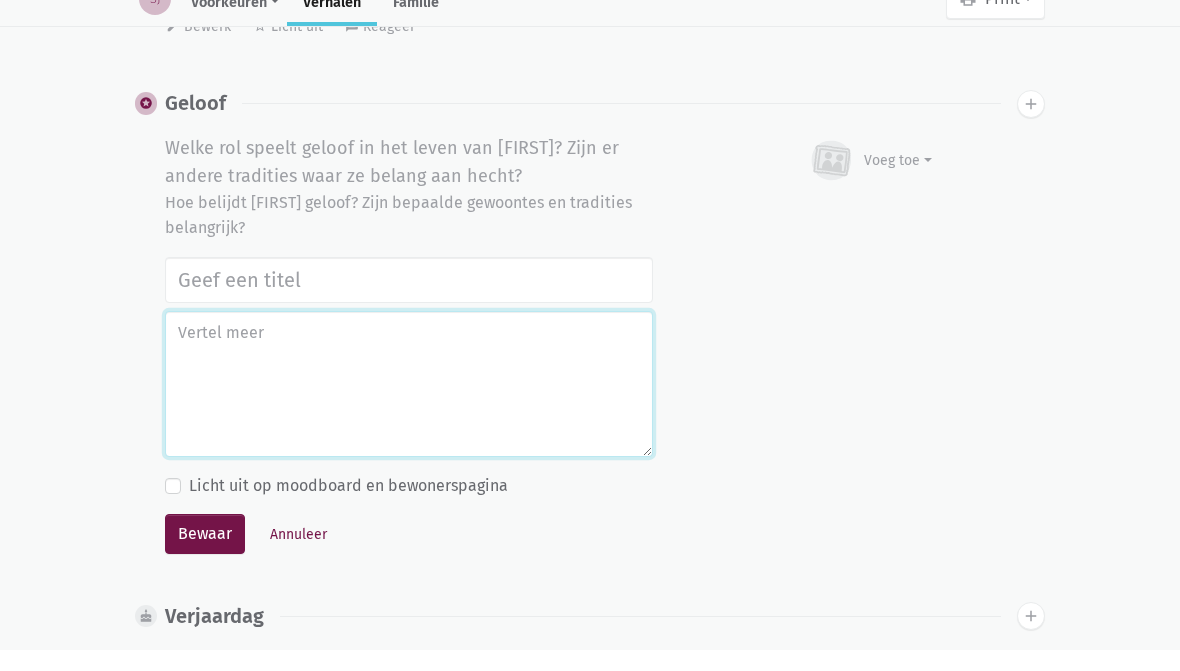 click at bounding box center (409, 406) 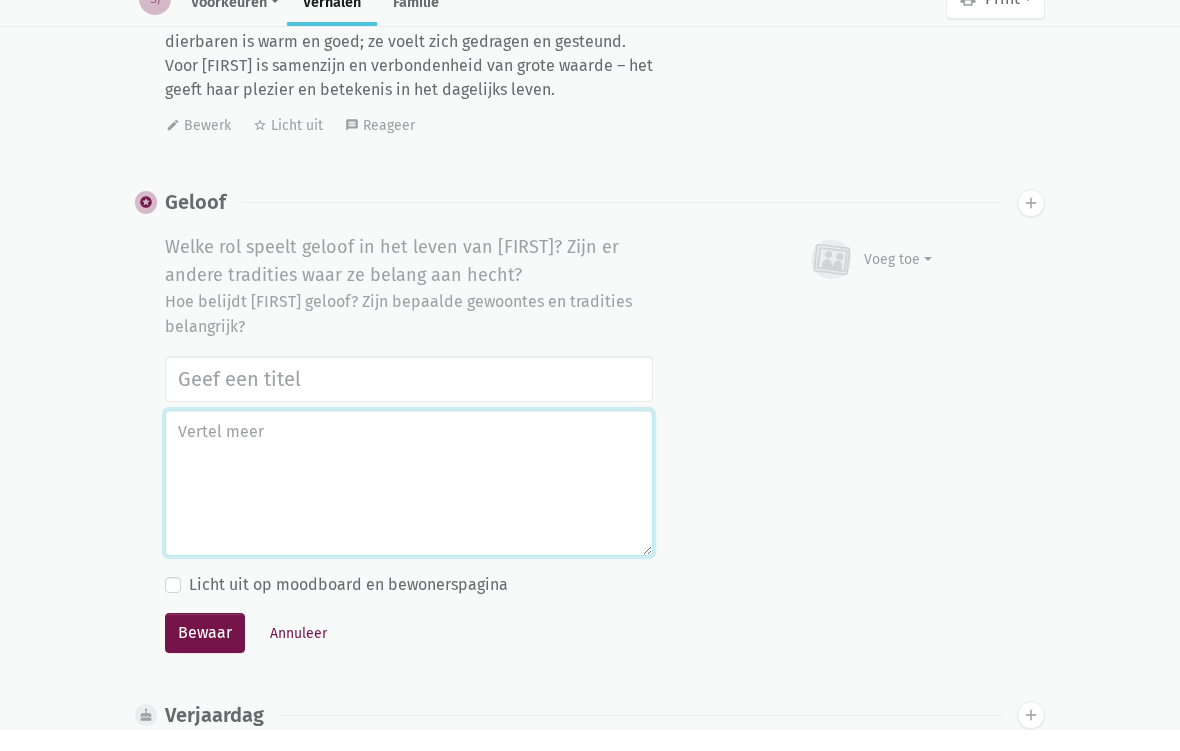 scroll, scrollTop: 3314, scrollLeft: 0, axis: vertical 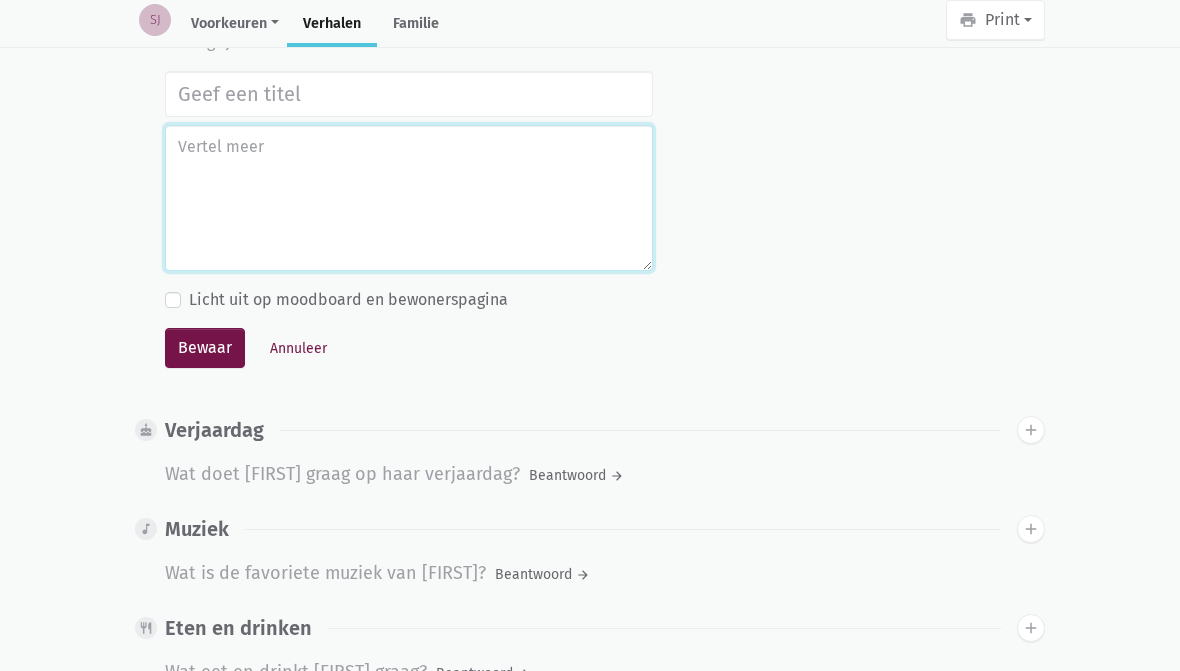 paste on "[FIRST] is van huis uit Rooms-Katholiek, maar praktiseert haar geloof niet. Geloof speelt geen actieve rol in haar dagelijks leven." 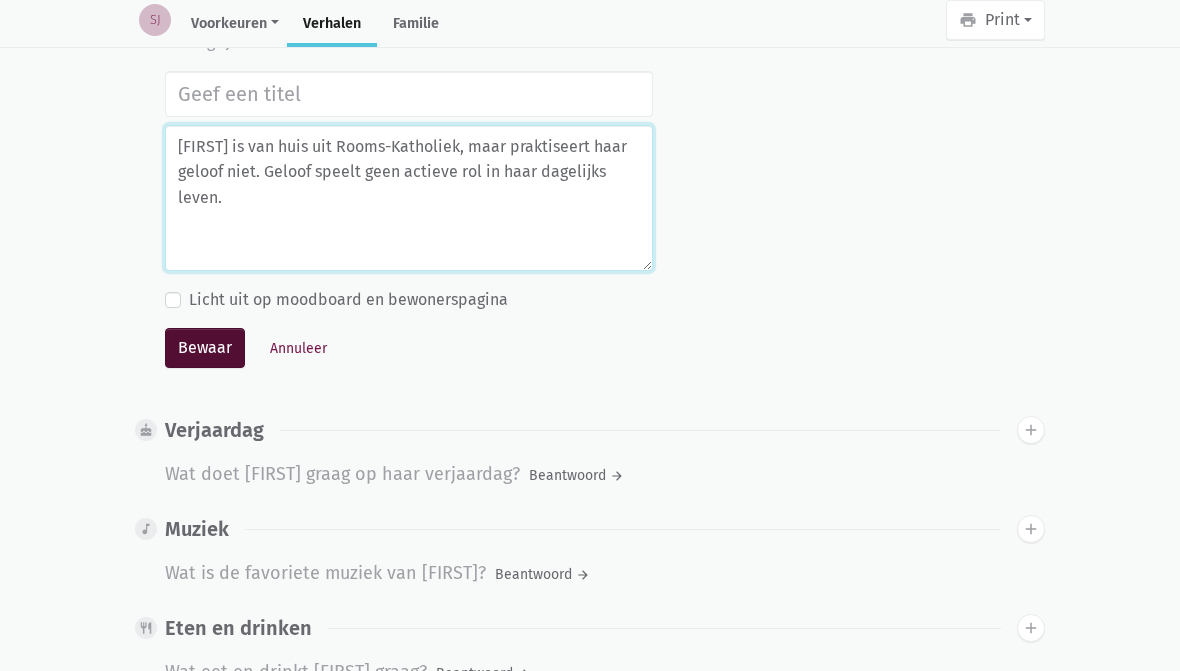 type on "[FIRST] is van huis uit Rooms-Katholiek, maar praktiseert haar geloof niet. Geloof speelt geen actieve rol in haar dagelijks leven." 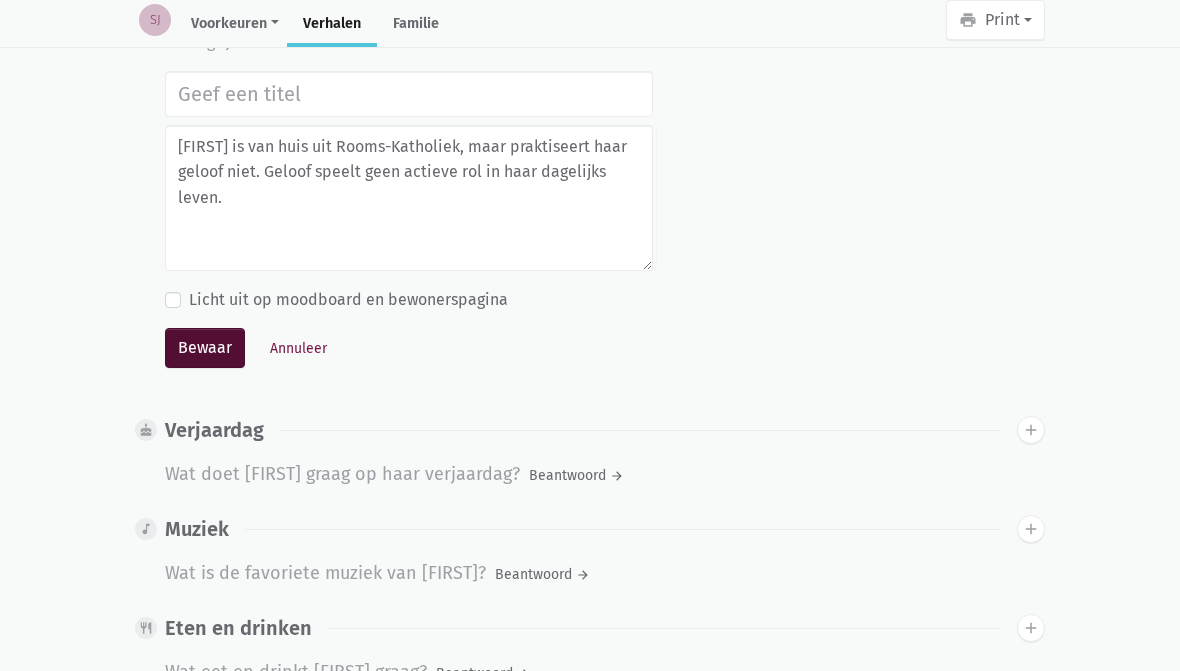 click on "Bewaar" at bounding box center (205, 348) 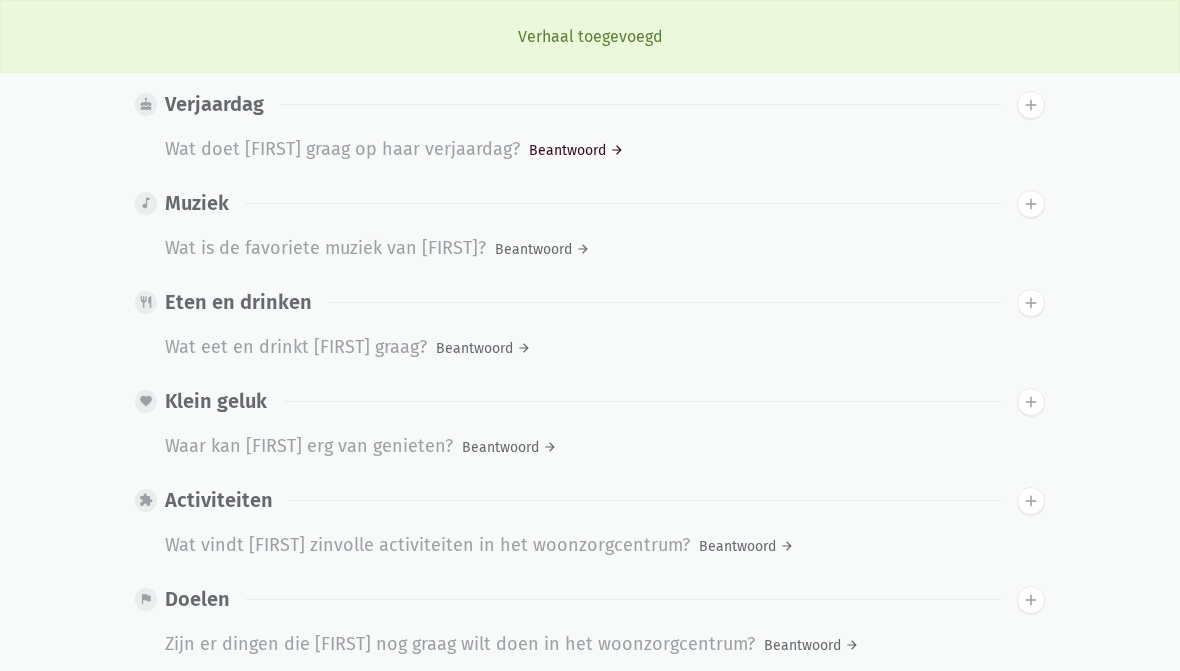 click on "Beantwoord
arrow_forward" at bounding box center (576, 150) 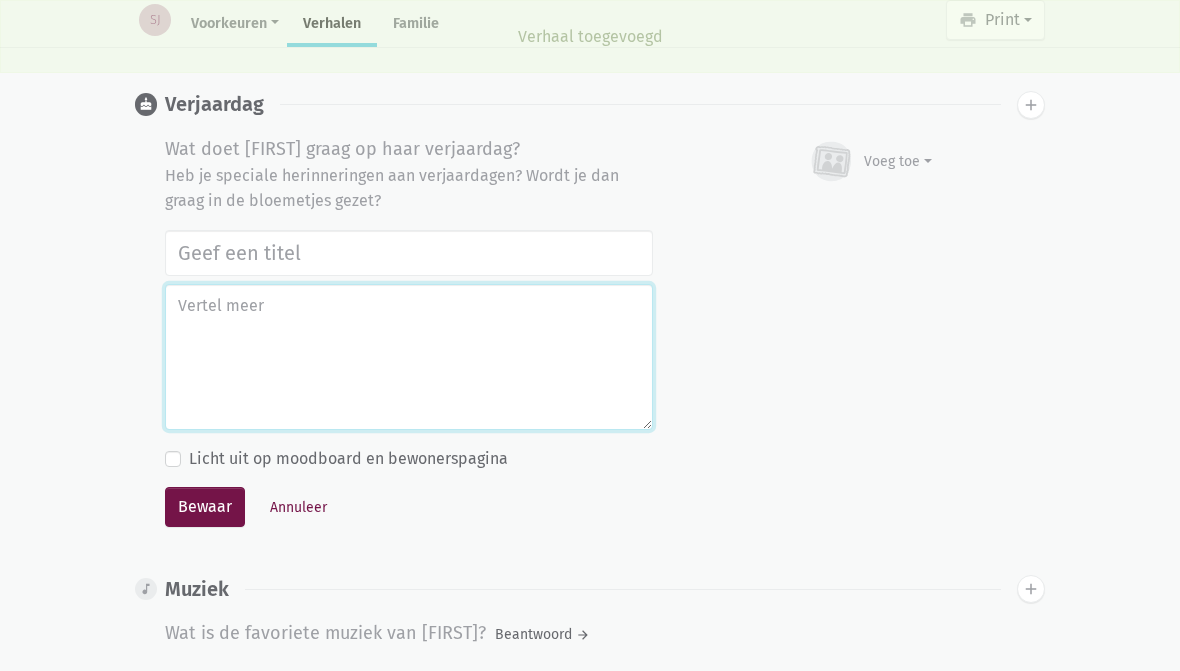 click at bounding box center [409, 357] 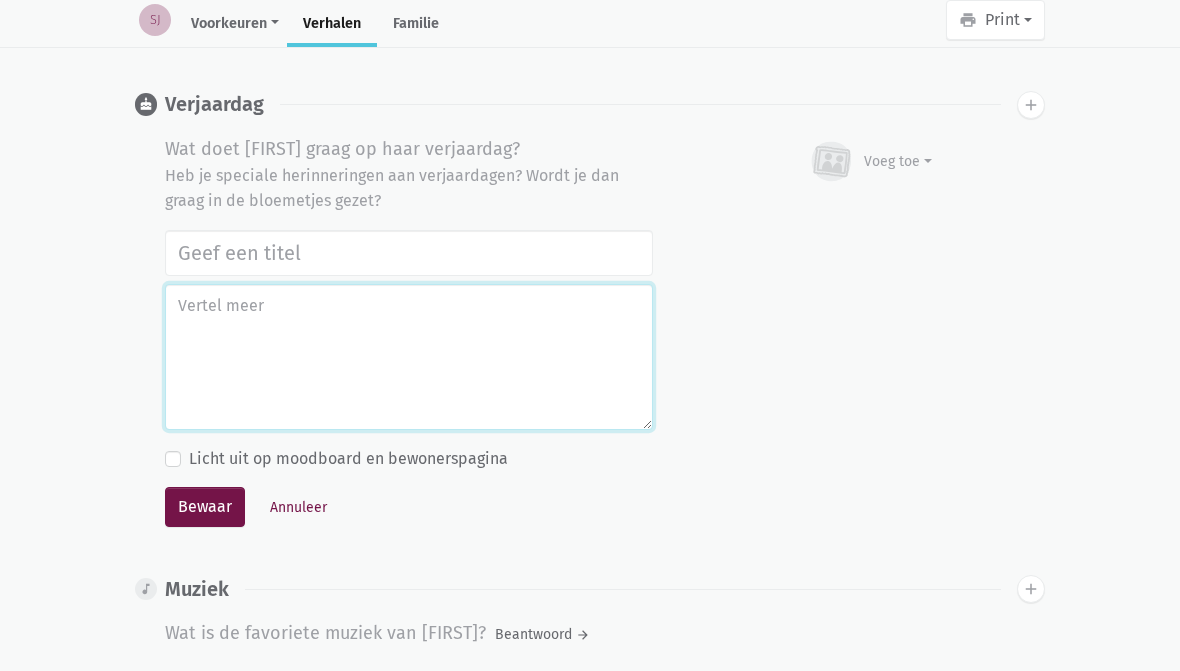 paste on "[FIRST] vindt haar verjaardag een belangrijk moment en viert die dan ook graag. Ze staat graag in de belangstelling en geniet ervan om in het zonnetje gezet te worden. Bloemen mogen daarbij niet ontbreken – ze houdt van bloemen en heeft ze het liefst altijd in huis." 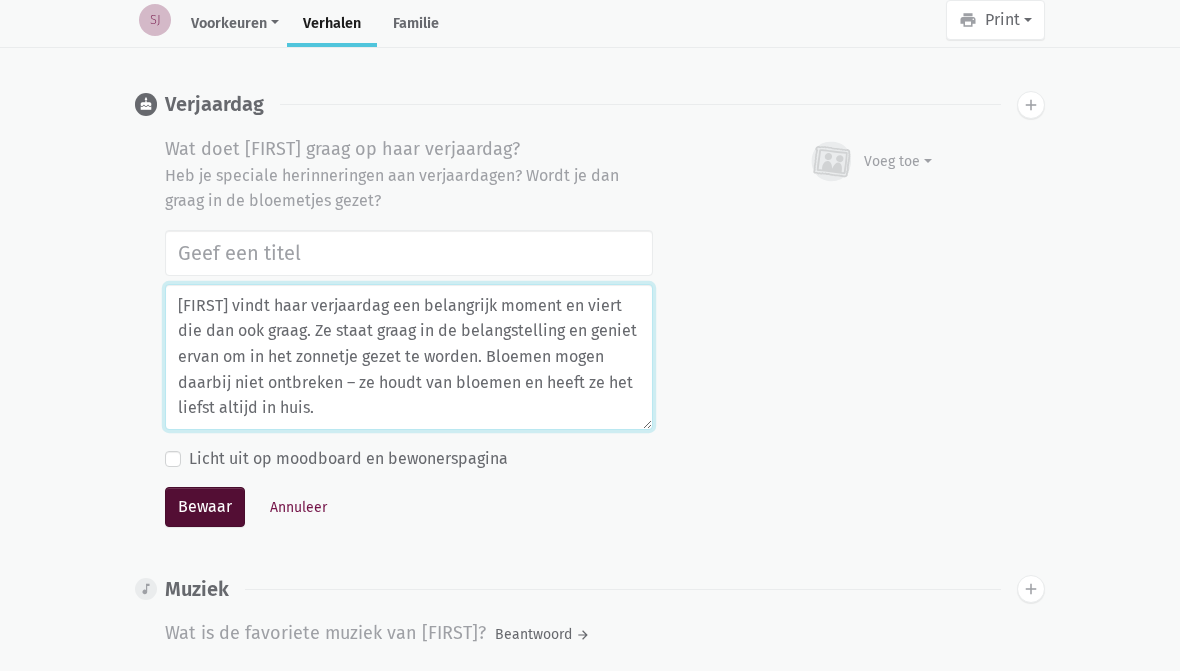 type on "[FIRST] vindt haar verjaardag een belangrijk moment en viert die dan ook graag. Ze staat graag in de belangstelling en geniet ervan om in het zonnetje gezet te worden. Bloemen mogen daarbij niet ontbreken – ze houdt van bloemen en heeft ze het liefst altijd in huis." 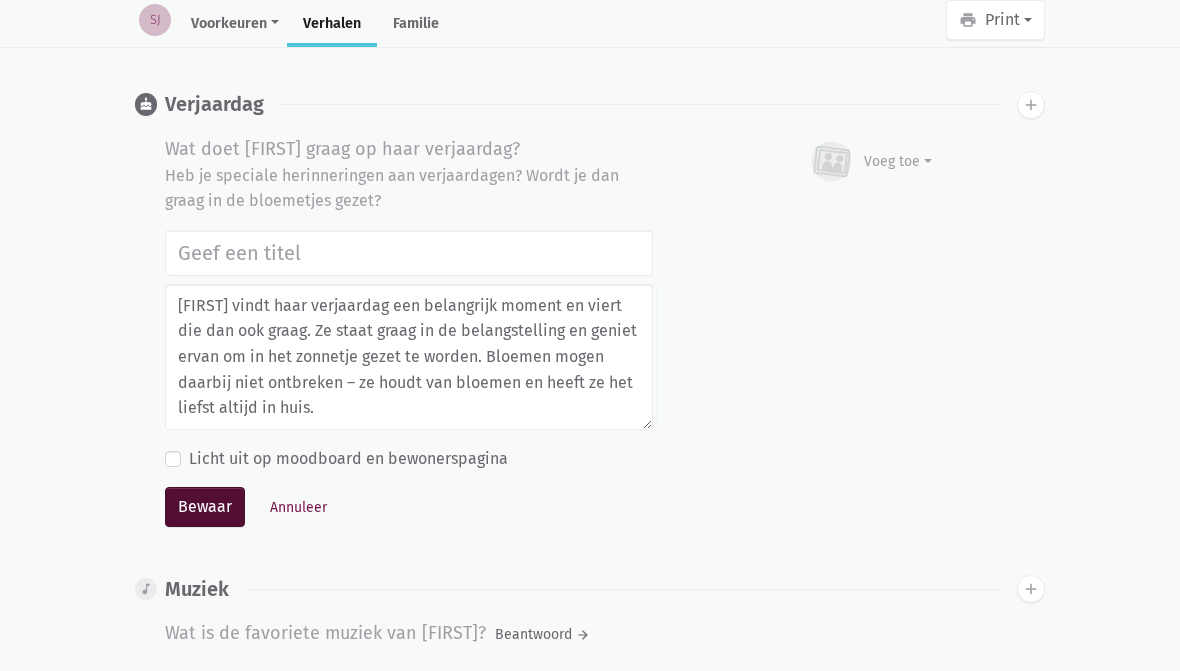 click on "Bewaar" at bounding box center (205, 507) 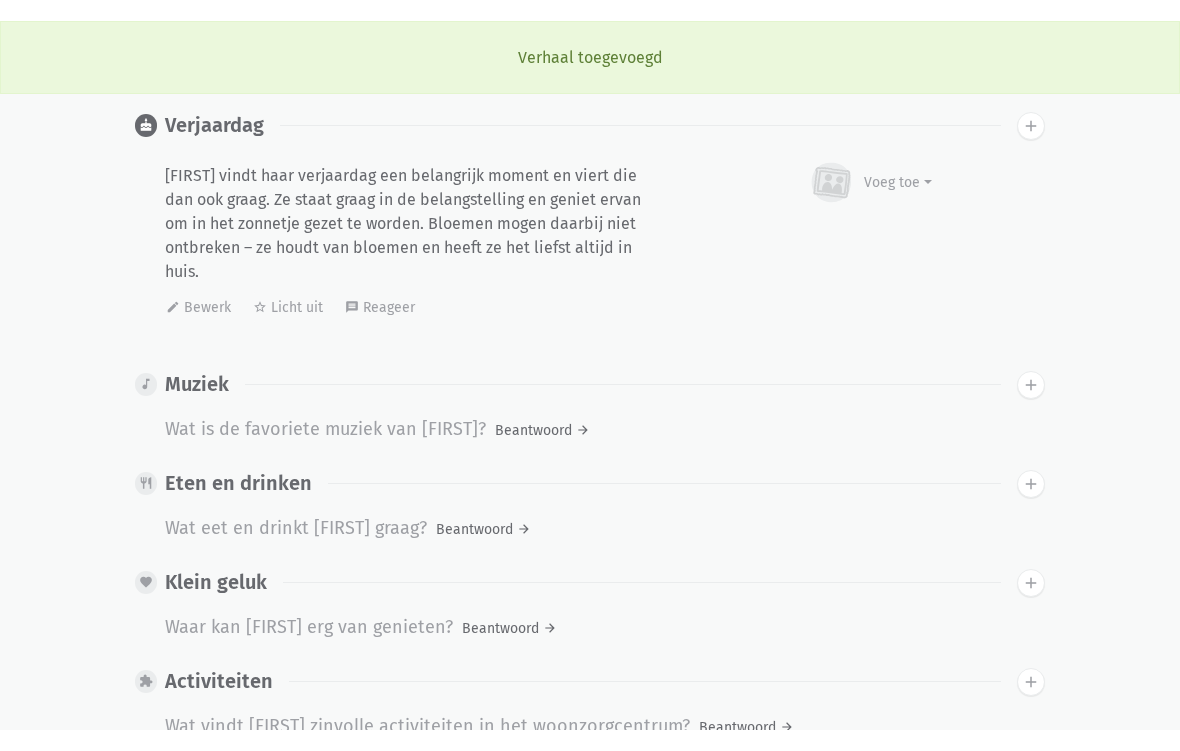 scroll, scrollTop: 3428, scrollLeft: 0, axis: vertical 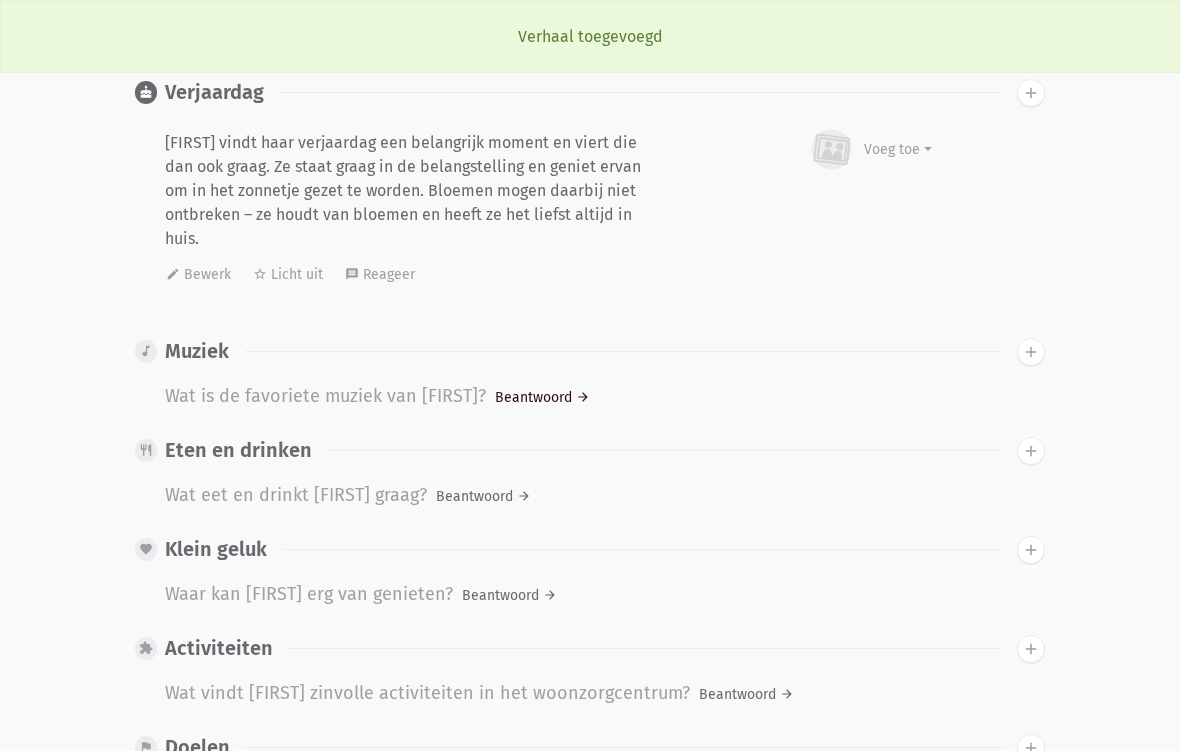click on "Beantwoord
arrow_forward" at bounding box center [542, 397] 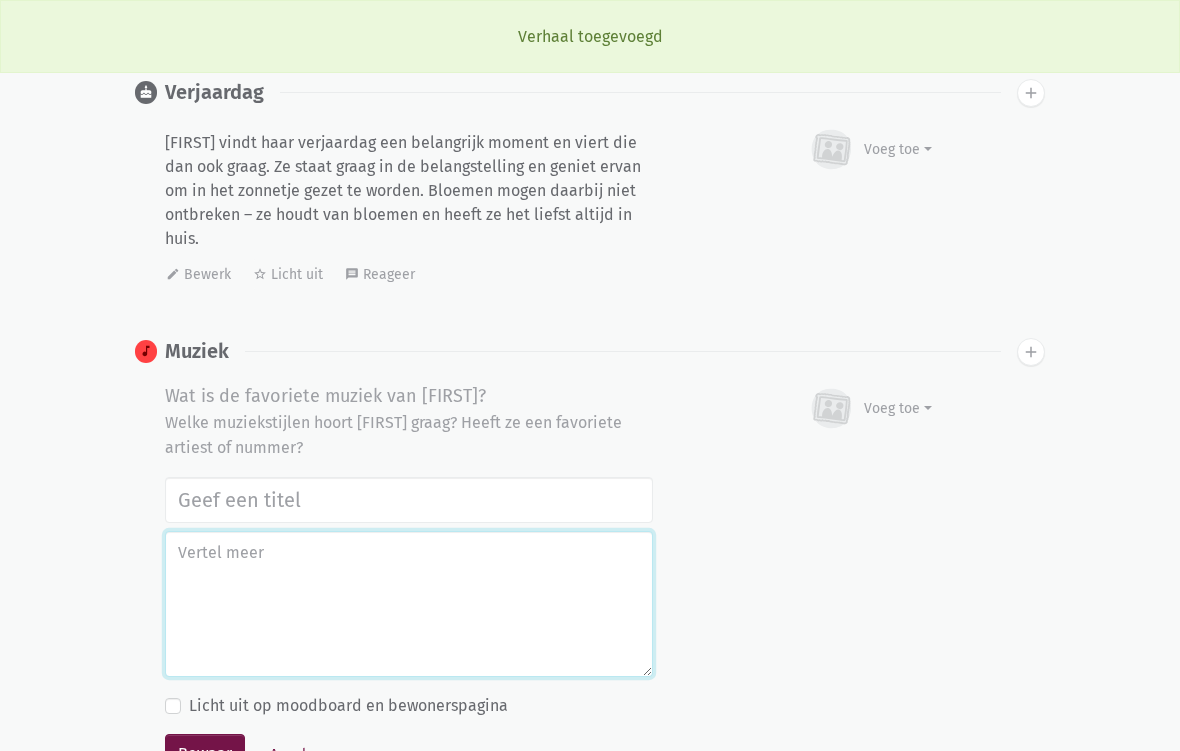 click at bounding box center (409, 604) 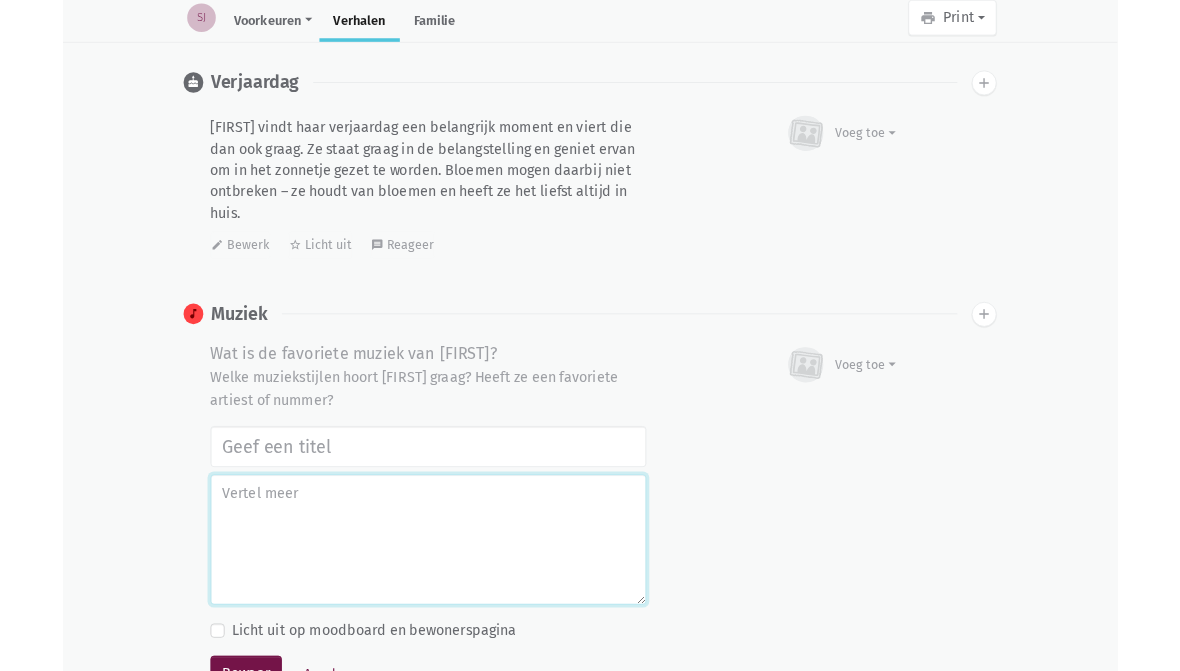 scroll, scrollTop: 3508, scrollLeft: 0, axis: vertical 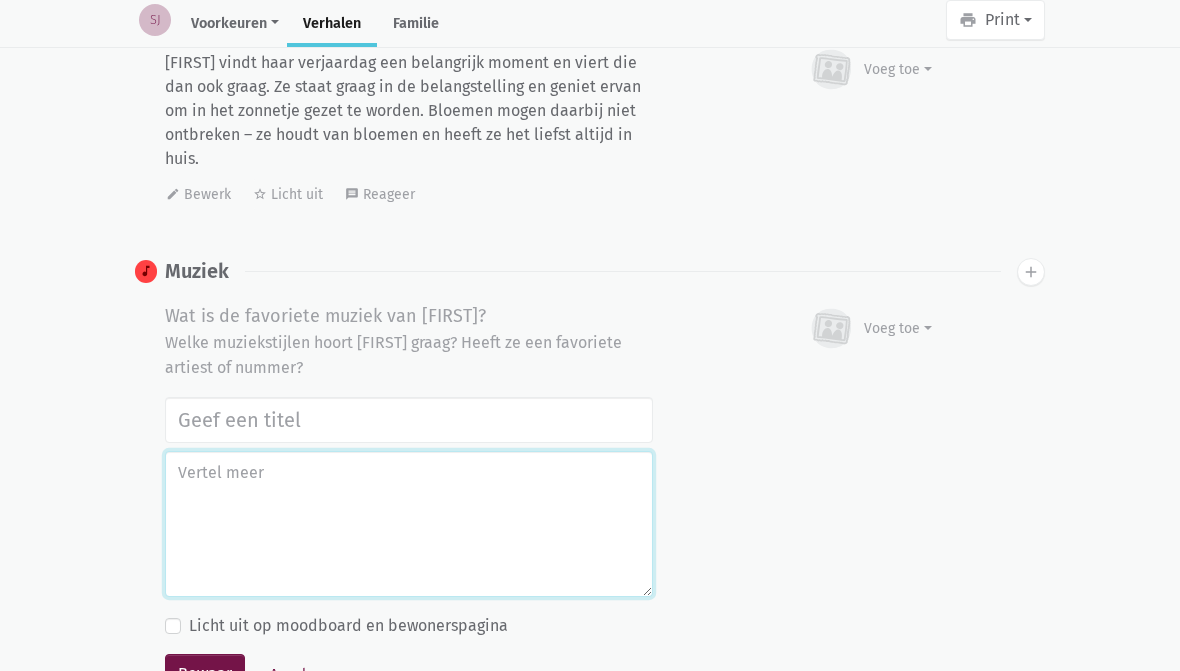 paste on "[FIRST] heeft een brede muzieksmaak. Ze luistert met evenveel plezier naar de Top [NUMBER] als naar Duitstalige muziek. Vooral artiesten als [ARTIST_NAME], [ARTIST_NAME] en [ARTIST_NAME] kan ze erg waarderen." 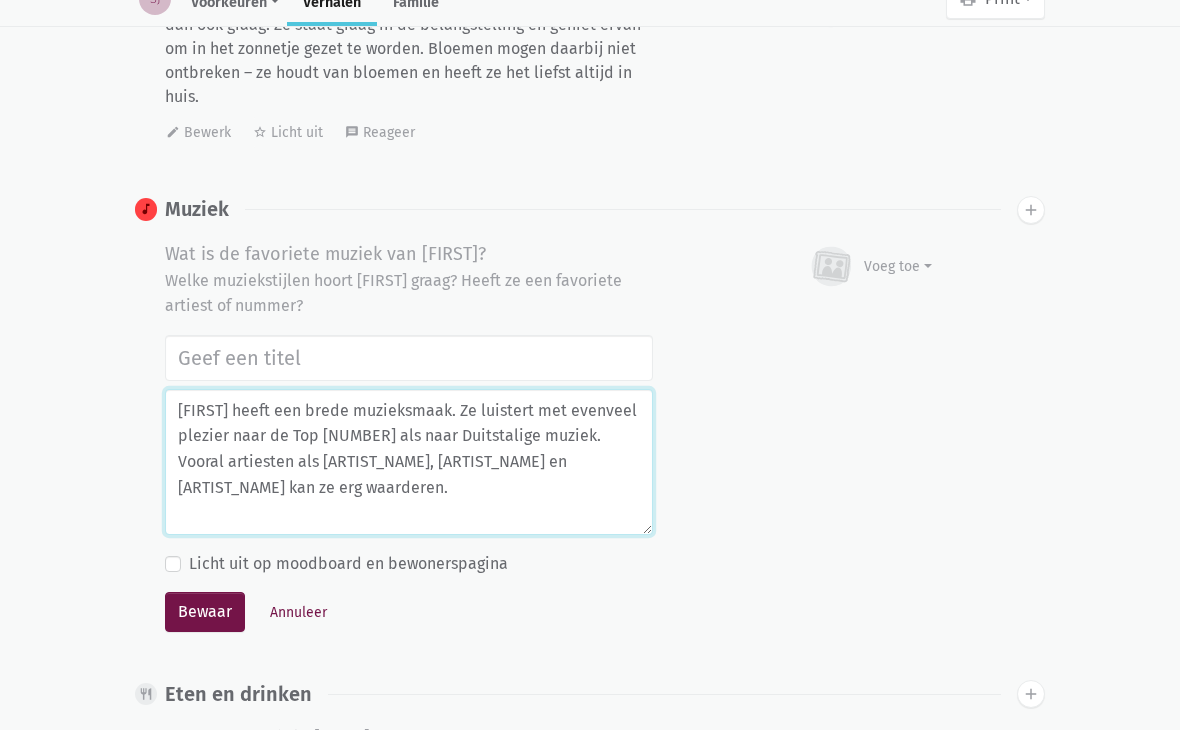 scroll, scrollTop: 3658, scrollLeft: 0, axis: vertical 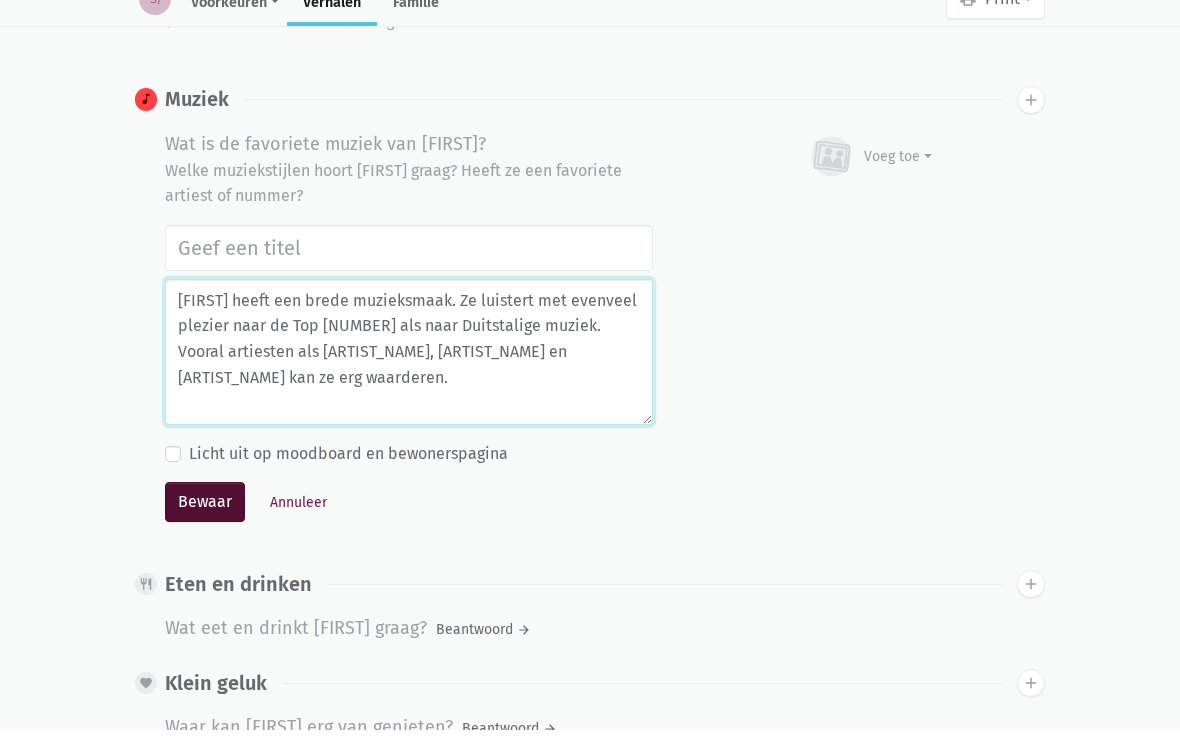 type on "[FIRST] heeft een brede muzieksmaak. Ze luistert met evenveel plezier naar de Top [NUMBER] als naar Duitstalige muziek. Vooral artiesten als [ARTIST_NAME], [ARTIST_NAME] en [ARTIST_NAME] kan ze erg waarderen." 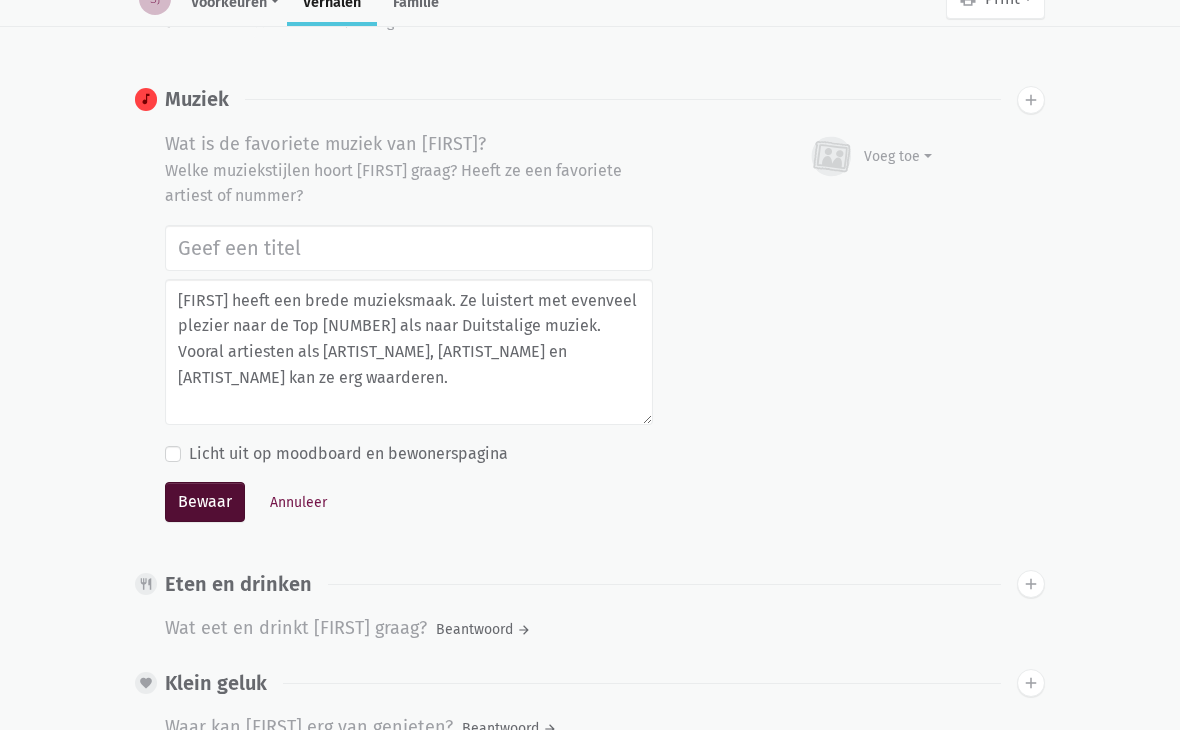 click on "Bewaar" at bounding box center (205, 524) 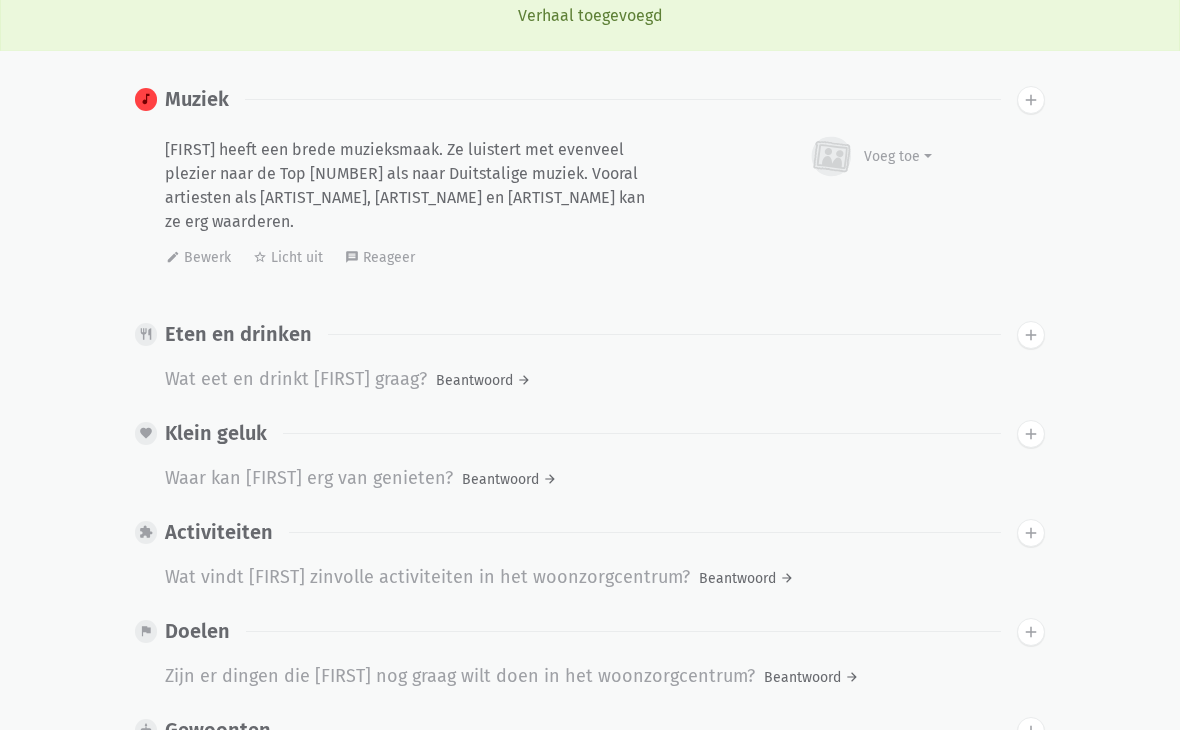 scroll, scrollTop: 3680, scrollLeft: 0, axis: vertical 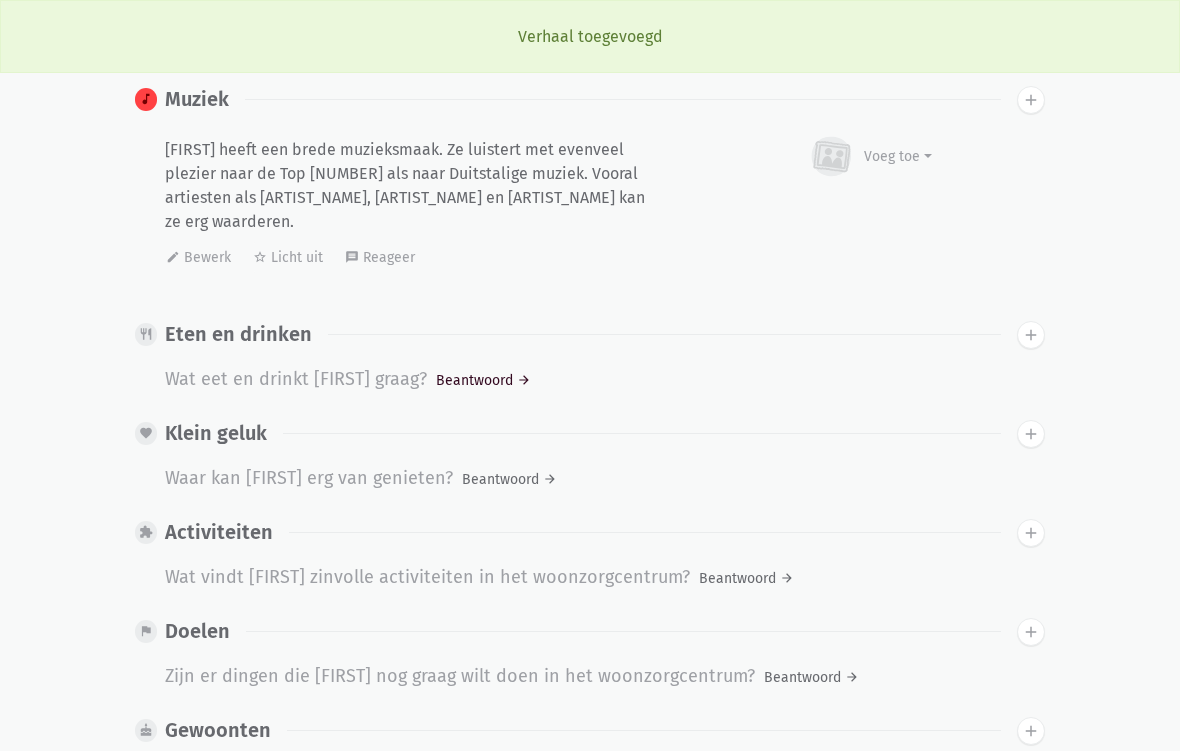 click on "Beantwoord
arrow_forward" at bounding box center (483, 380) 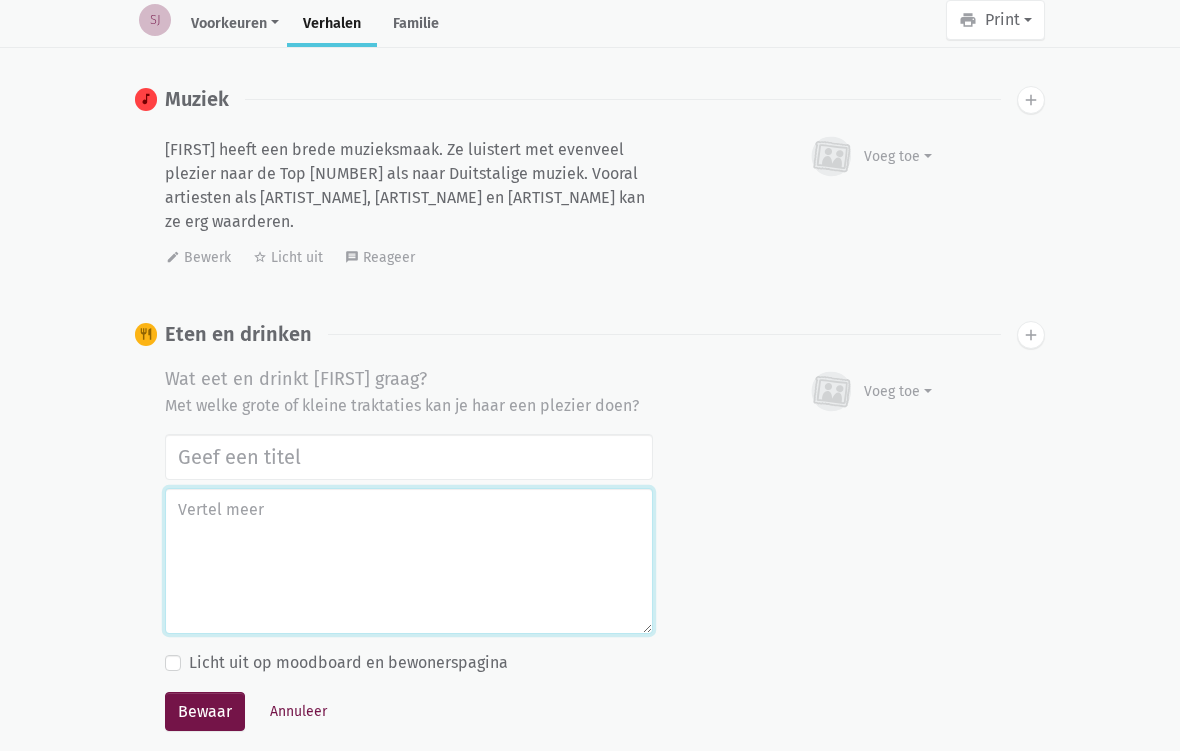 click at bounding box center [409, 561] 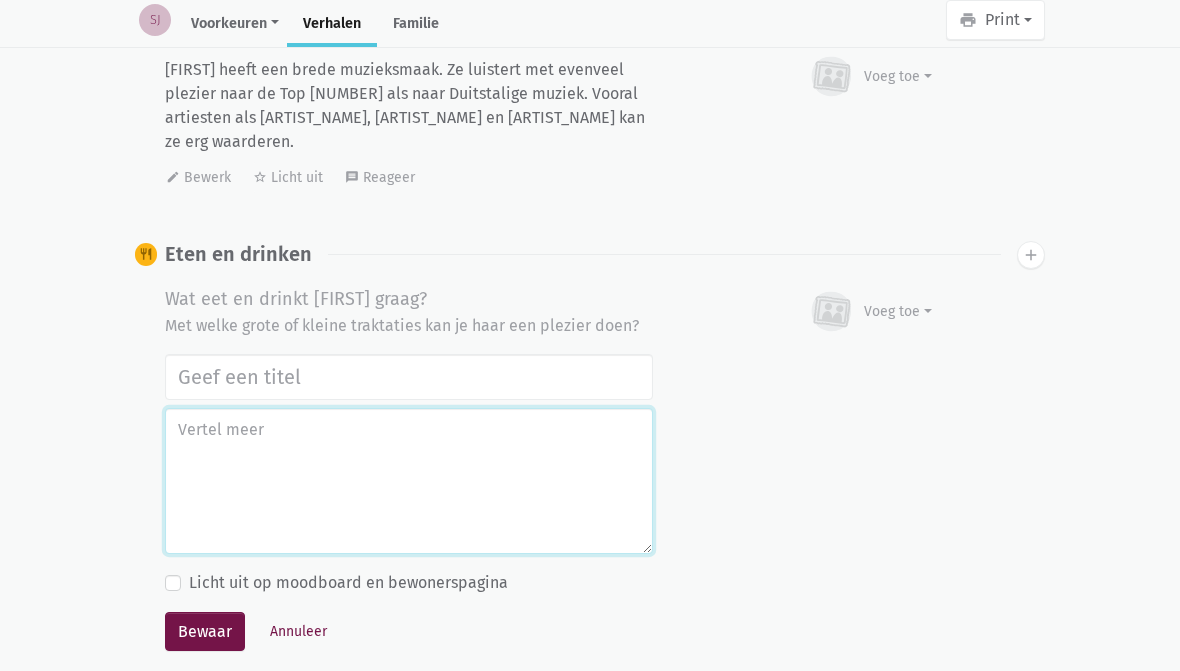 scroll, scrollTop: 3759, scrollLeft: 0, axis: vertical 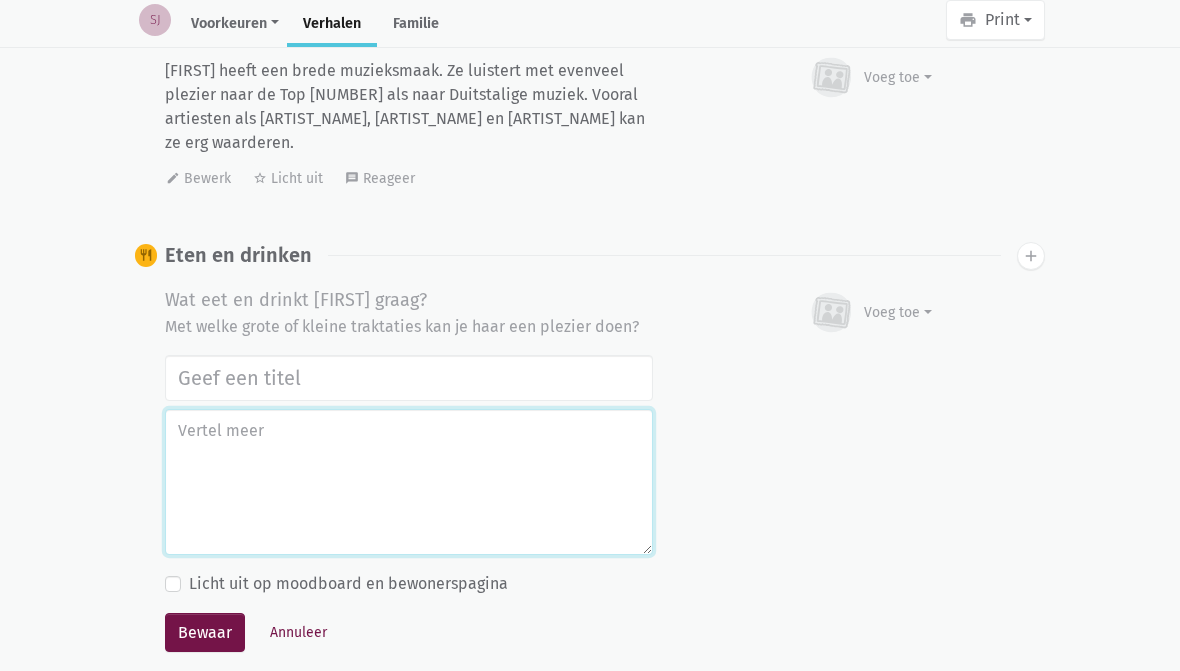 paste on "[FIRST] houdt van lekker eten en genieten. Je maakt haar blij met een frietje zuurvlees of Chinees eten – daar kan ze echt van smullen. Ook een glaasje sjoes, een gin-tonic of een cola zero gaan er goed in. Als traktatie zijn gebak en ijs altijd een schot in de roos." 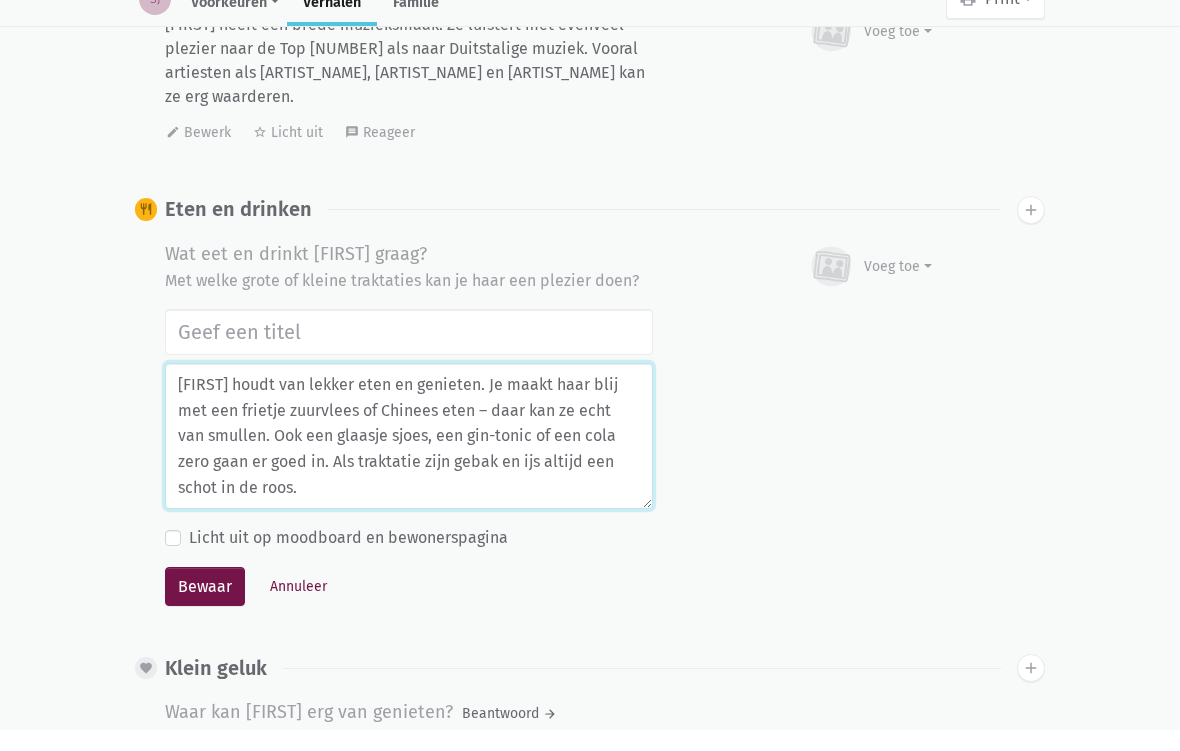 scroll, scrollTop: 3958, scrollLeft: 0, axis: vertical 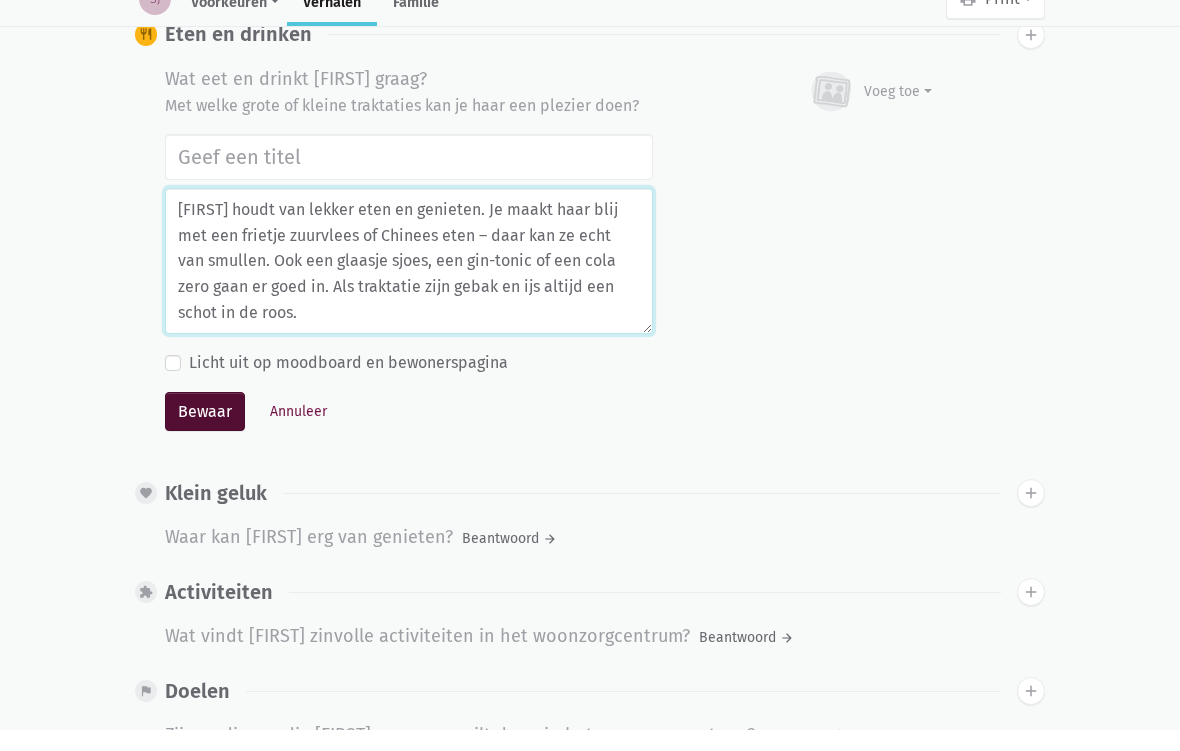 type on "[FIRST] houdt van lekker eten en genieten. Je maakt haar blij met een frietje zuurvlees of Chinees eten – daar kan ze echt van smullen. Ook een glaasje sjoes, een gin-tonic of een cola zero gaan er goed in. Als traktatie zijn gebak en ijs altijd een schot in de roos." 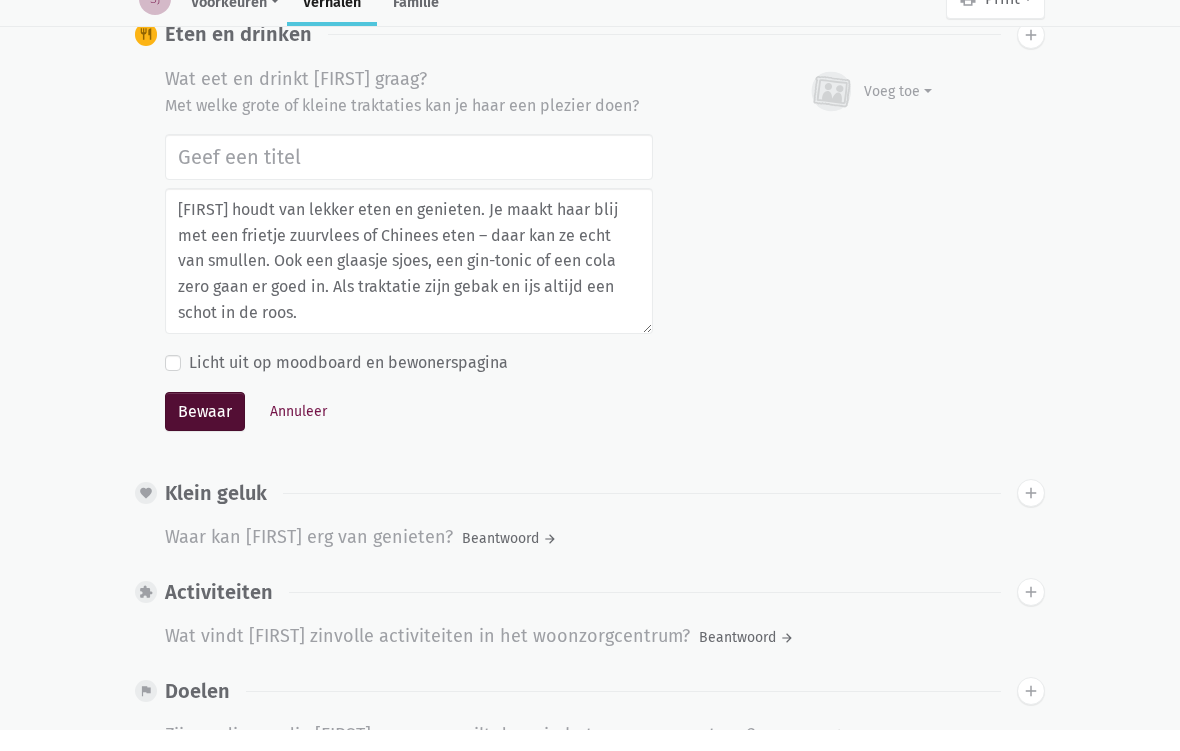 click on "Bewaar" at bounding box center (205, 434) 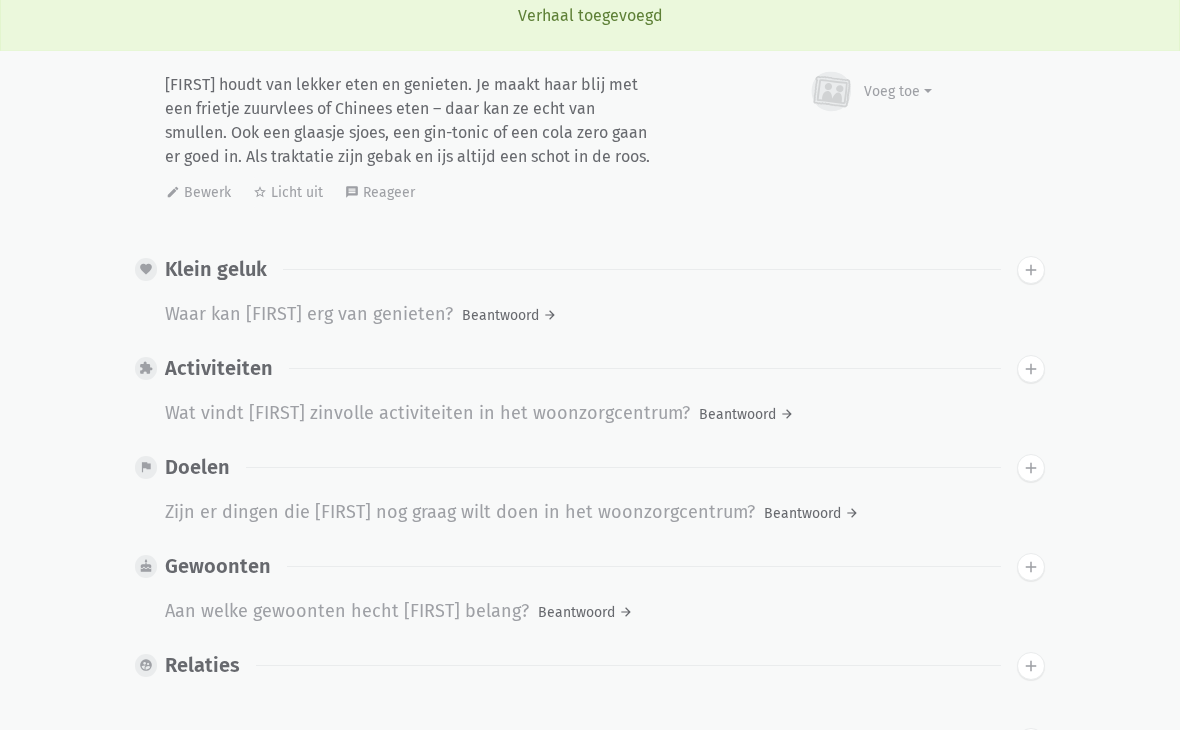 scroll, scrollTop: 3980, scrollLeft: 0, axis: vertical 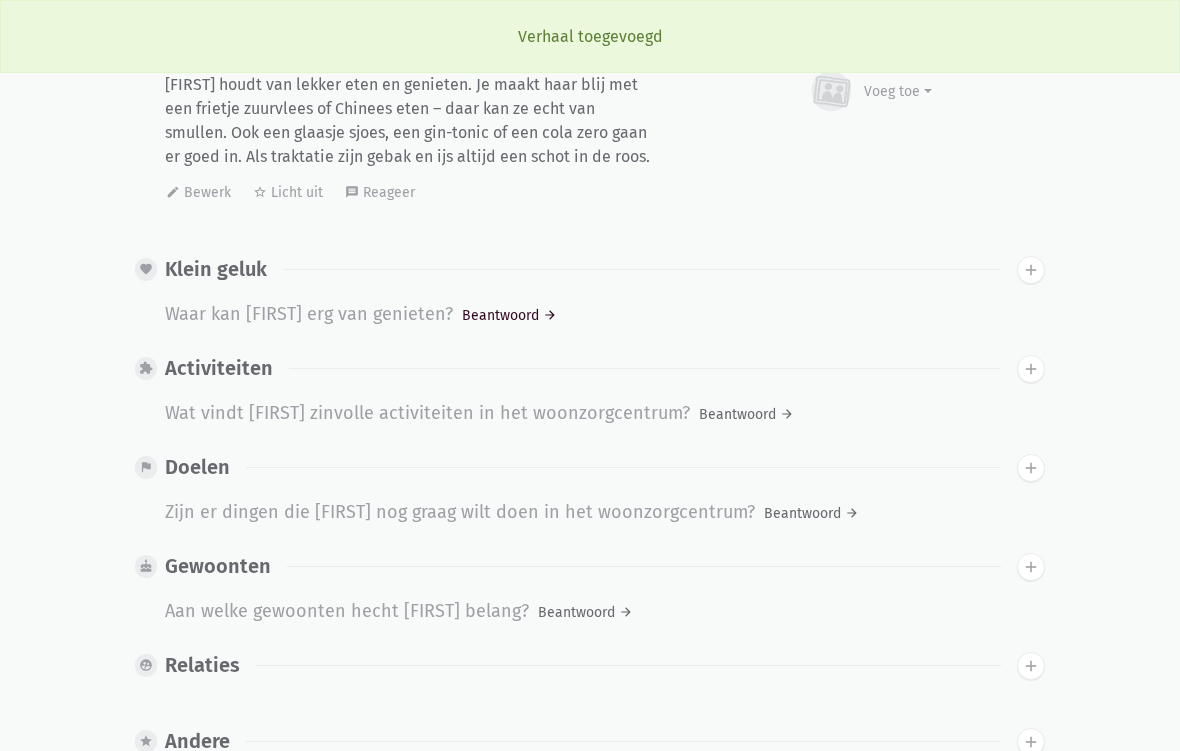 click on "Beantwoord
arrow_forward" at bounding box center (509, 315) 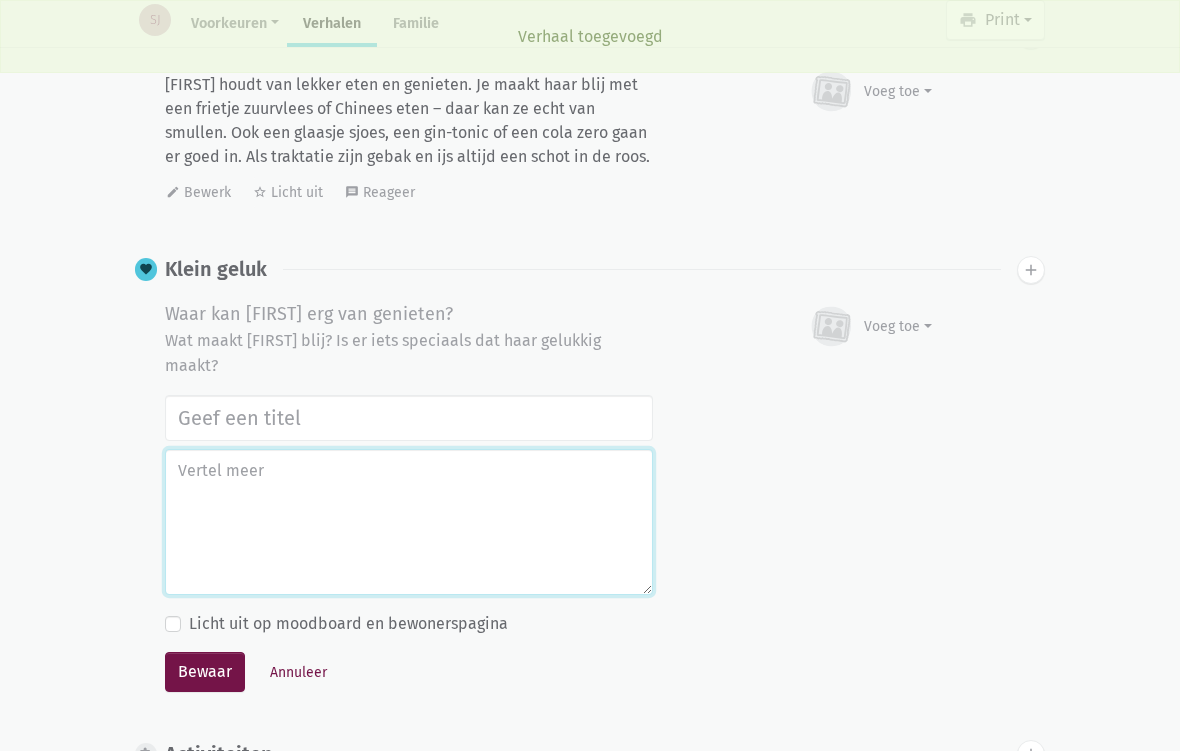click at bounding box center (409, 522) 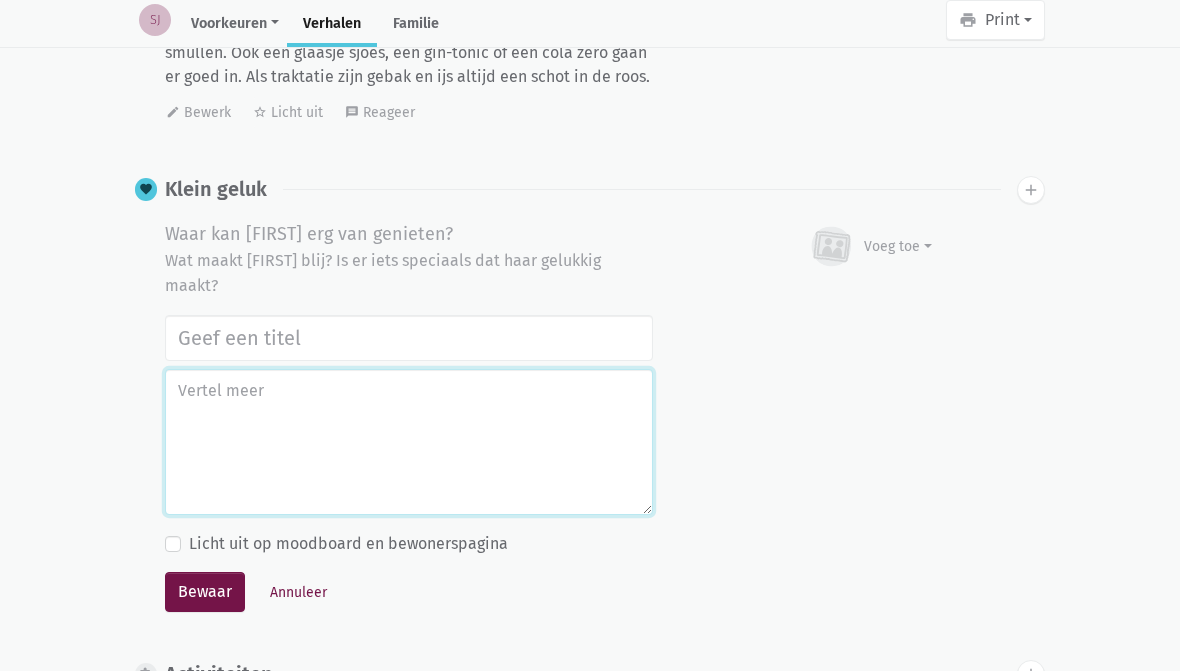 scroll, scrollTop: 4059, scrollLeft: 0, axis: vertical 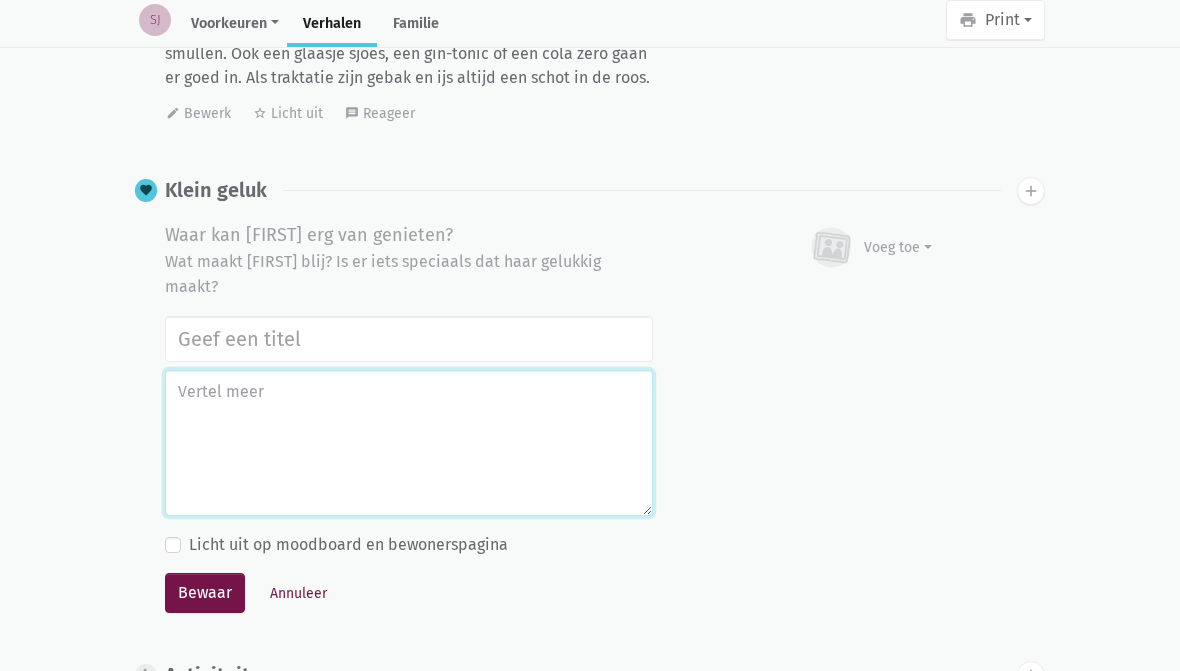 paste on "[FIRST] geniet enorm van een ijsje bij [BRAND]" 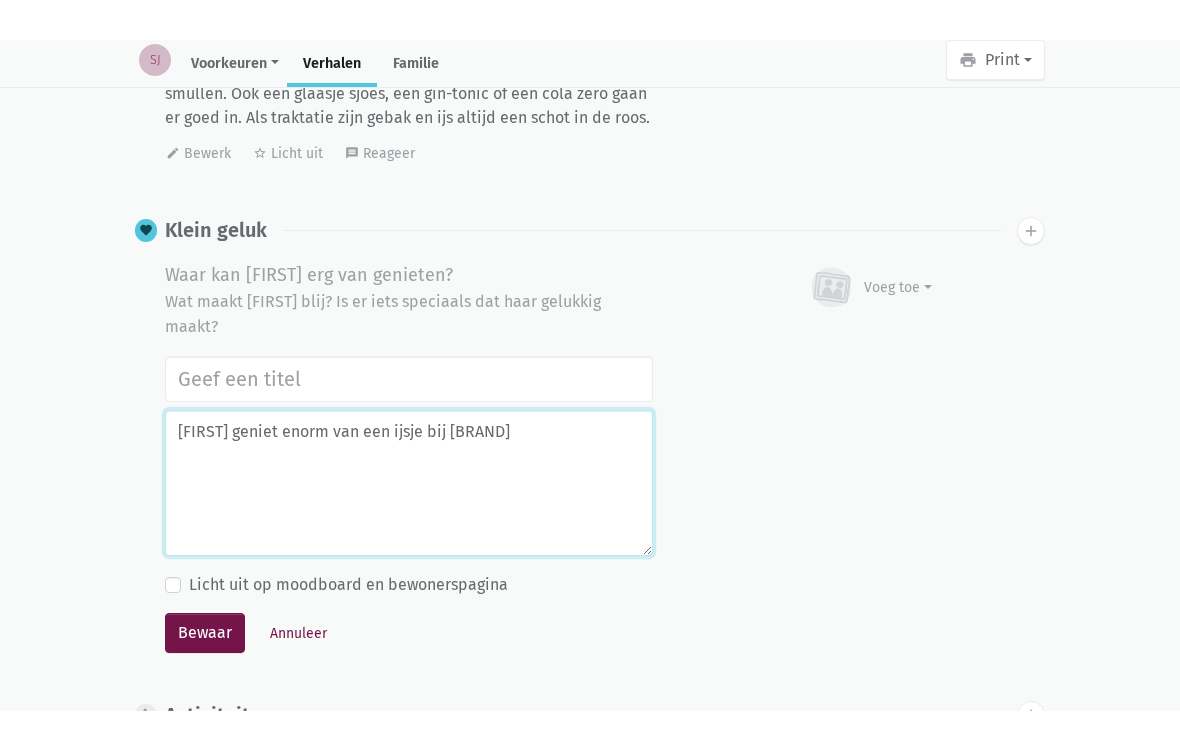 scroll, scrollTop: 4204, scrollLeft: 0, axis: vertical 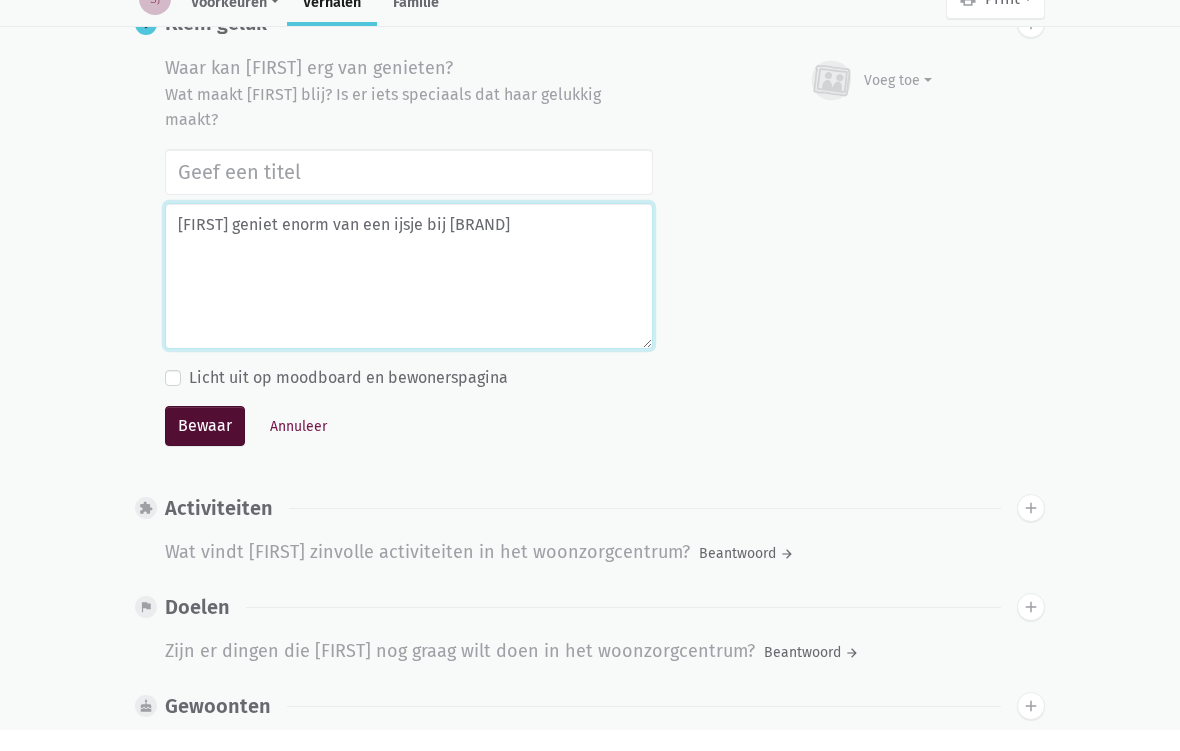type on "[FIRST] geniet enorm van een ijsje bij [BRAND]" 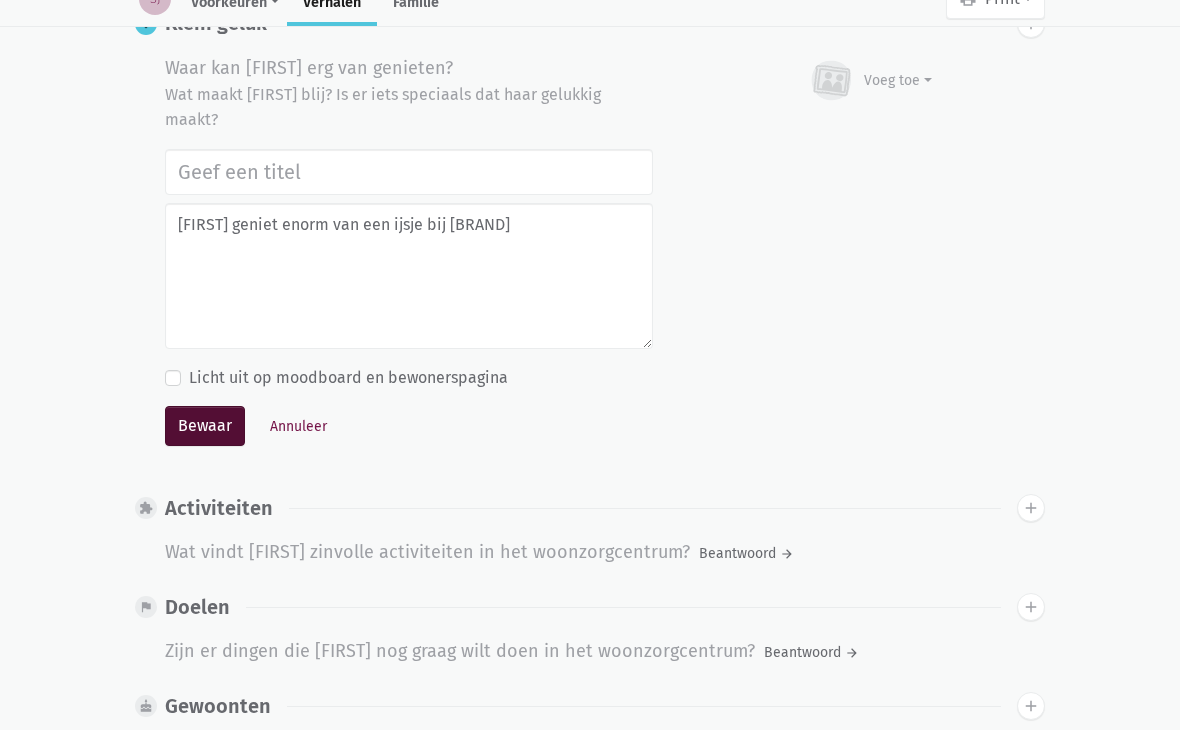 click on "Bewaar" at bounding box center [205, 448] 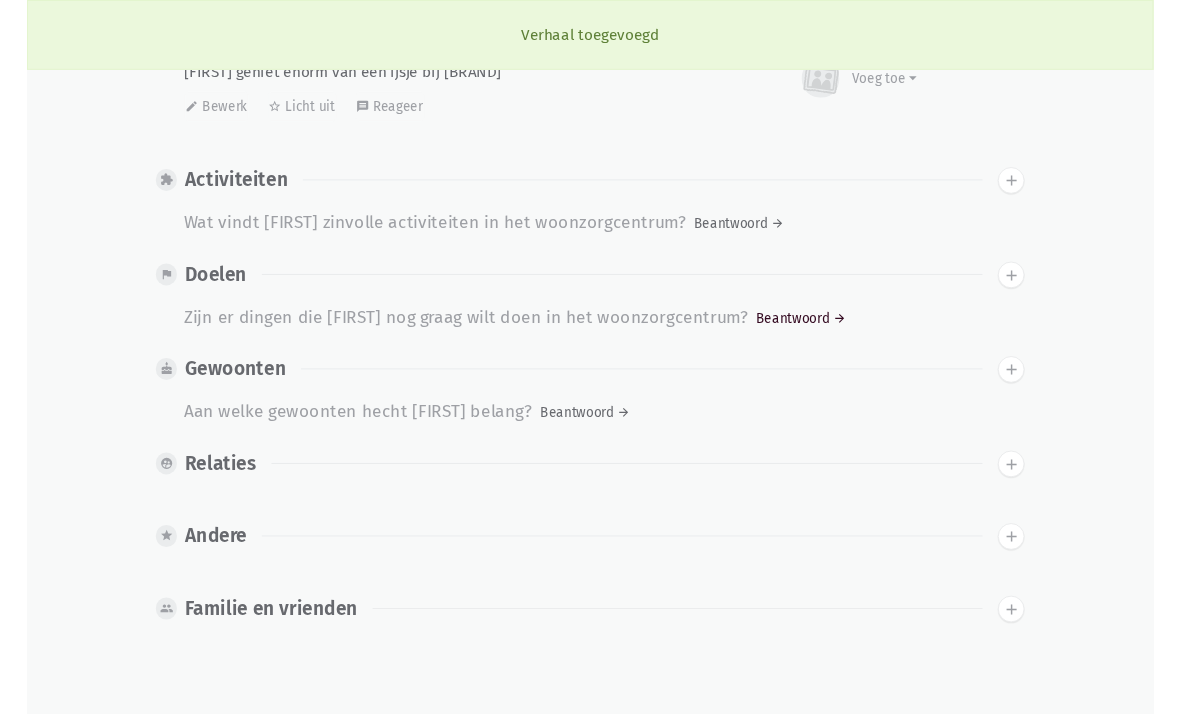 scroll, scrollTop: 4303, scrollLeft: 0, axis: vertical 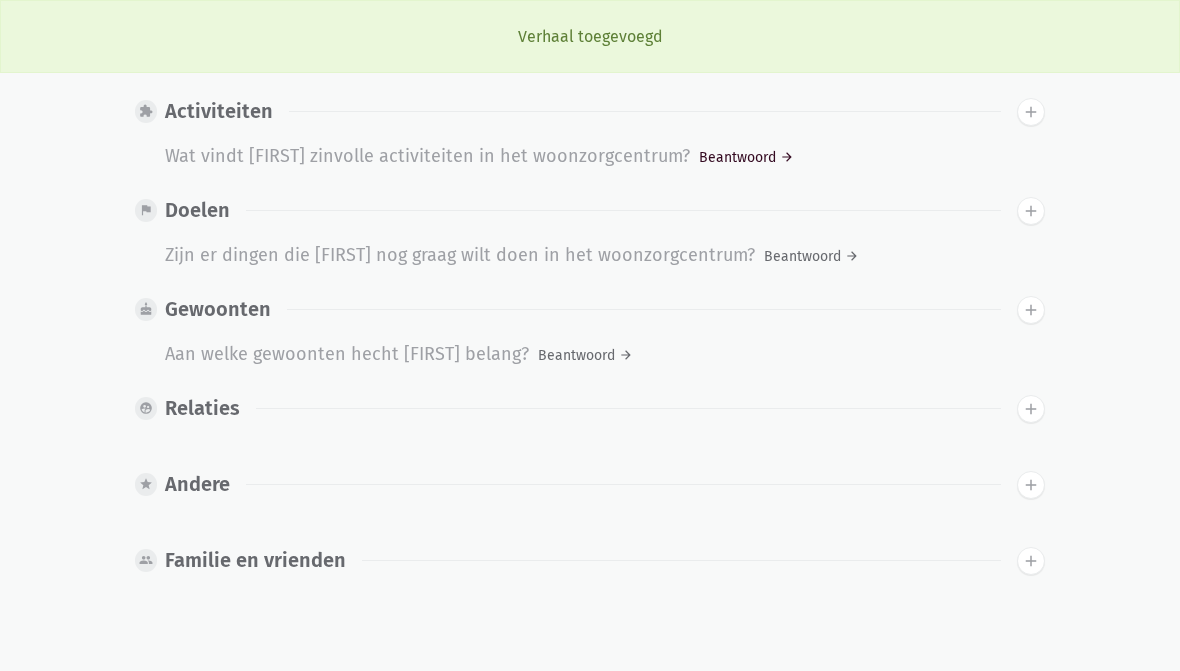 click on "Beantwoord
arrow_forward" at bounding box center (746, 157) 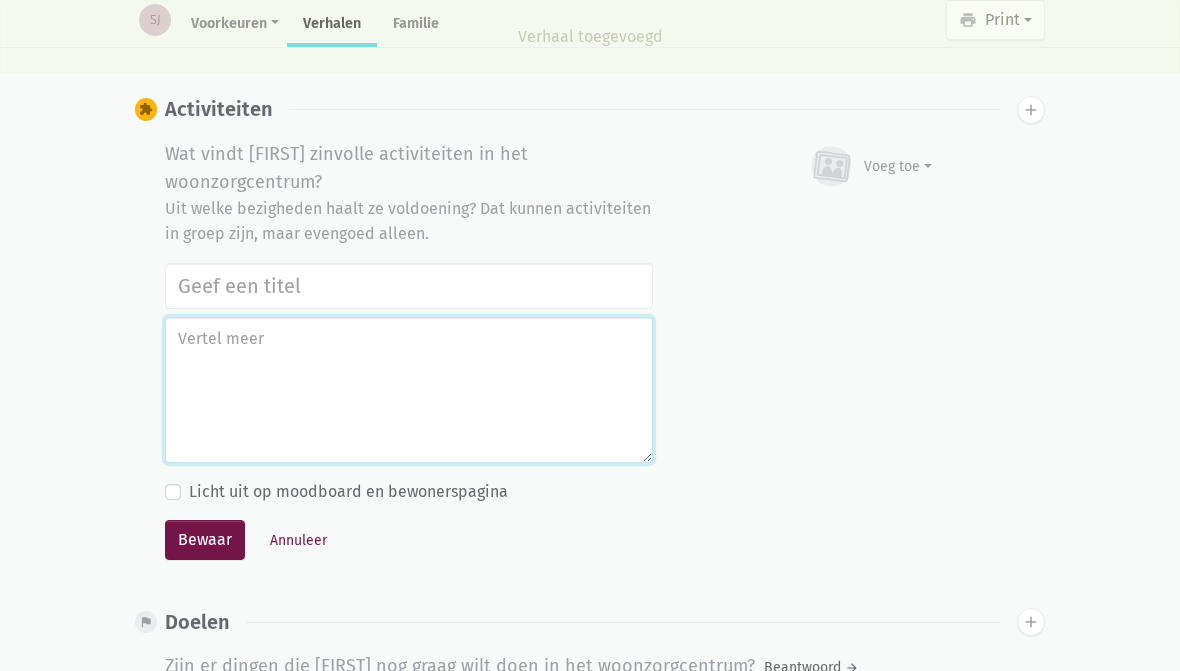 click at bounding box center [409, 390] 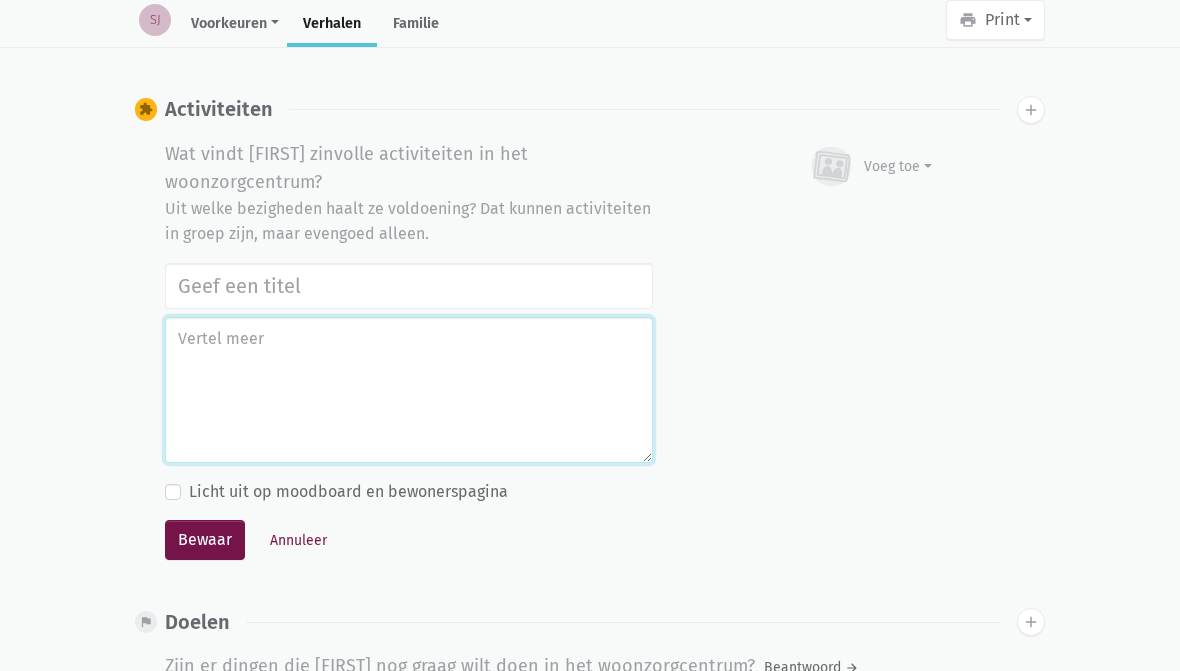 paste on "[FIRST] is erg gesteld op haar uiterlijke verzorging. Ze geniet van een beauty-dag, even lekker verwend worden, haar haren doen of nagels verzorgen. Met een muziekje op de achtergrond is dat voor haar echt een moment van ontspanning en genieten." 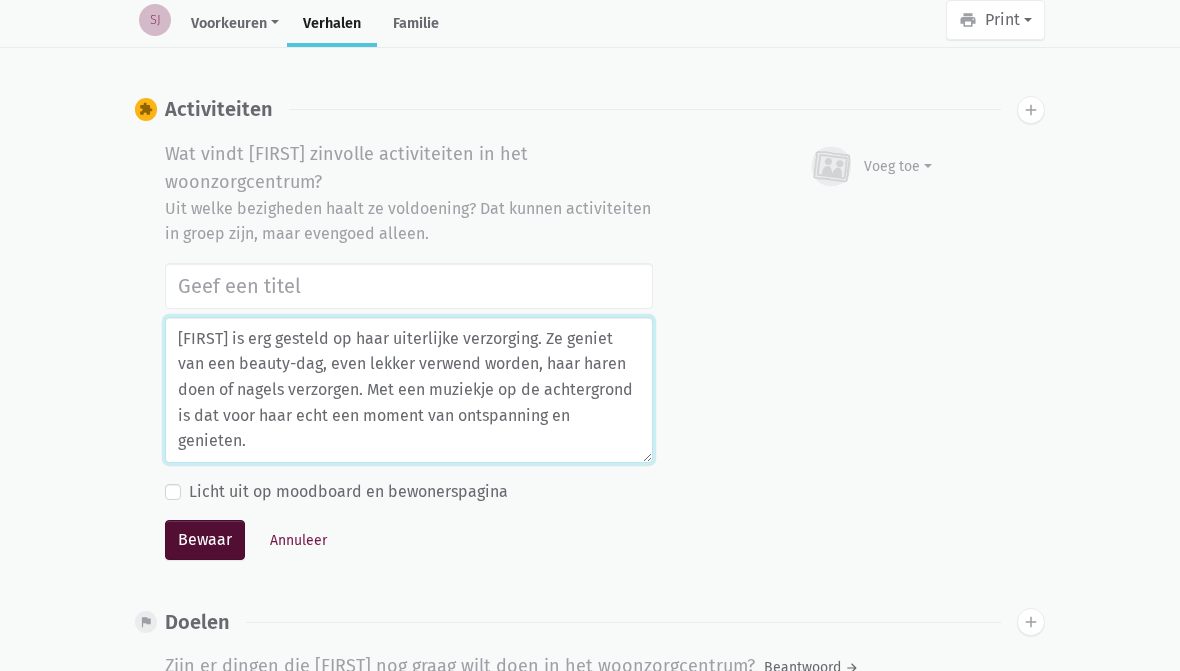 type on "[FIRST] is erg gesteld op haar uiterlijke verzorging. Ze geniet van een beauty-dag, even lekker verwend worden, haar haren doen of nagels verzorgen. Met een muziekje op de achtergrond is dat voor haar echt een moment van ontspanning en genieten." 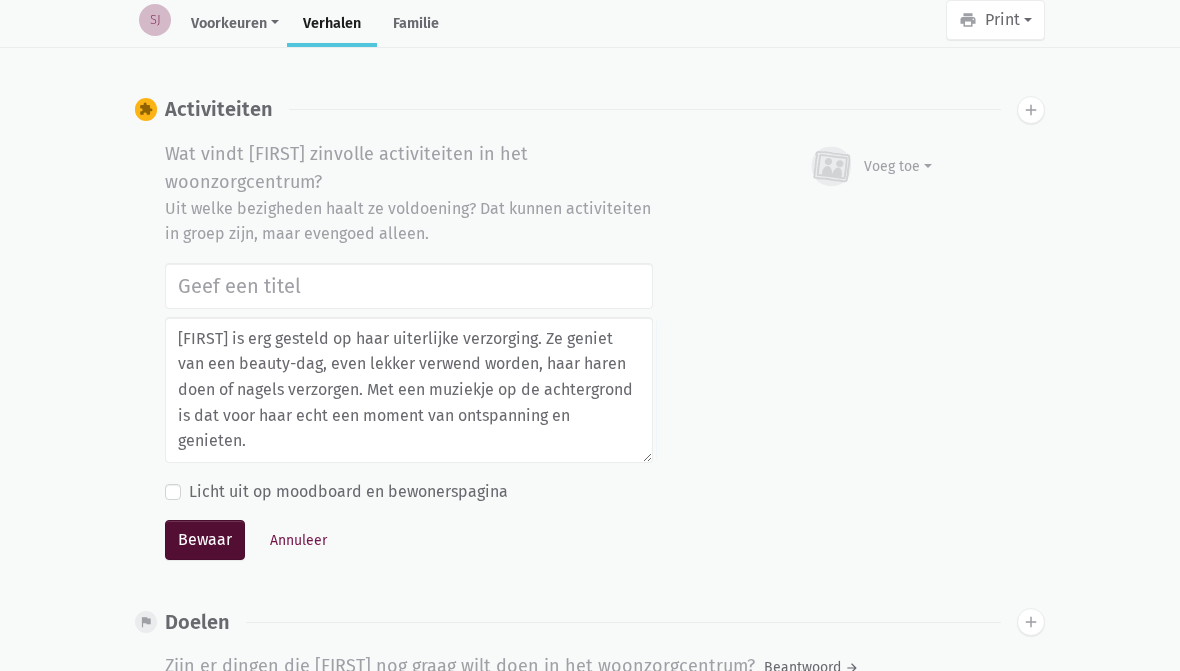 click on "Bewaar" at bounding box center [205, 540] 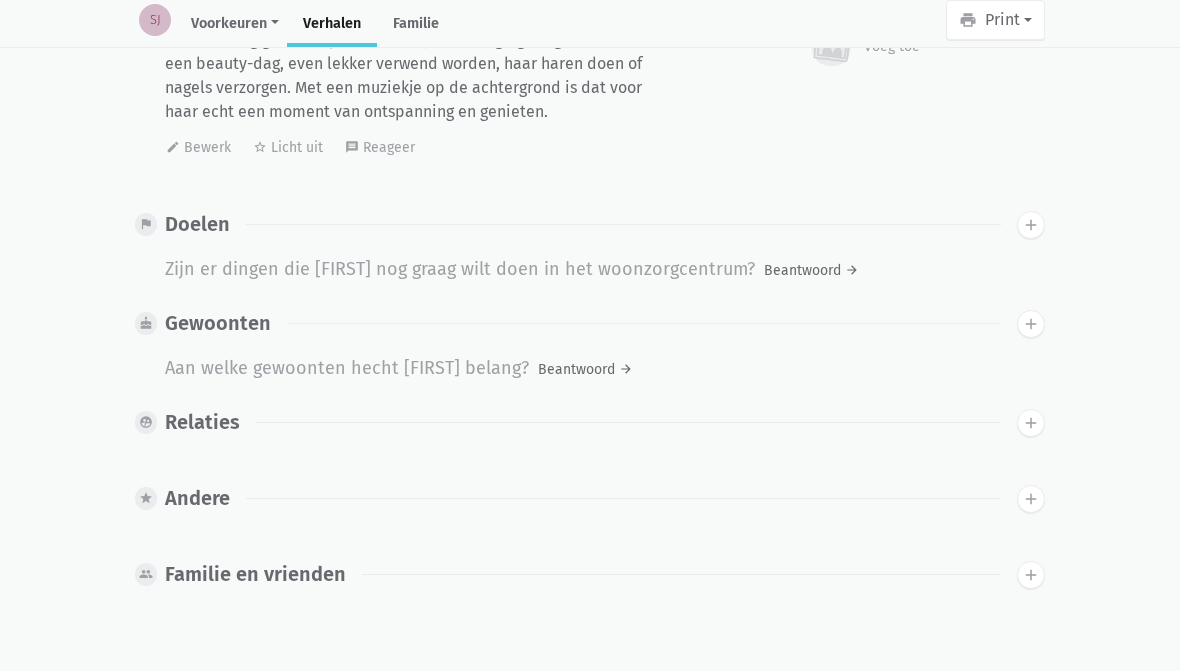 scroll, scrollTop: 4436, scrollLeft: 0, axis: vertical 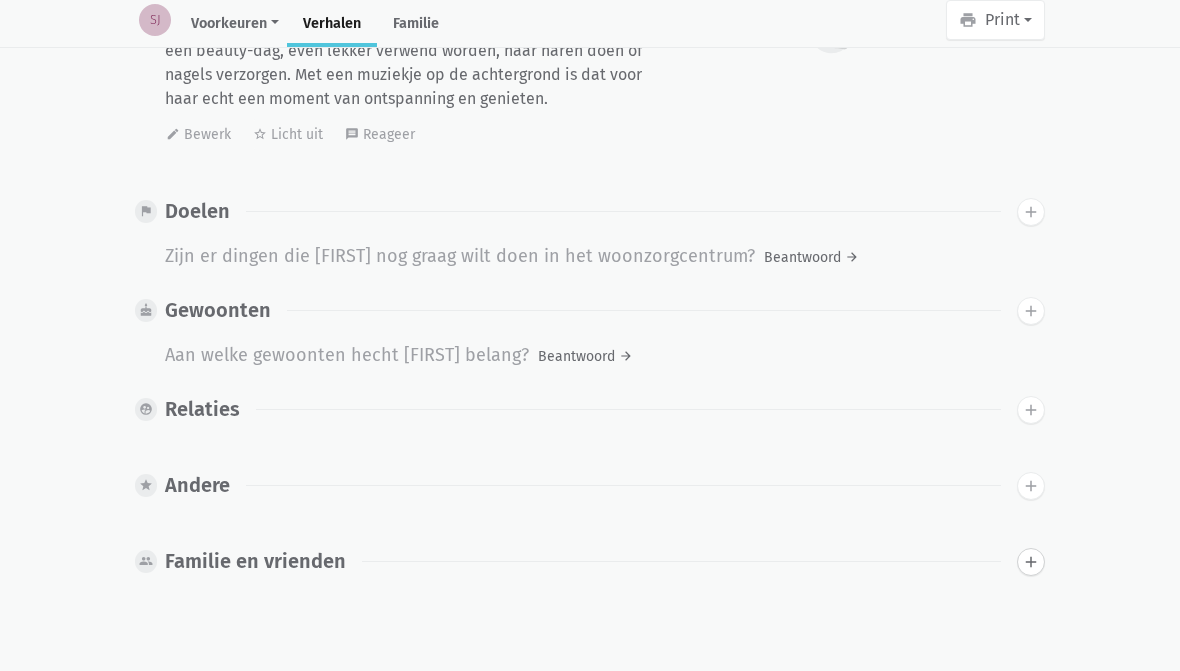 click on "add" at bounding box center (1031, 562) 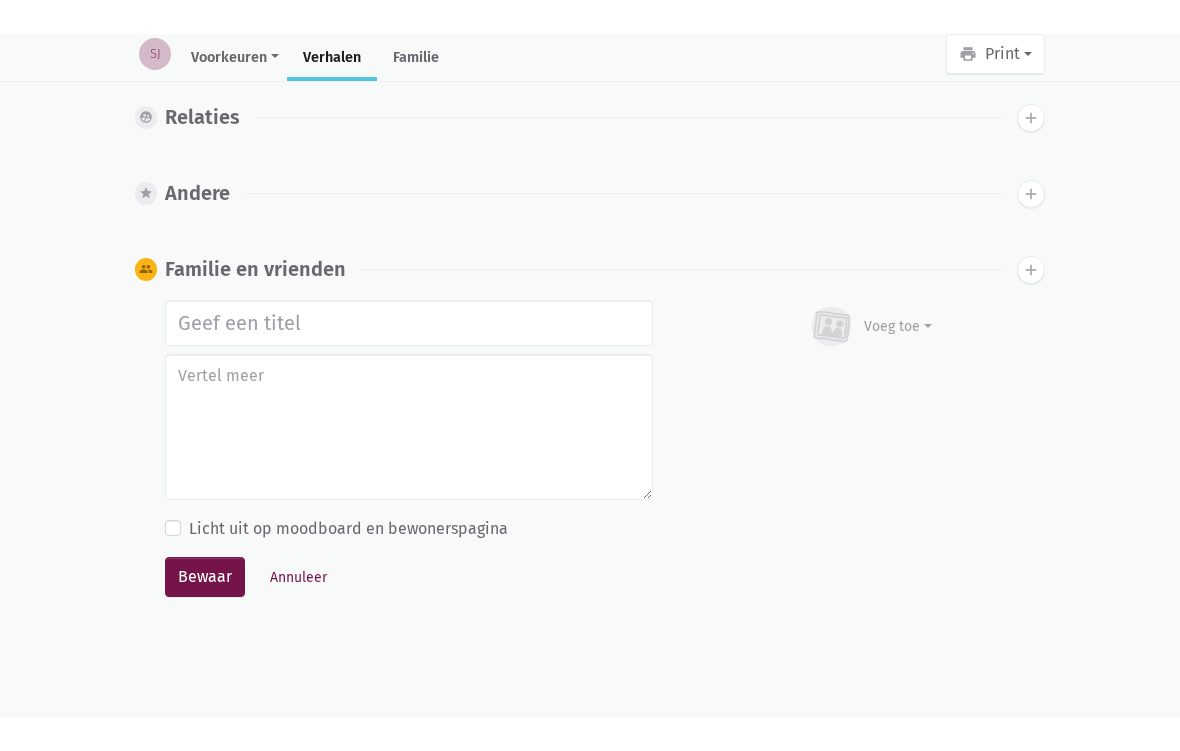 scroll, scrollTop: 4718, scrollLeft: 0, axis: vertical 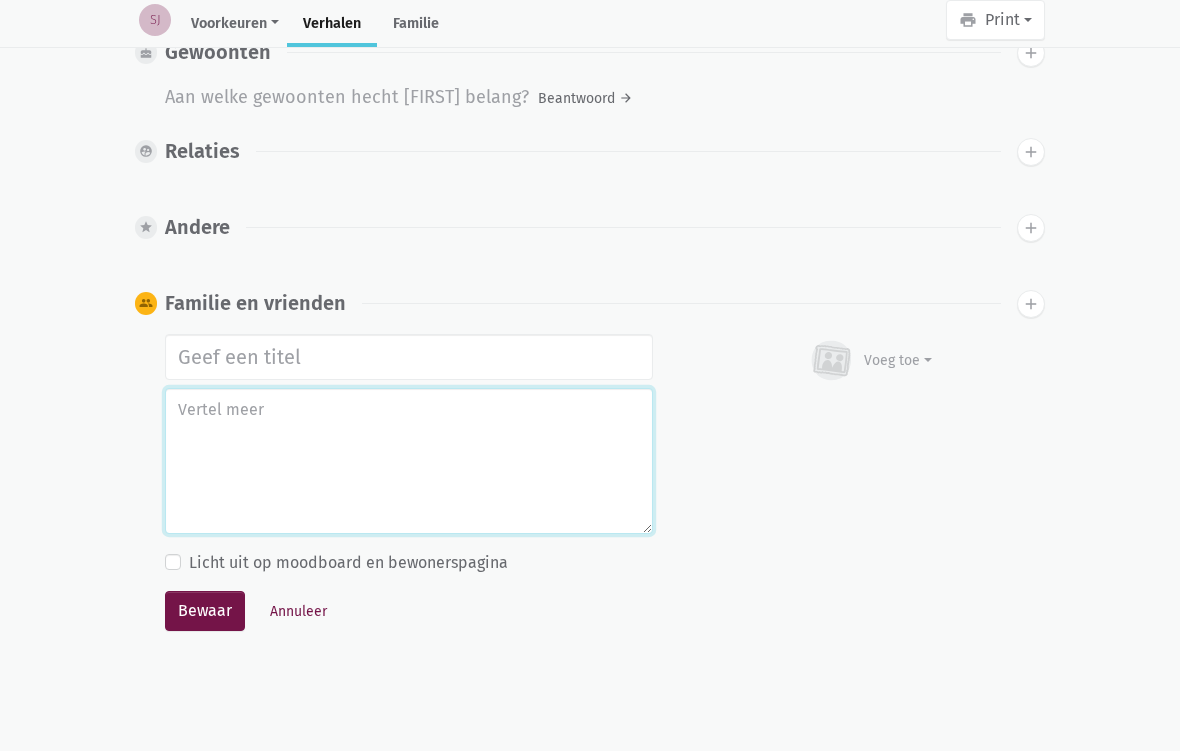click at bounding box center (409, 461) 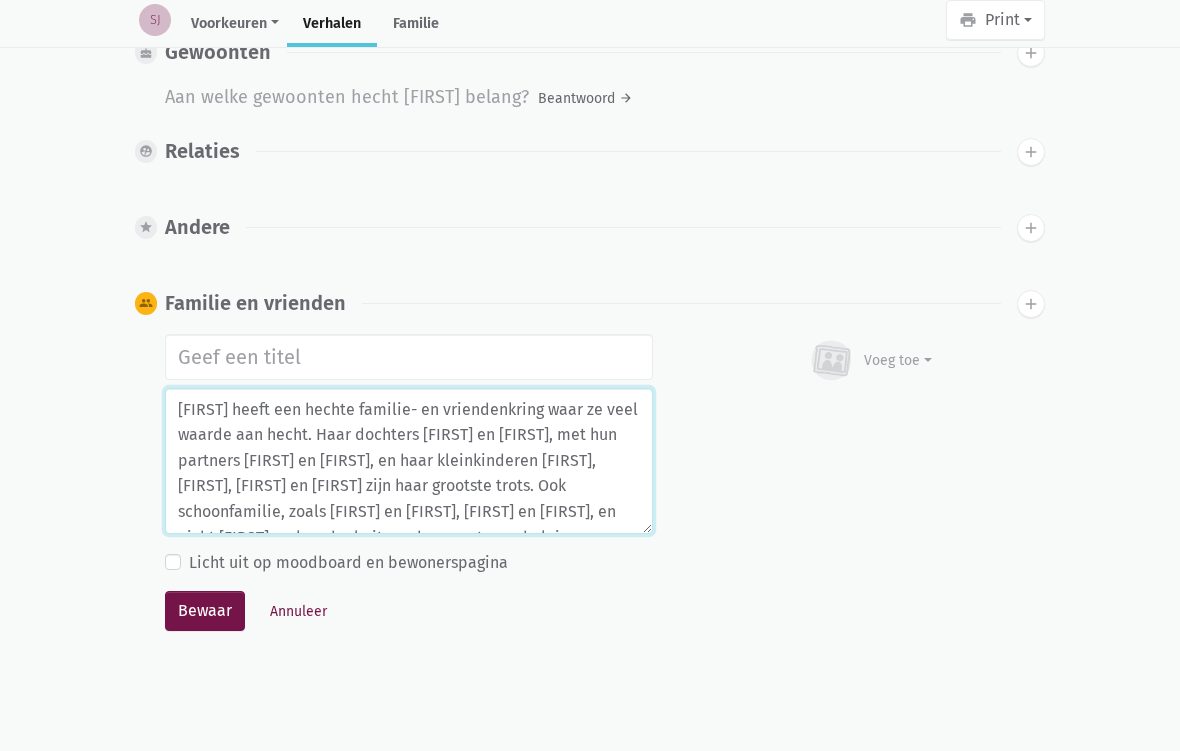 scroll, scrollTop: 247, scrollLeft: 0, axis: vertical 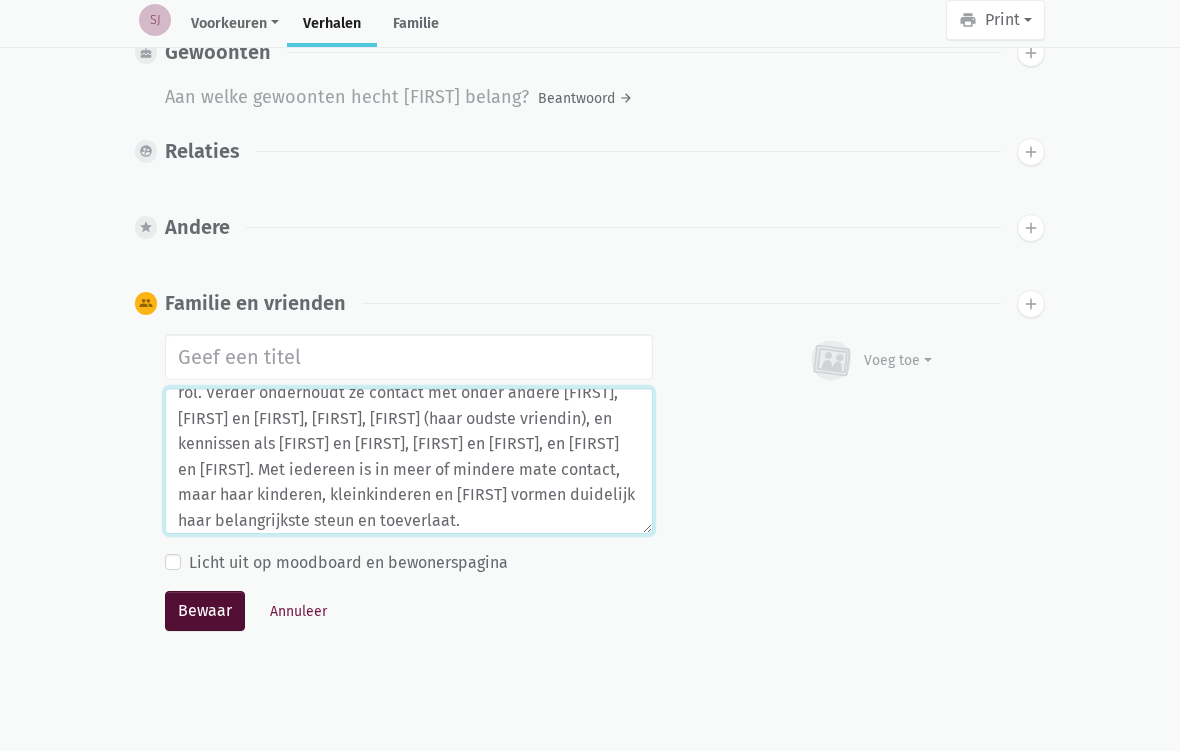 type on "[FIRST] heeft een hechte familie- en vriendenkring waar ze veel waarde aan hecht. Haar dochters [FIRST] en [FIRST], met hun partners [FIRST] en [FIRST], en haar kleinkinderen [FIRST], [FIRST], [FIRST] en [FIRST] zijn haar grootste trots. Ook schoonfamilie, zoals [FIRST] en [FIRST], [FIRST] en [FIRST], en nicht [FIRST] maken deel uit van haar vertrouwde kring. Daarnaast wordt ze omringd door dierbare vrienden en kennissen: [FIRST] – die de afgelopen jaren een groot deel van de zorg op zich heeft genomen – speelt daarin een bijzondere rol. Verder onderhoudt ze contact met onder andere [FIRST], [FIRST] en [FIRST], [FIRST], [FIRST] (haar oudste vriendin), en kennissen als [FIRST] en [FIRST], [FIRST] en [FIRST], en [FIRST] en [FIRST]. Met iedereen is in meer of mindere mate contact, maar haar kinderen, kleinkinderen en [FIRST] vormen duidelijk haar belangrijkste steun en toeverlaat." 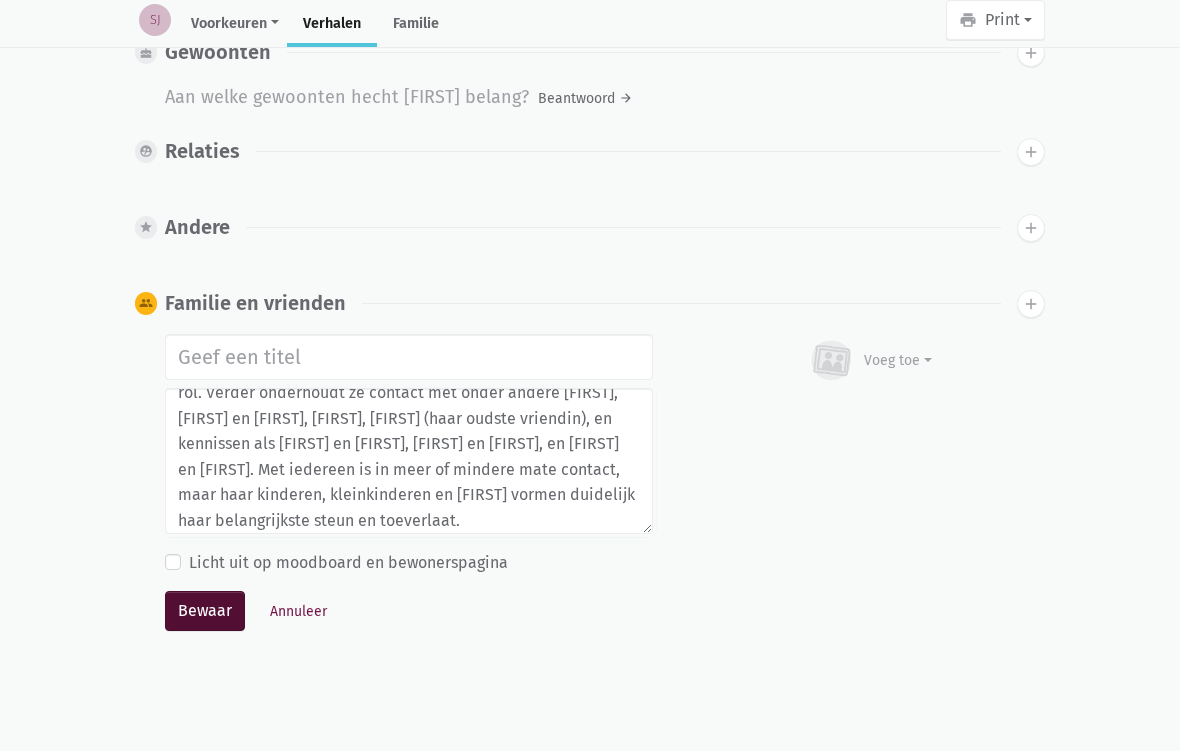 click on "Bewaar" at bounding box center [205, 611] 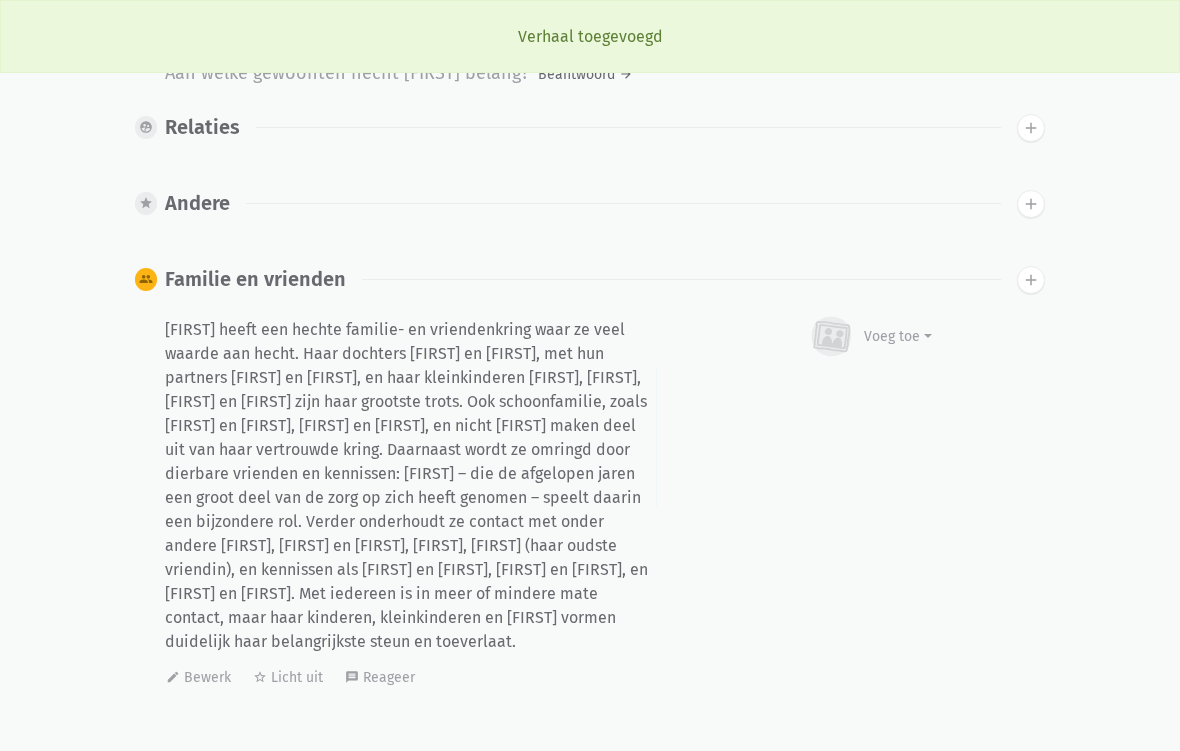 scroll, scrollTop: 4769, scrollLeft: 0, axis: vertical 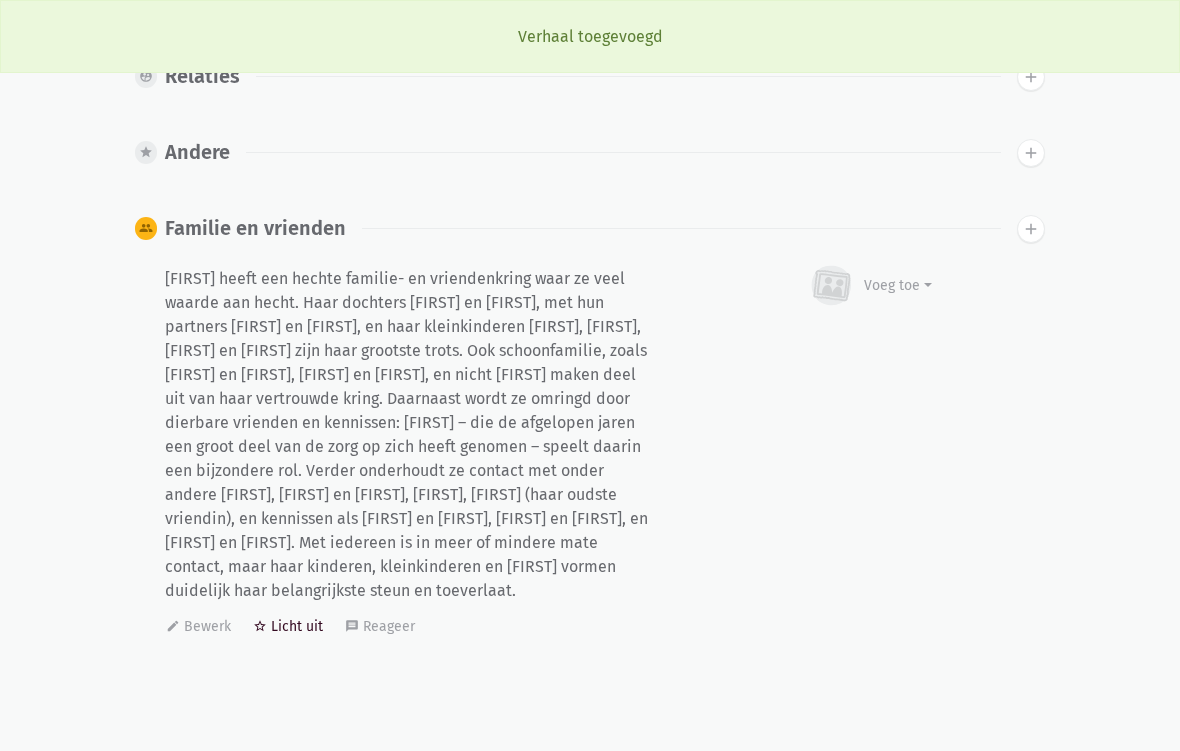 click on "star_border" at bounding box center (173, 626) 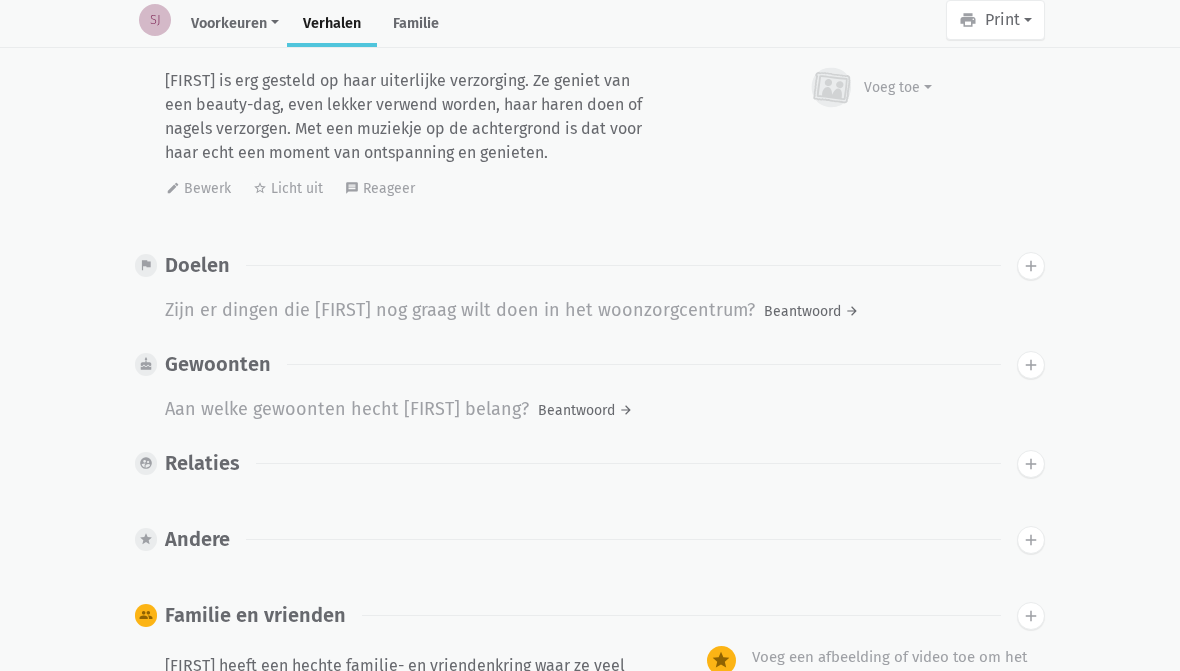 scroll, scrollTop: 4166, scrollLeft: 0, axis: vertical 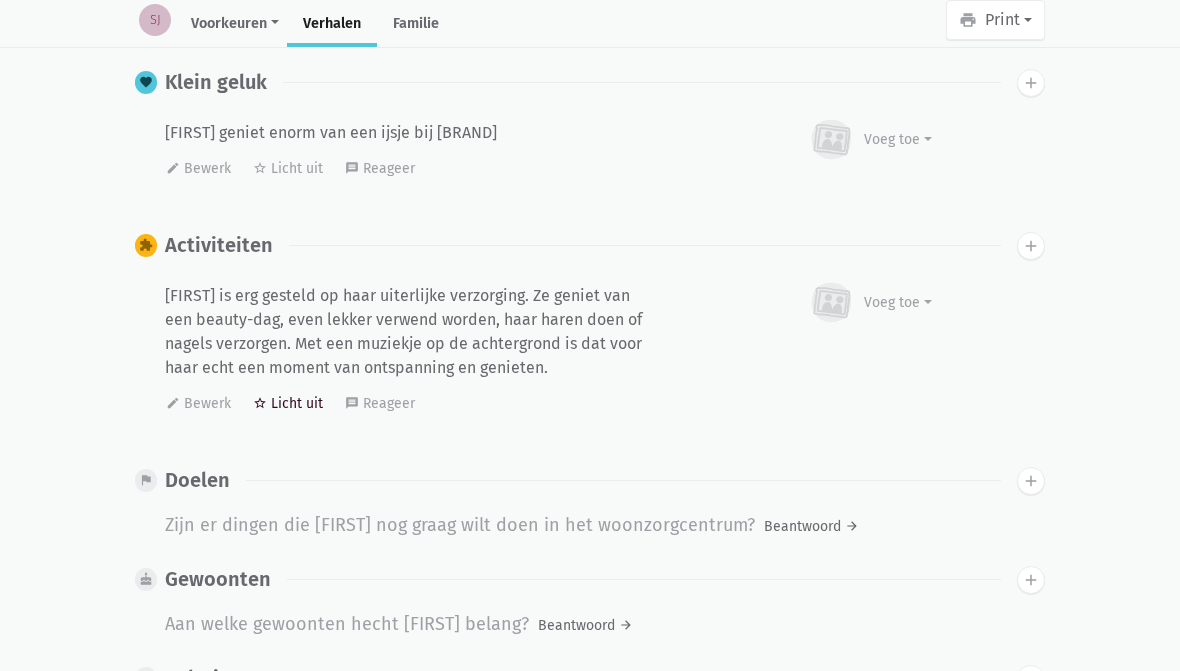 click on "star_border
Licht uit" at bounding box center (288, 404) 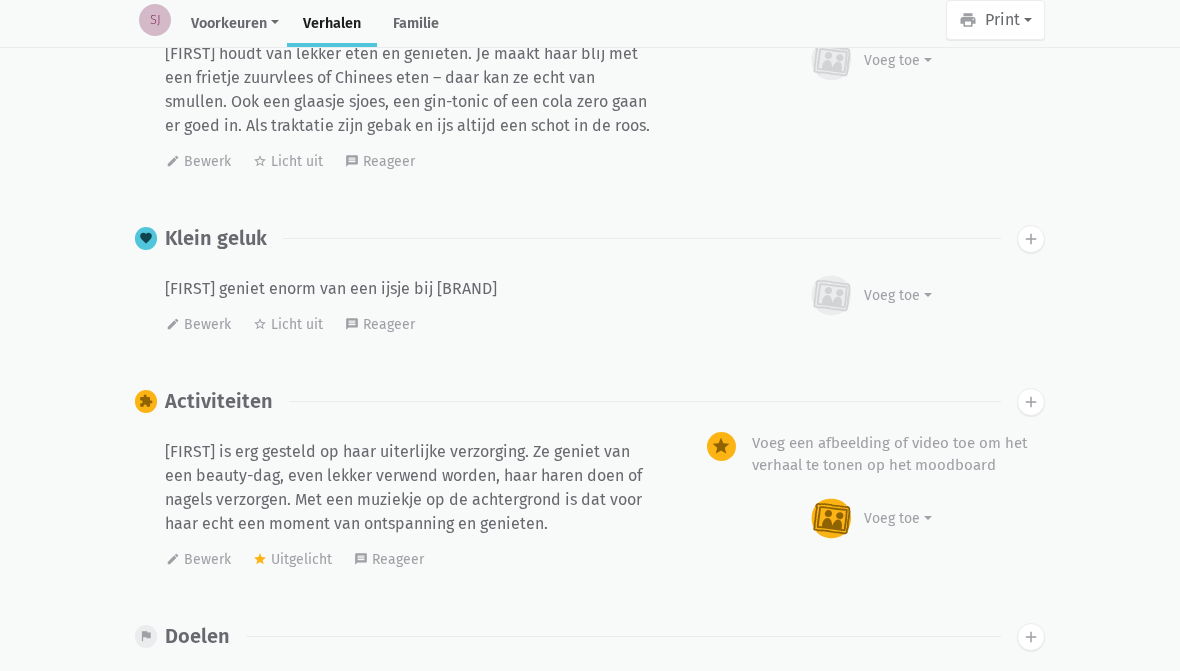 scroll, scrollTop: 3862, scrollLeft: 0, axis: vertical 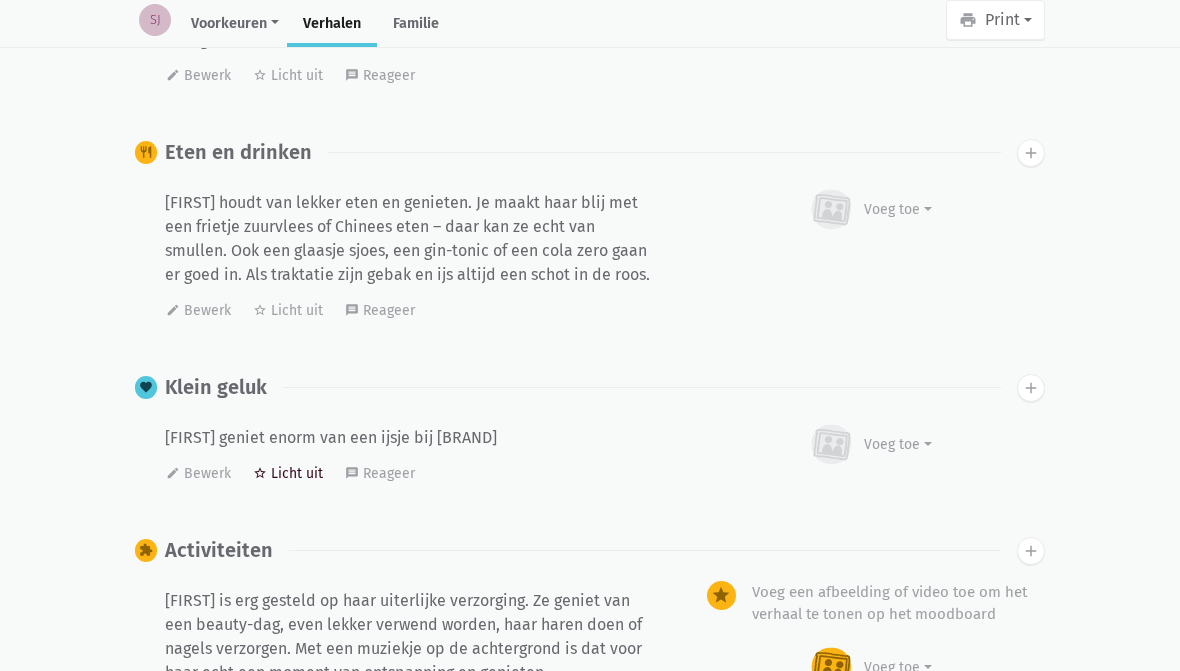 click on "star_border
Licht uit" at bounding box center (288, 473) 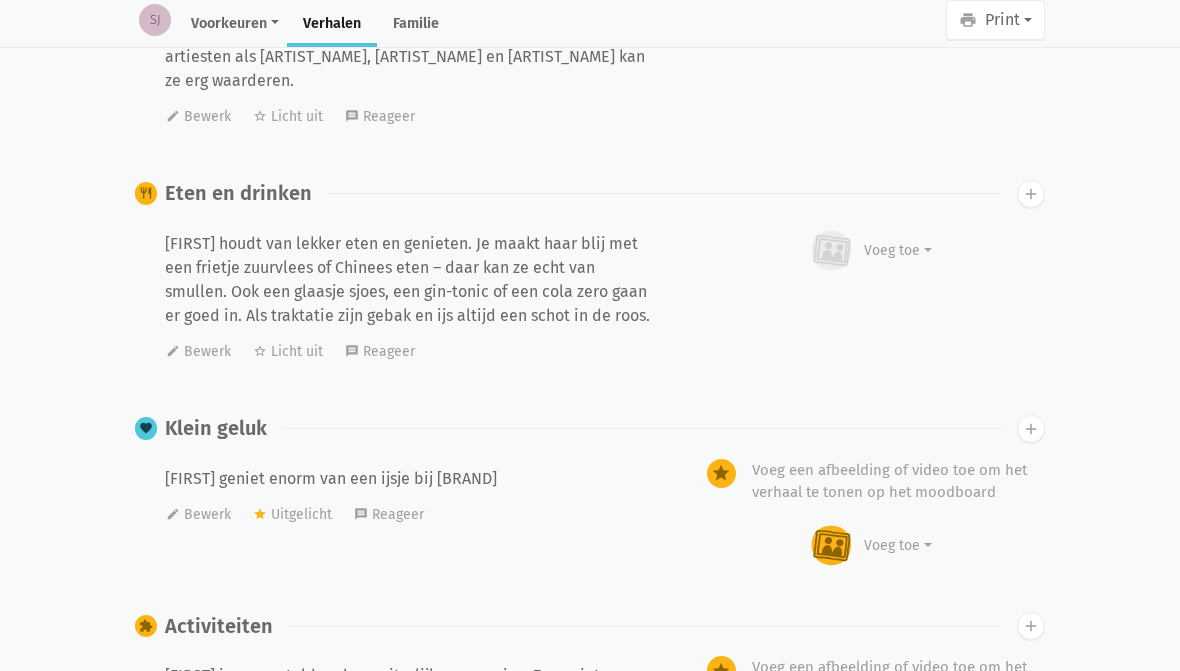 scroll, scrollTop: 3771, scrollLeft: 0, axis: vertical 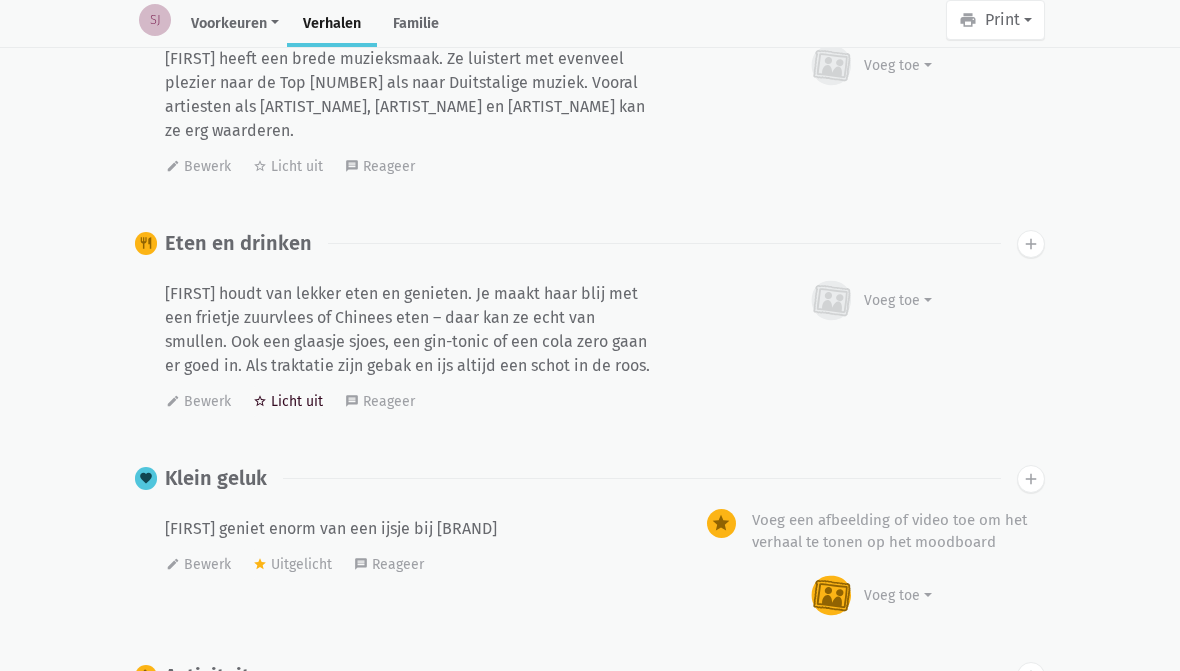 click on "star_border
Licht uit" at bounding box center (288, 401) 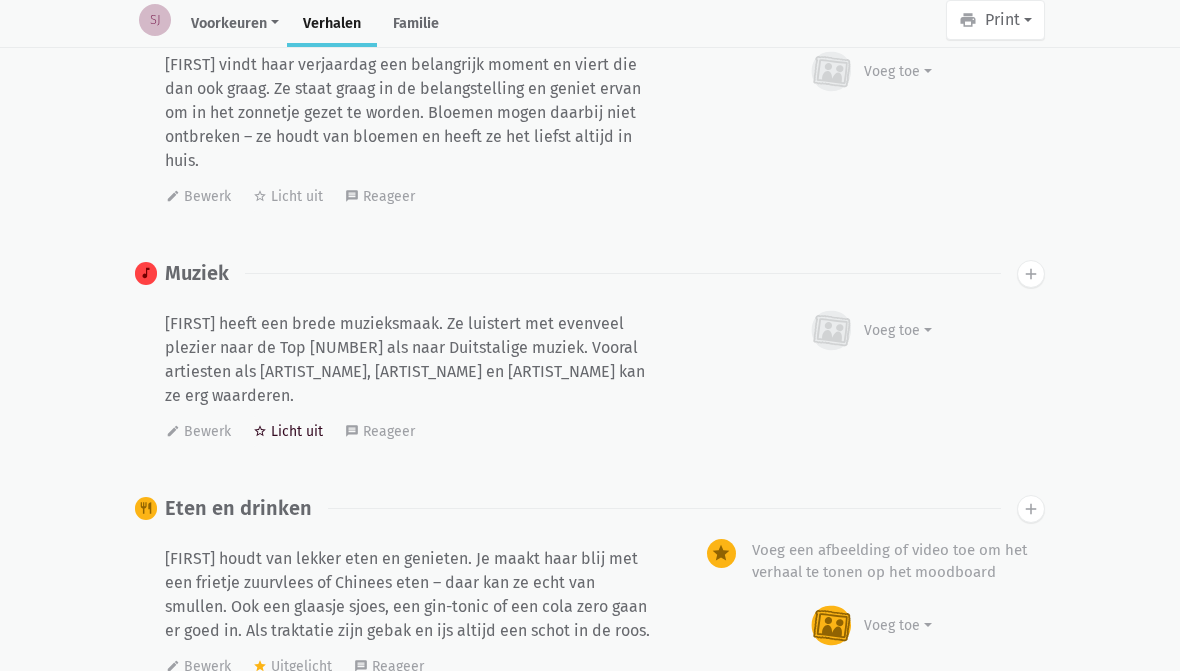 click on "star_border
Licht uit" at bounding box center (288, 432) 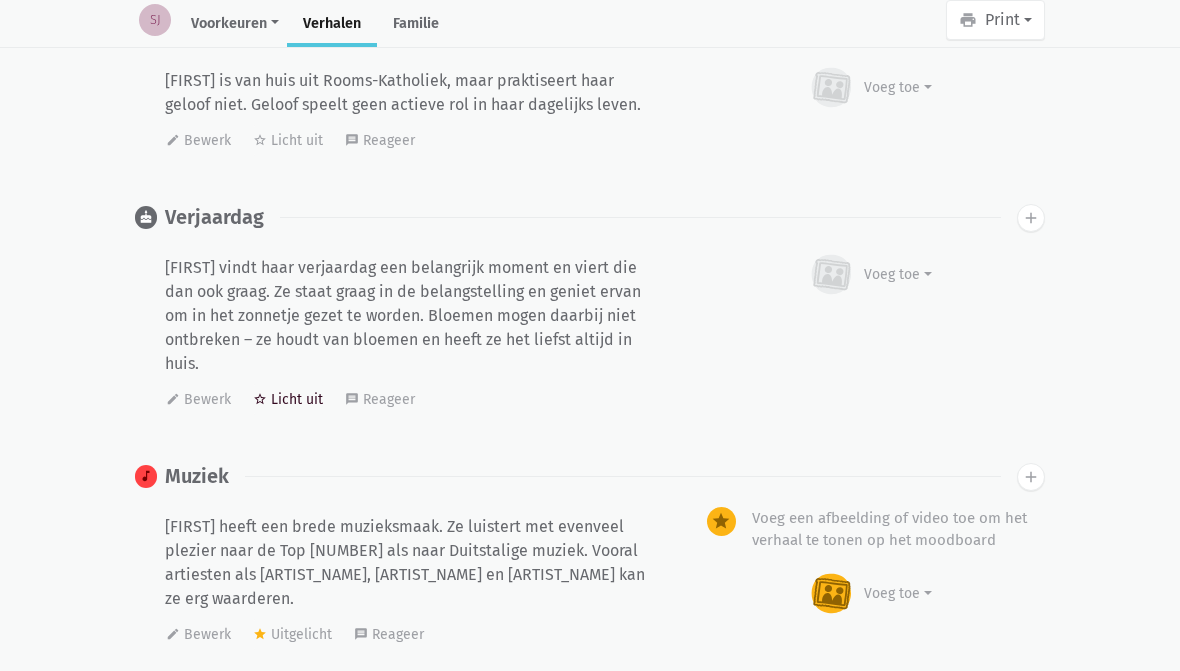click on "star_border
Licht uit" at bounding box center [288, 399] 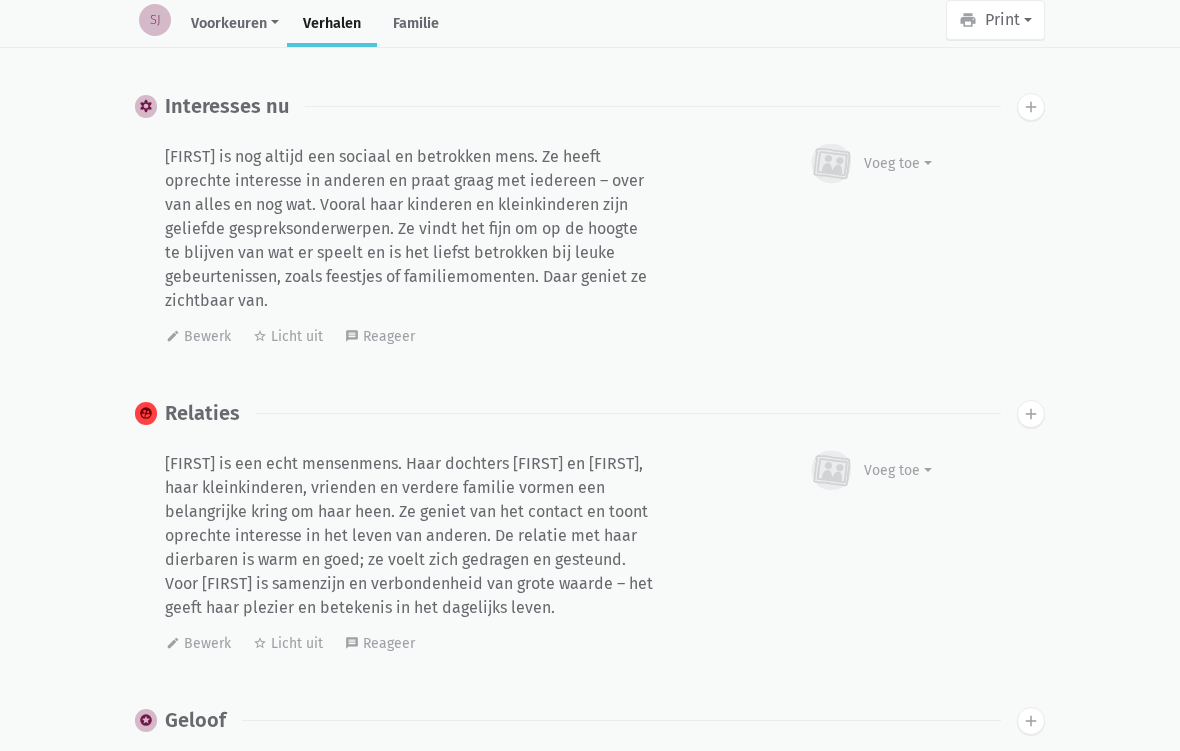 scroll, scrollTop: 2649, scrollLeft: 0, axis: vertical 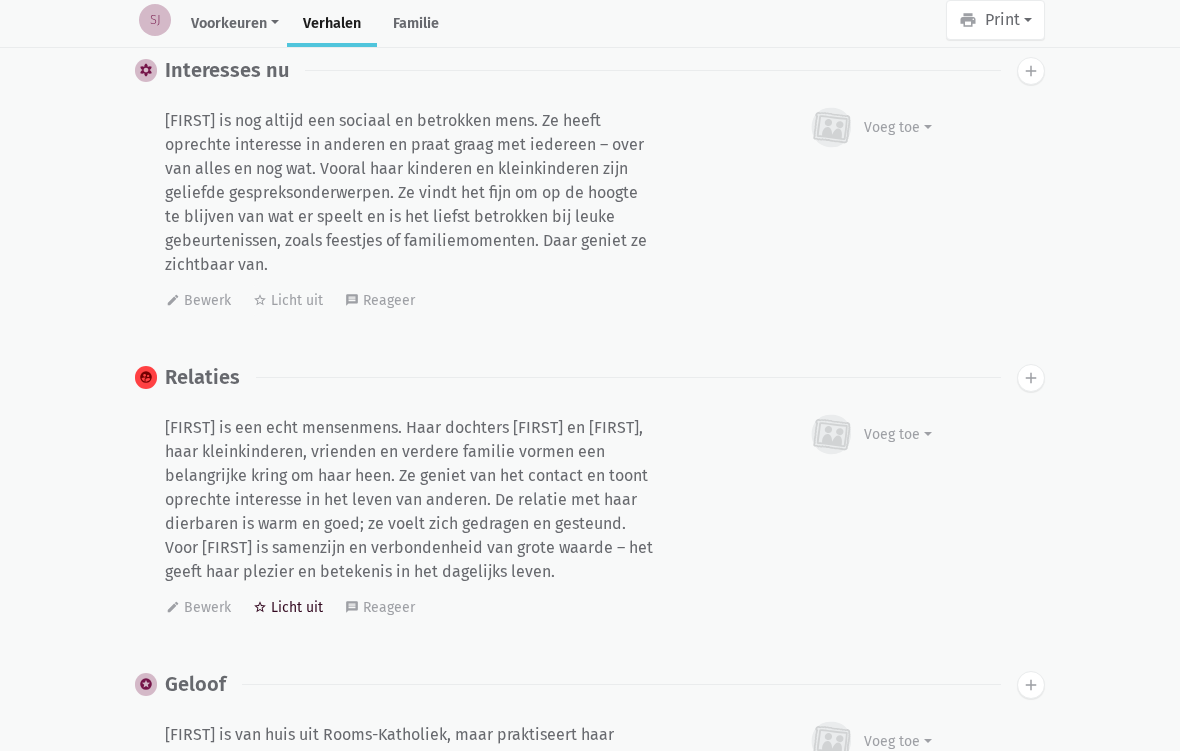 click on "star_border
Licht uit" at bounding box center (288, 607) 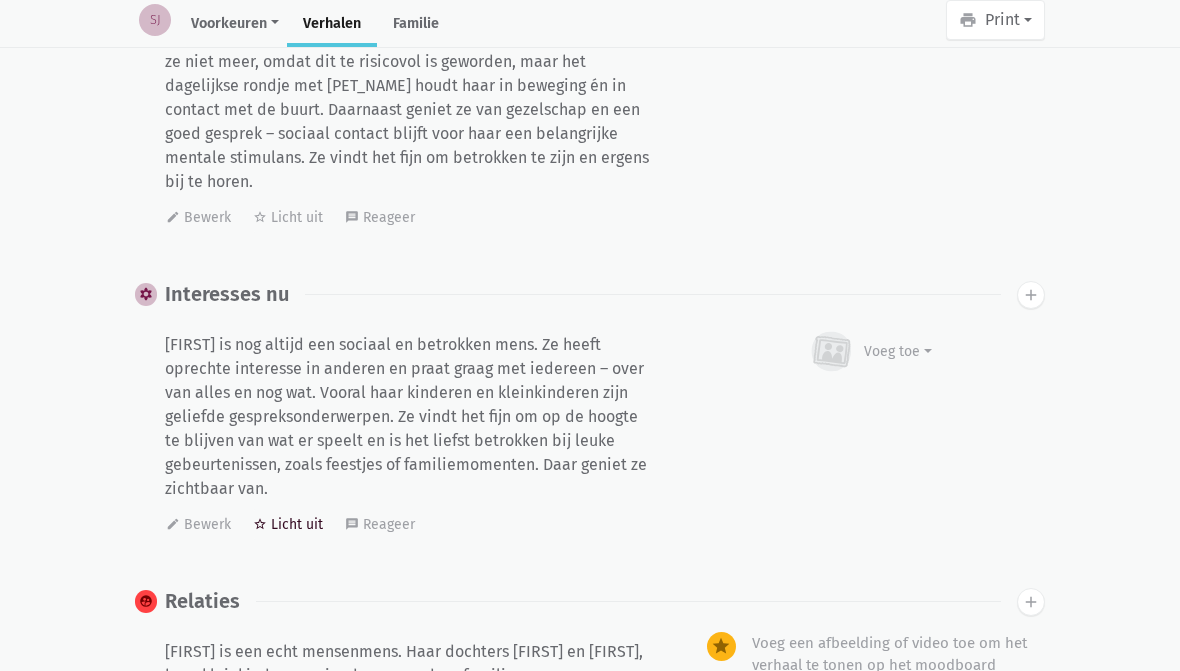 click on "star_border
Licht uit" at bounding box center [288, 524] 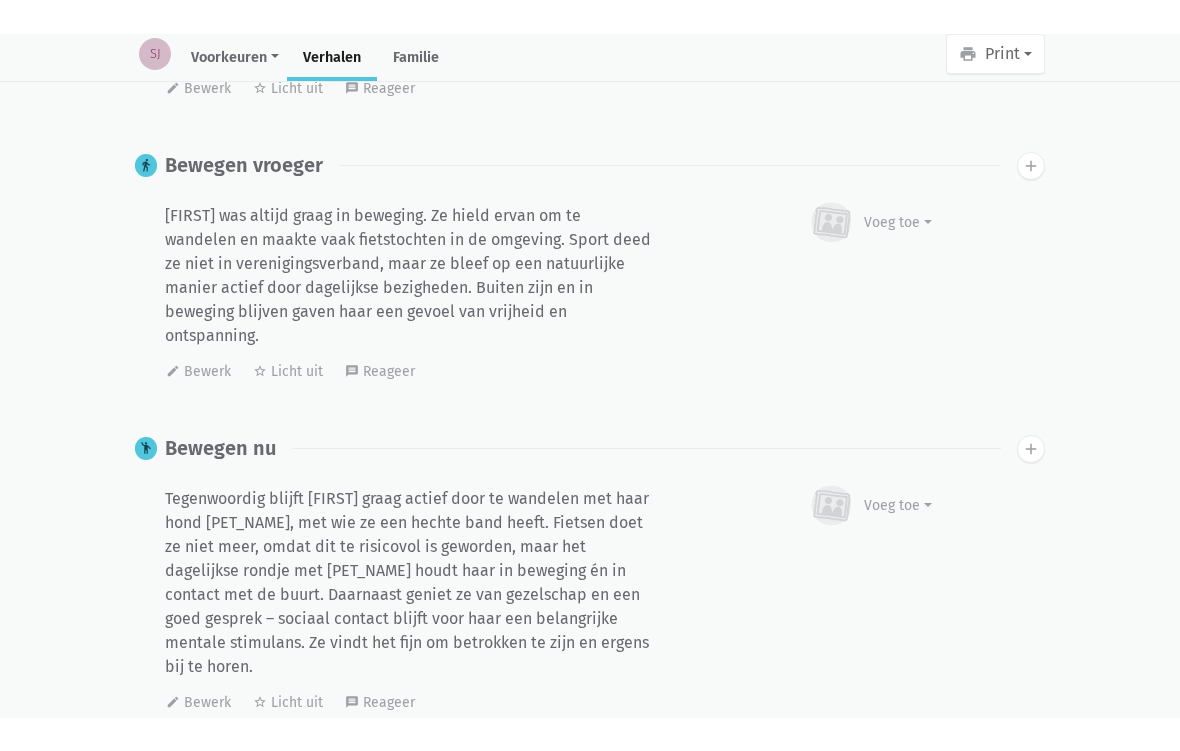 scroll, scrollTop: 1907, scrollLeft: 0, axis: vertical 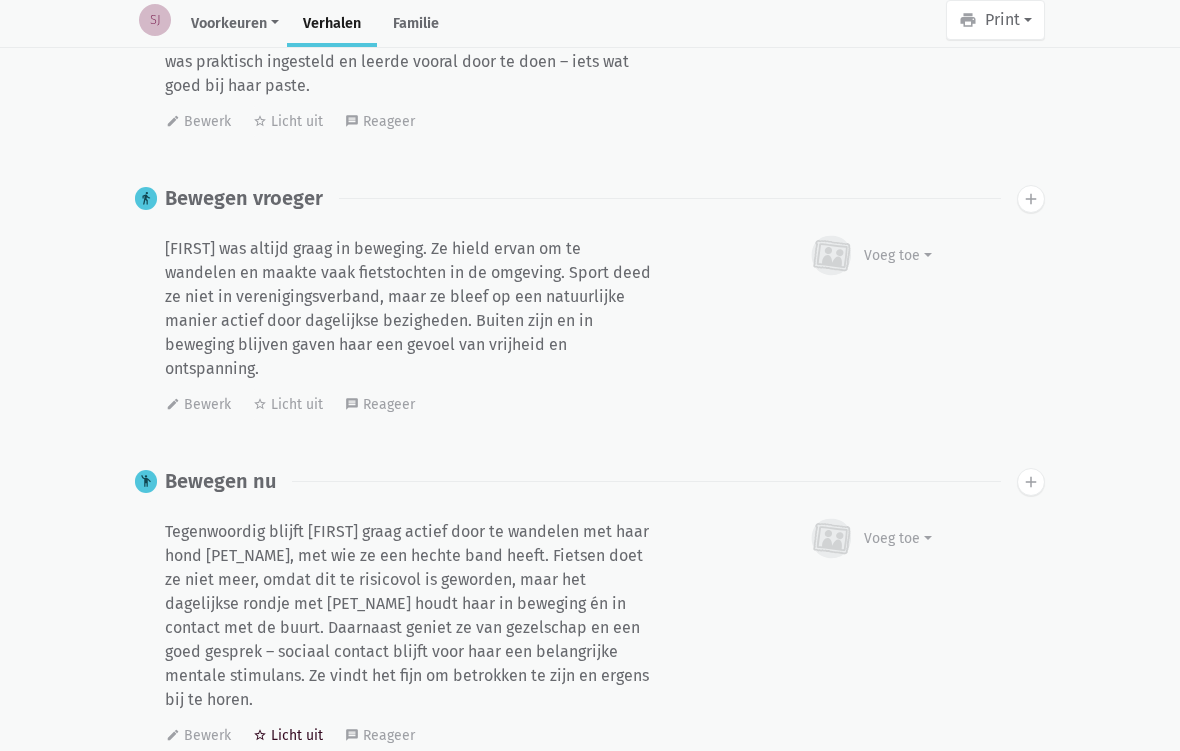 click on "star_border
Licht uit" at bounding box center (288, 735) 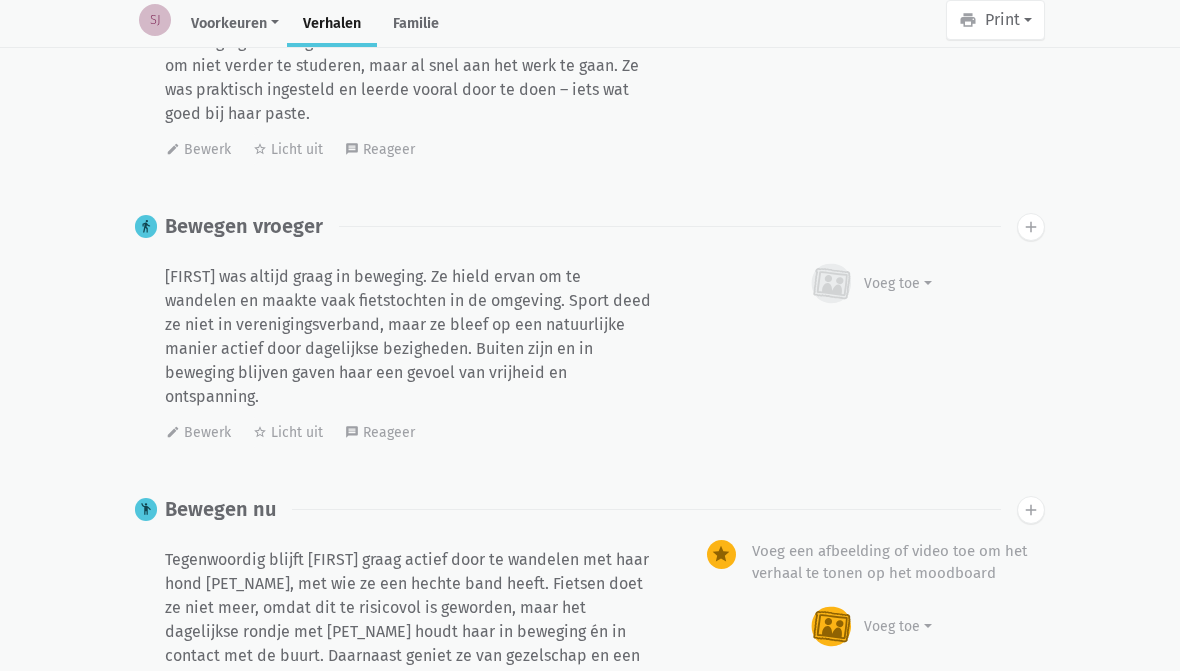 scroll, scrollTop: 1771, scrollLeft: 0, axis: vertical 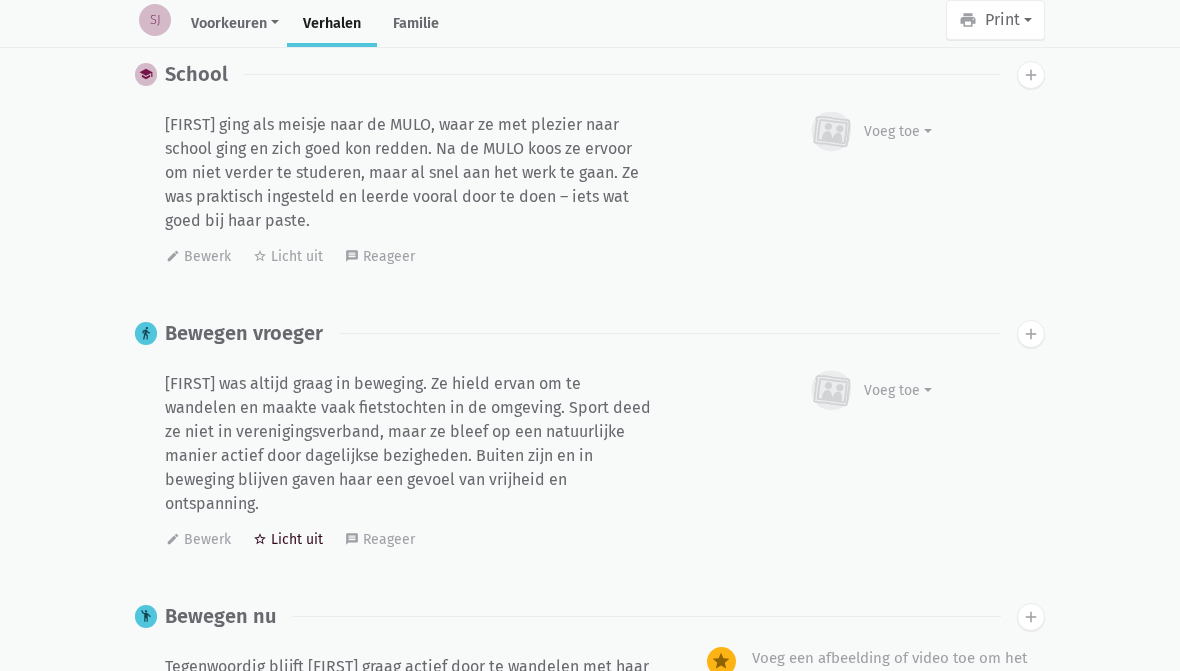 click on "star_border
Licht uit" at bounding box center [288, 540] 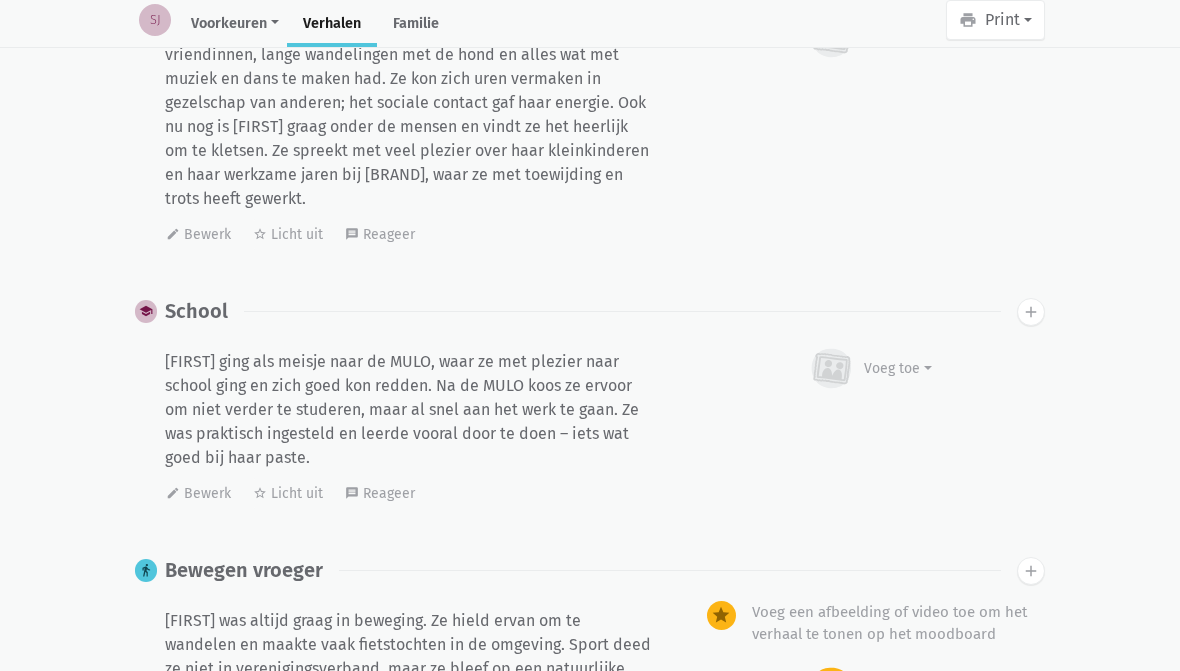 scroll, scrollTop: 1504, scrollLeft: 0, axis: vertical 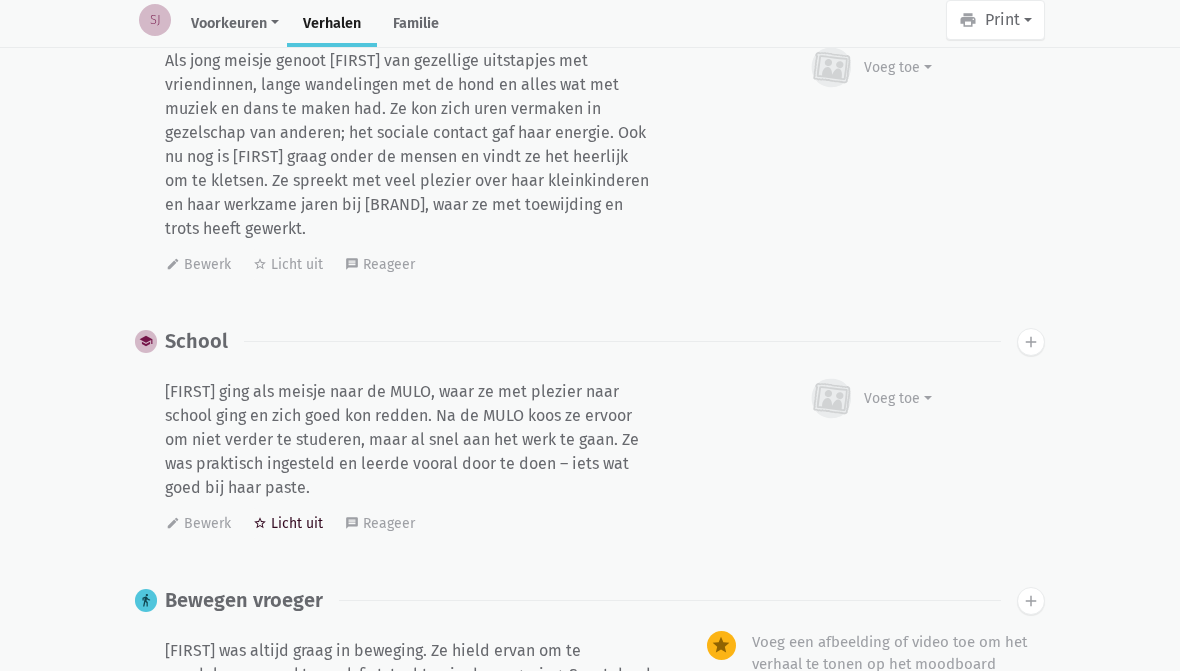 click on "star_border
Licht uit" at bounding box center (288, 524) 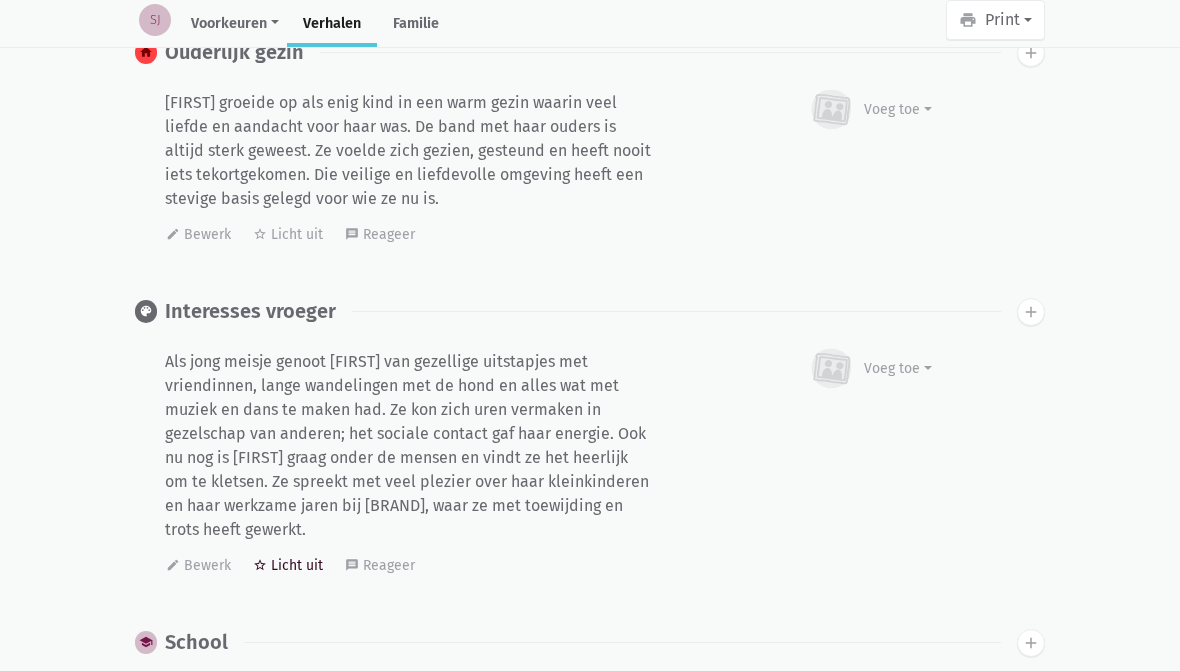 click on "star_border
Licht uit" at bounding box center [288, 566] 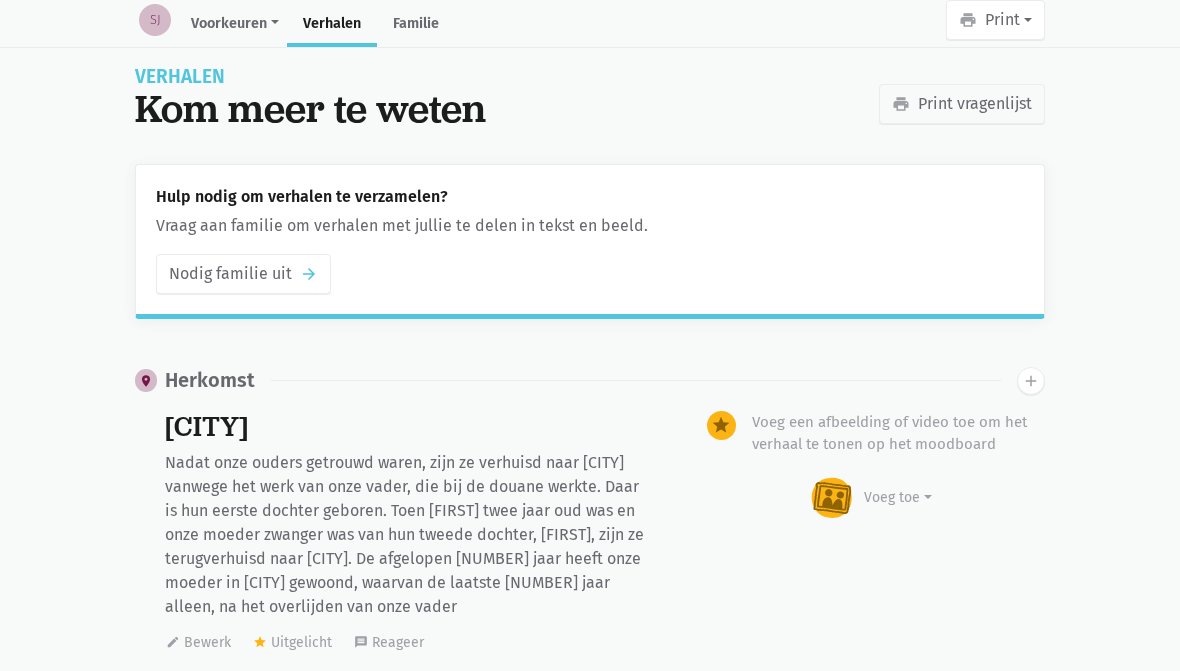 scroll, scrollTop: 24, scrollLeft: 0, axis: vertical 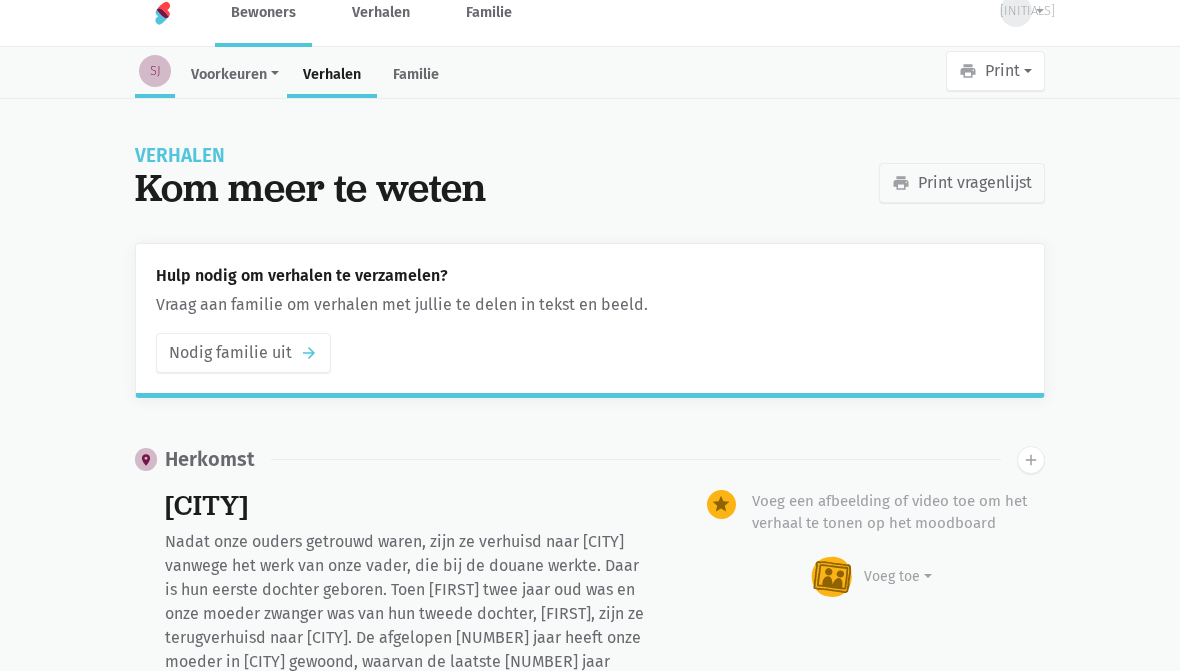 click on "SJ" at bounding box center (155, 72) 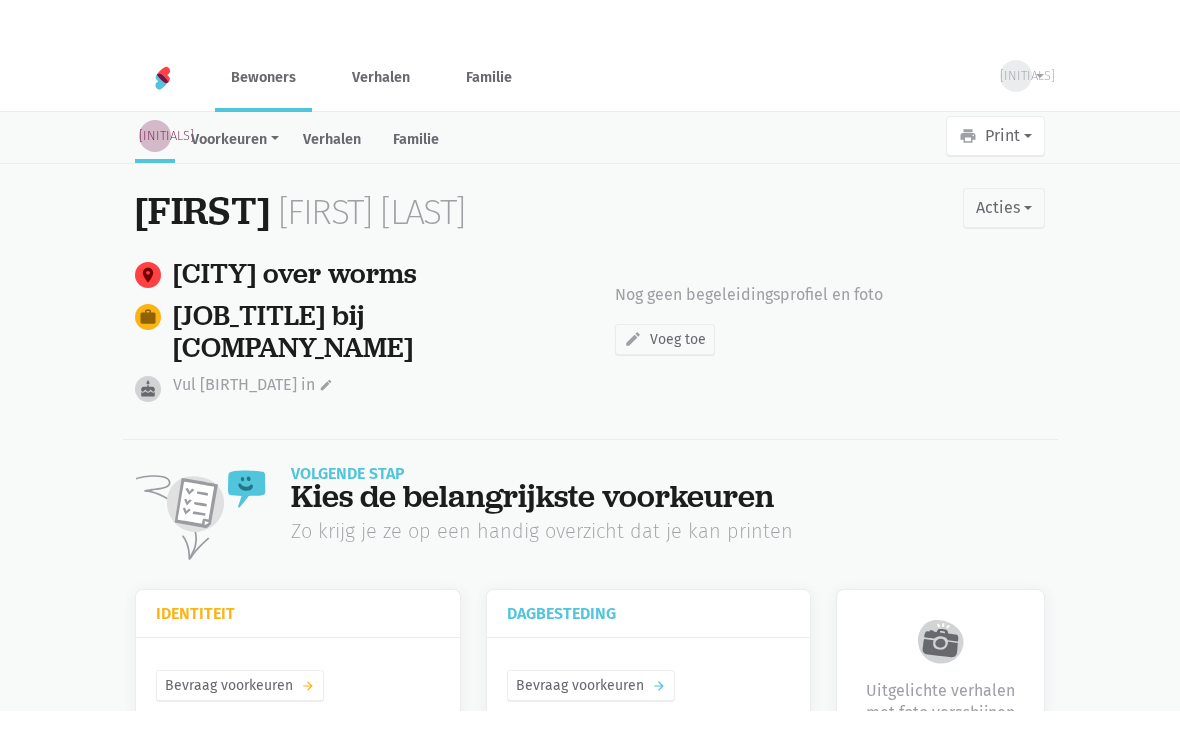 scroll, scrollTop: 0, scrollLeft: 0, axis: both 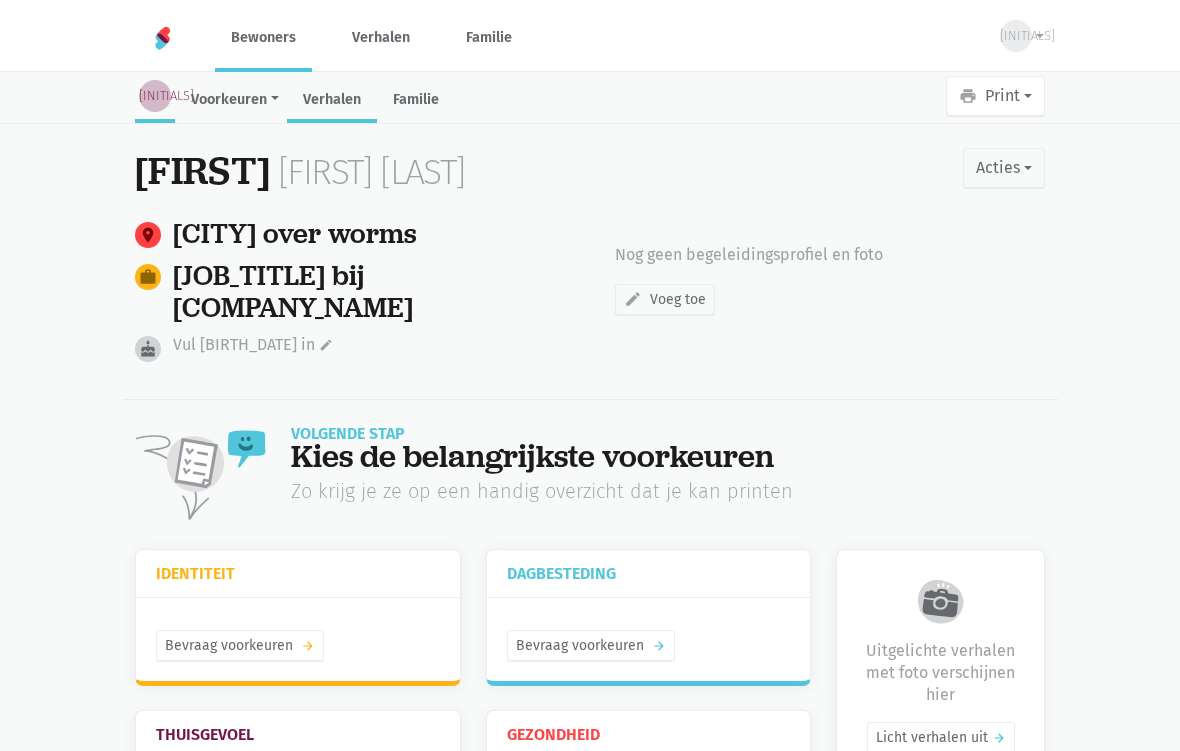 click on "Verhalen" at bounding box center [332, 101] 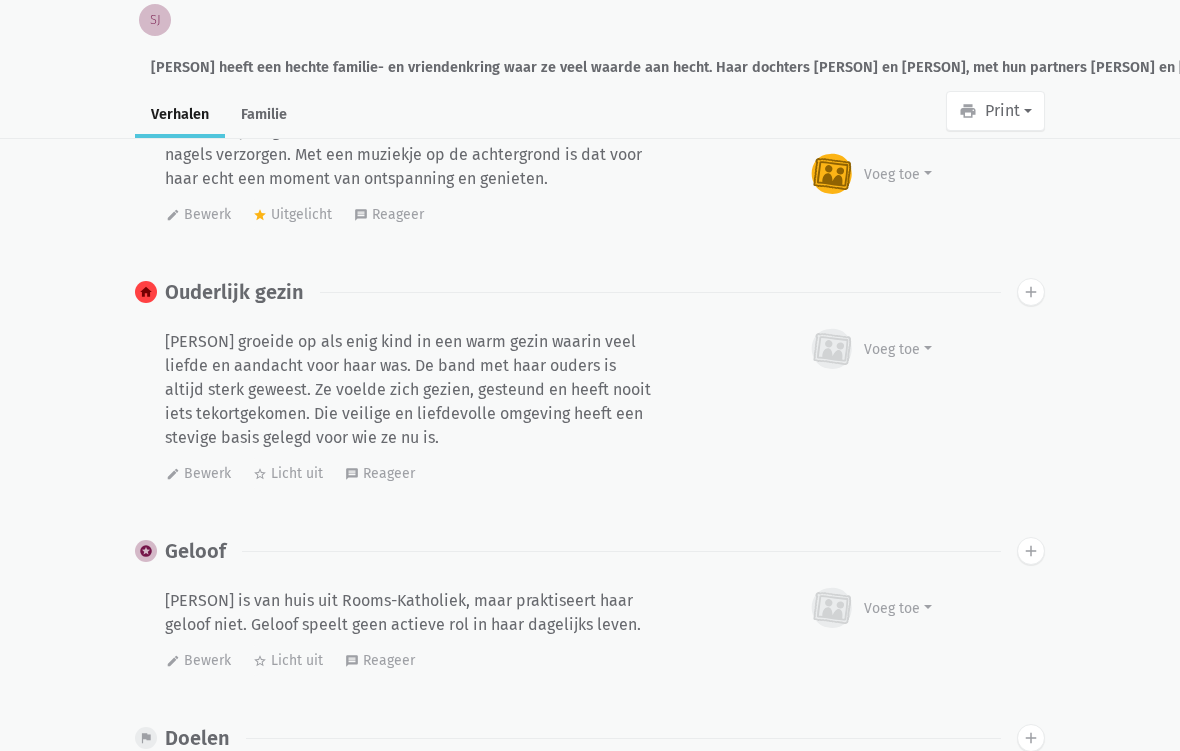 scroll, scrollTop: 4070, scrollLeft: 0, axis: vertical 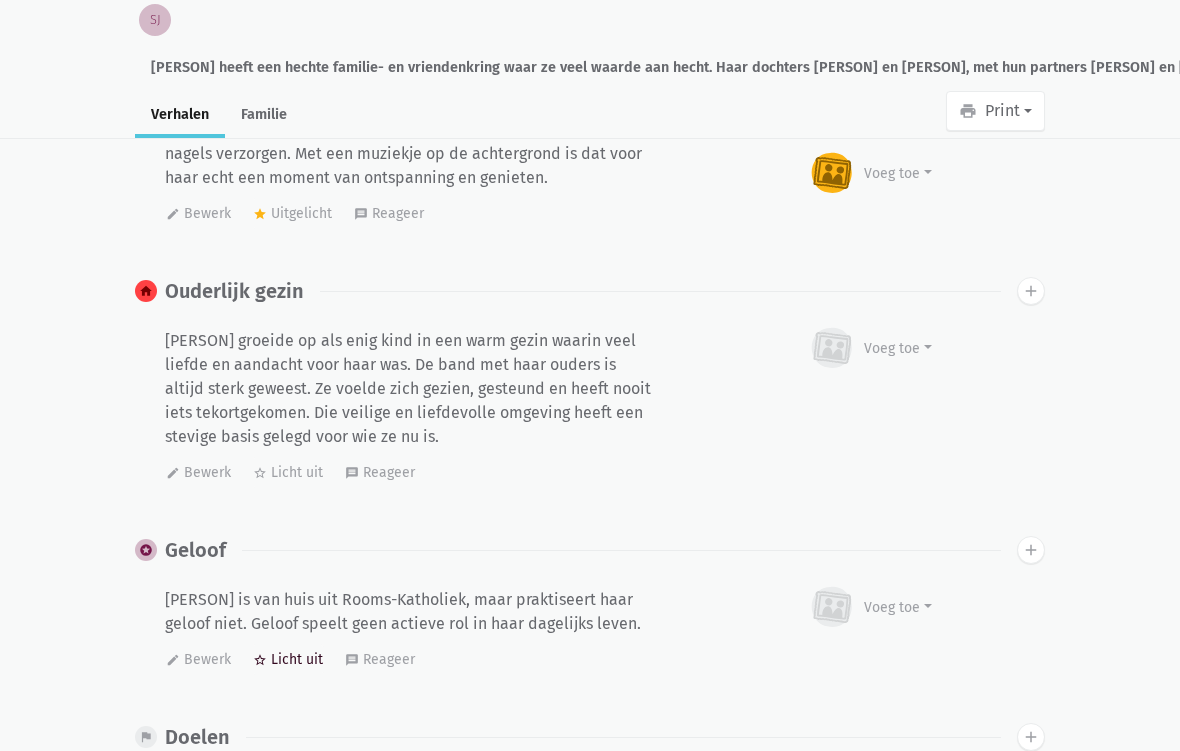 click on "star_border
Licht uit" at bounding box center [288, 660] 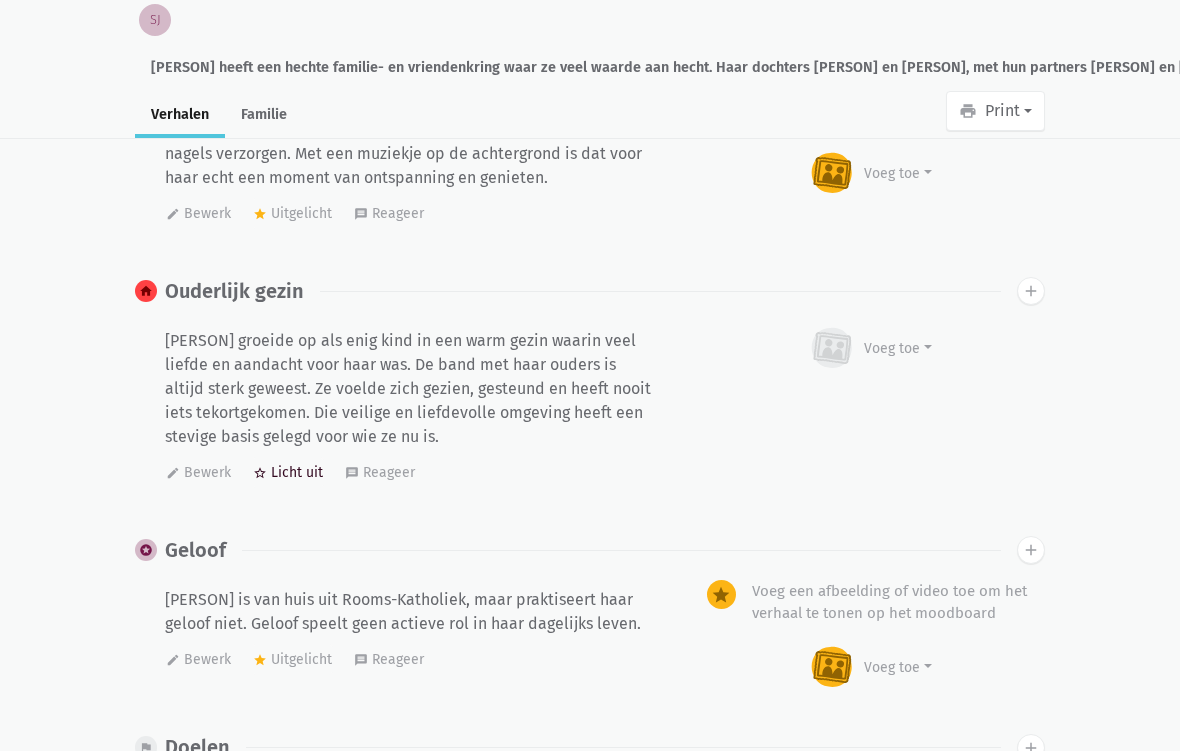 click on "star_border
Licht uit" at bounding box center [288, 472] 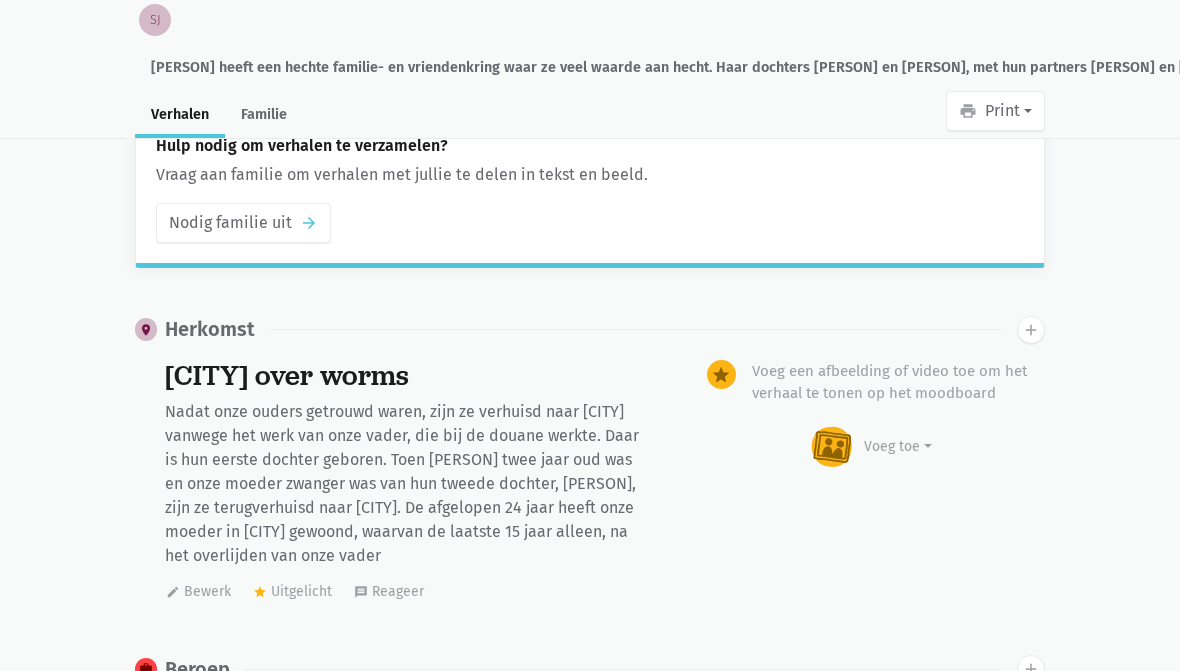 scroll, scrollTop: 0, scrollLeft: 0, axis: both 